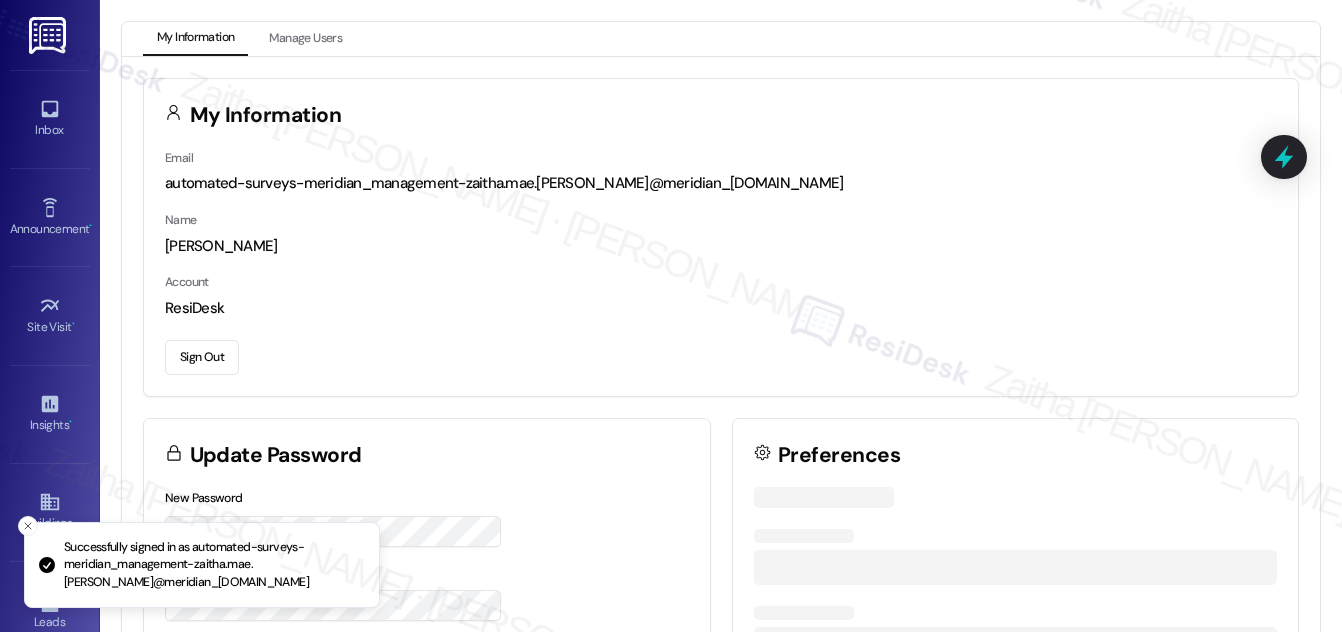 scroll, scrollTop: 0, scrollLeft: 0, axis: both 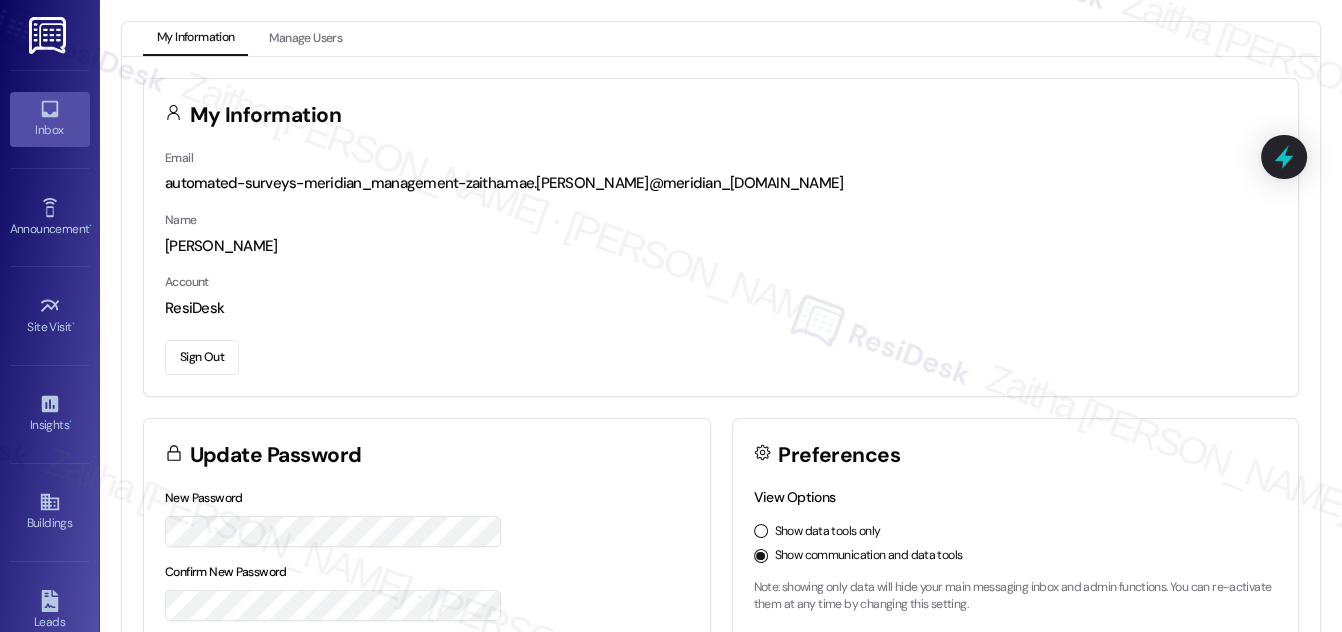 click on "Inbox" at bounding box center [50, 130] 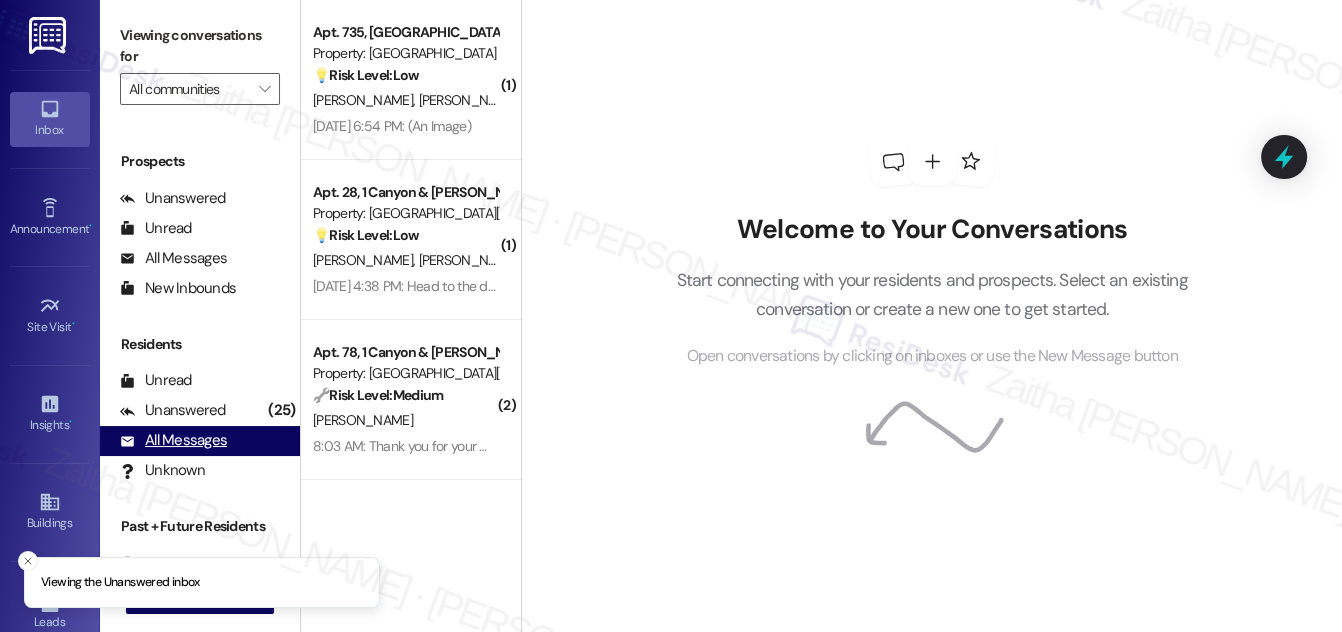 scroll, scrollTop: 264, scrollLeft: 0, axis: vertical 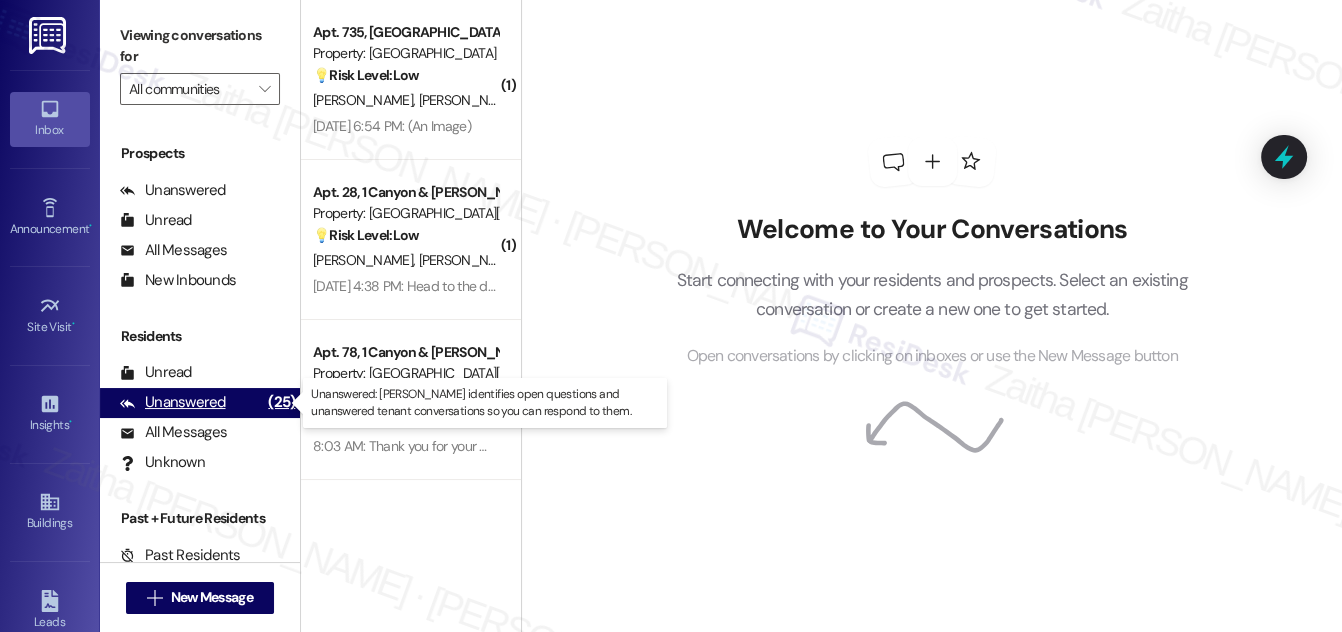 click on "Unanswered" at bounding box center (173, 402) 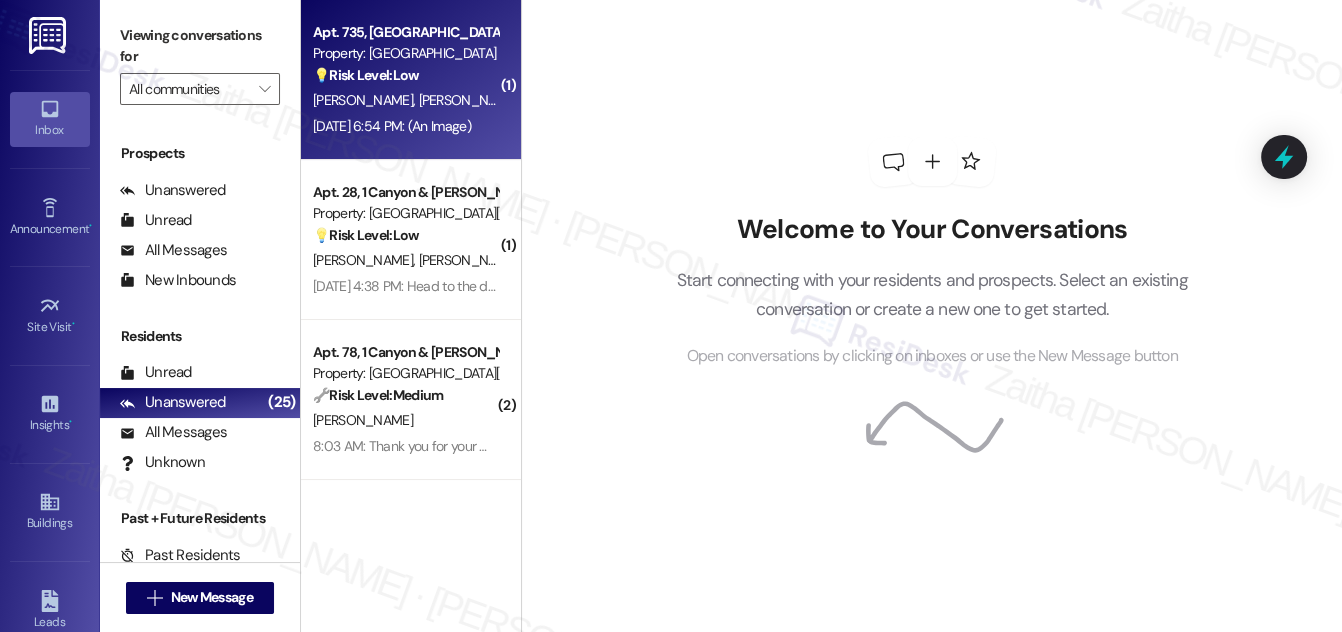 click on "Apt. 735, 48th Meadowview Apartments Property: Meadowview Townhomes 💡  Risk Level:  Low The resident's response appears to be unrelated to the move-in experience question and seems to be a misdirected message. It does not indicate any urgent needs or issues requiring immediate attention. It is likely a marketing inquiry or a customer satisfaction survey." at bounding box center [405, 54] 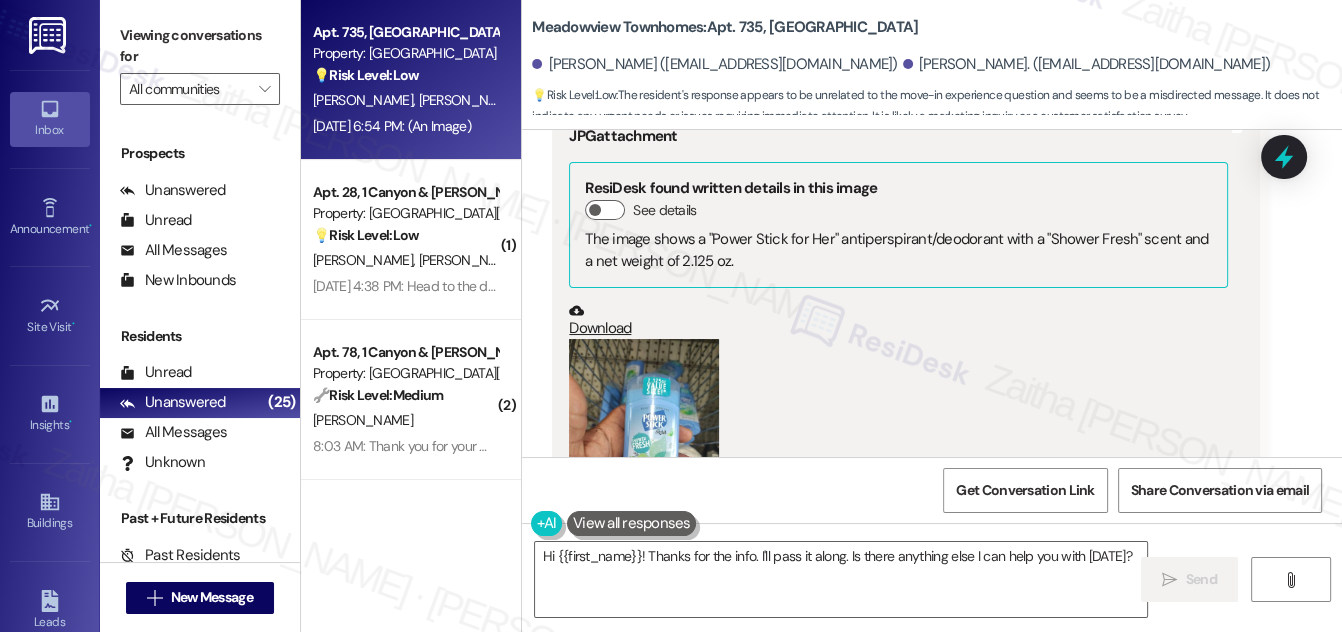 scroll, scrollTop: 622, scrollLeft: 0, axis: vertical 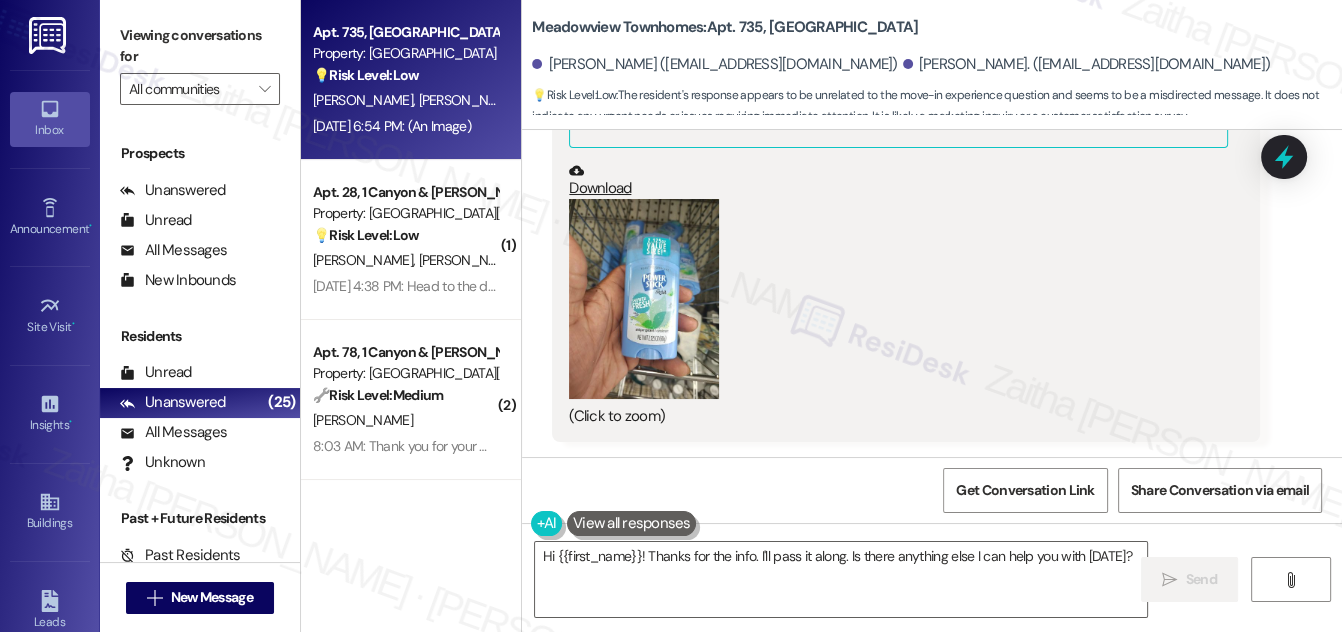 click at bounding box center (644, 299) 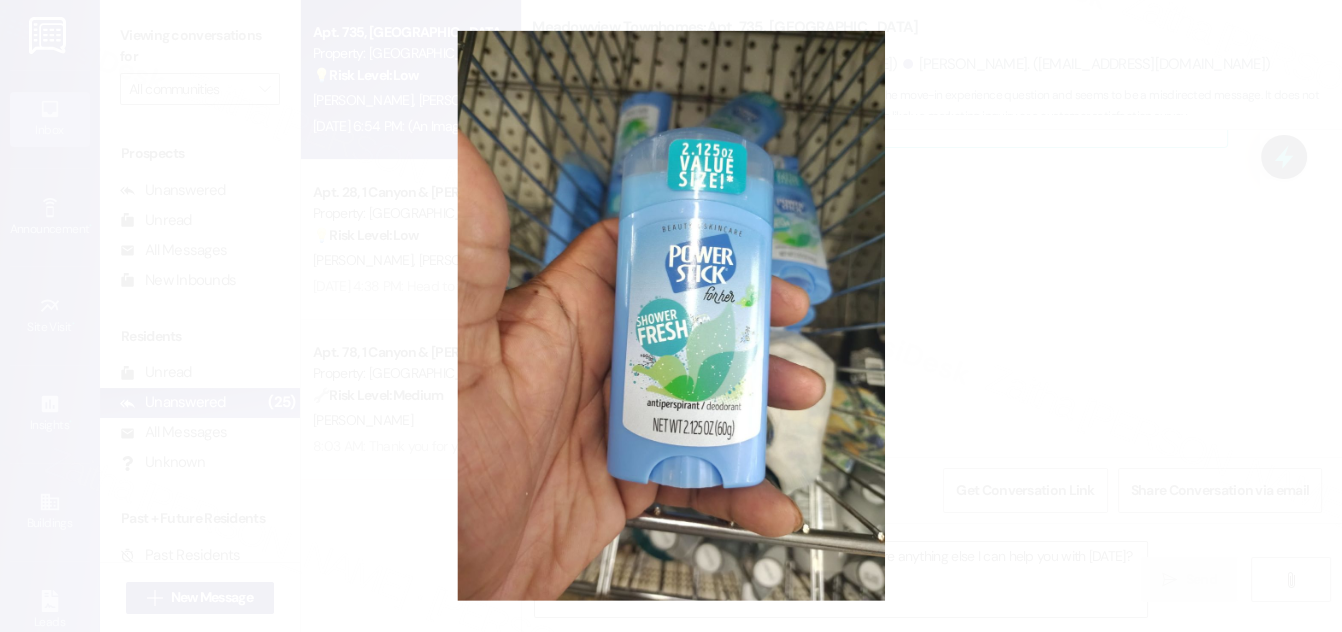 click at bounding box center (671, 316) 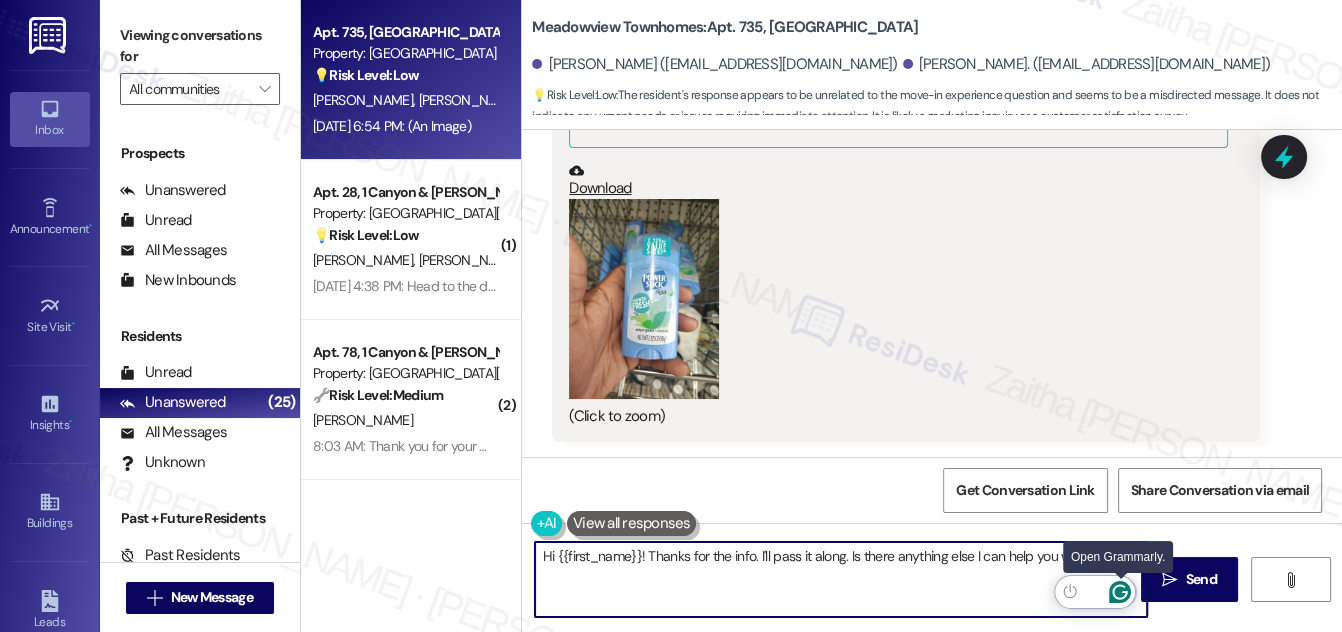 drag, startPoint x: 648, startPoint y: 551, endPoint x: 984, endPoint y: 576, distance: 336.92877 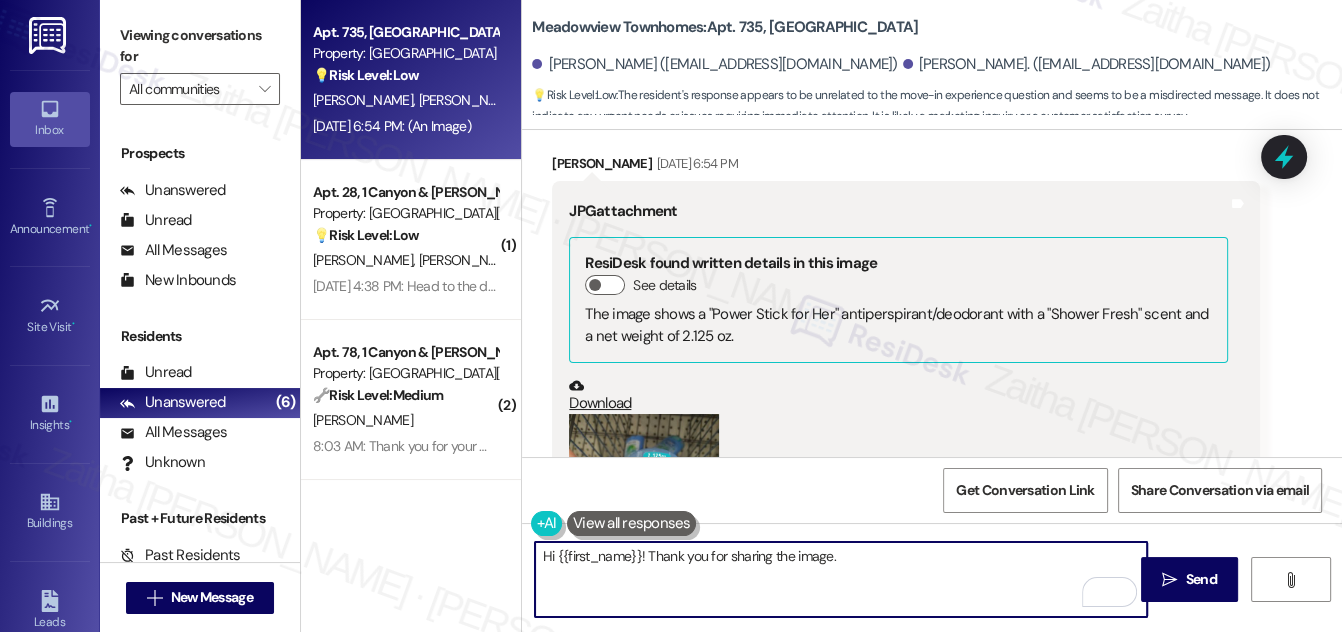 scroll, scrollTop: 349, scrollLeft: 0, axis: vertical 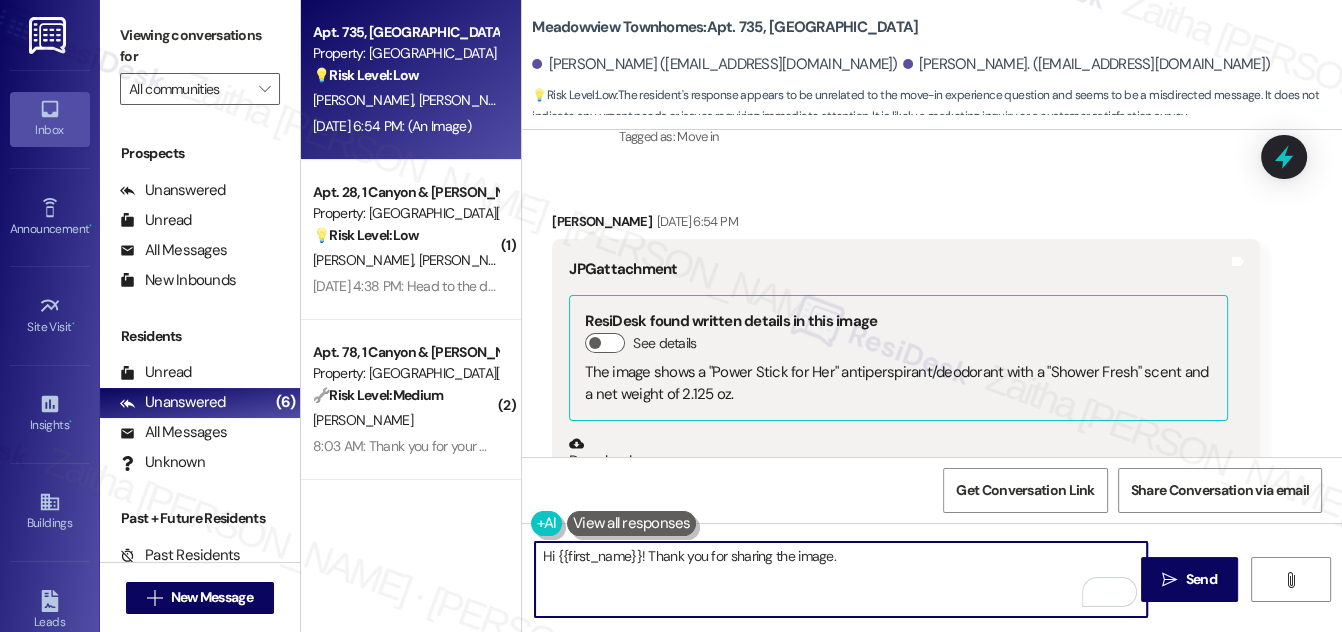 click on "Tyrone Smith Jr Jul 25, 2025 at 6:54 PM" at bounding box center (906, 225) 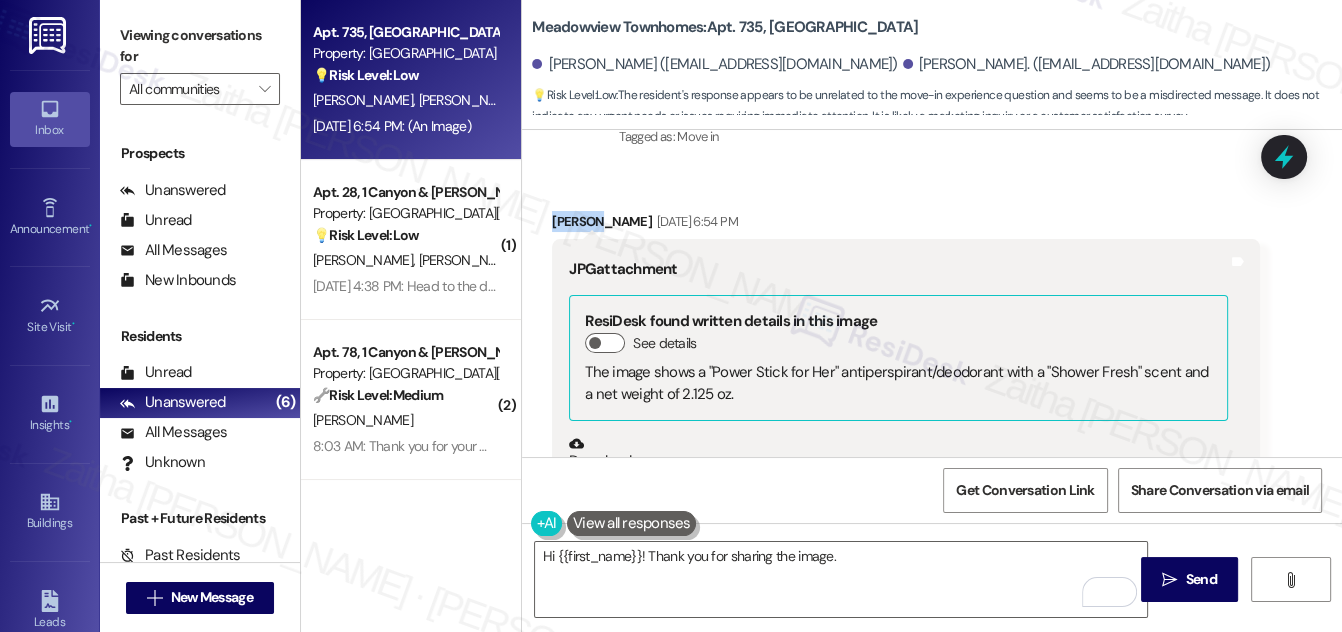 click on "Tyrone Smith Jr Jul 25, 2025 at 6:54 PM" at bounding box center (906, 225) 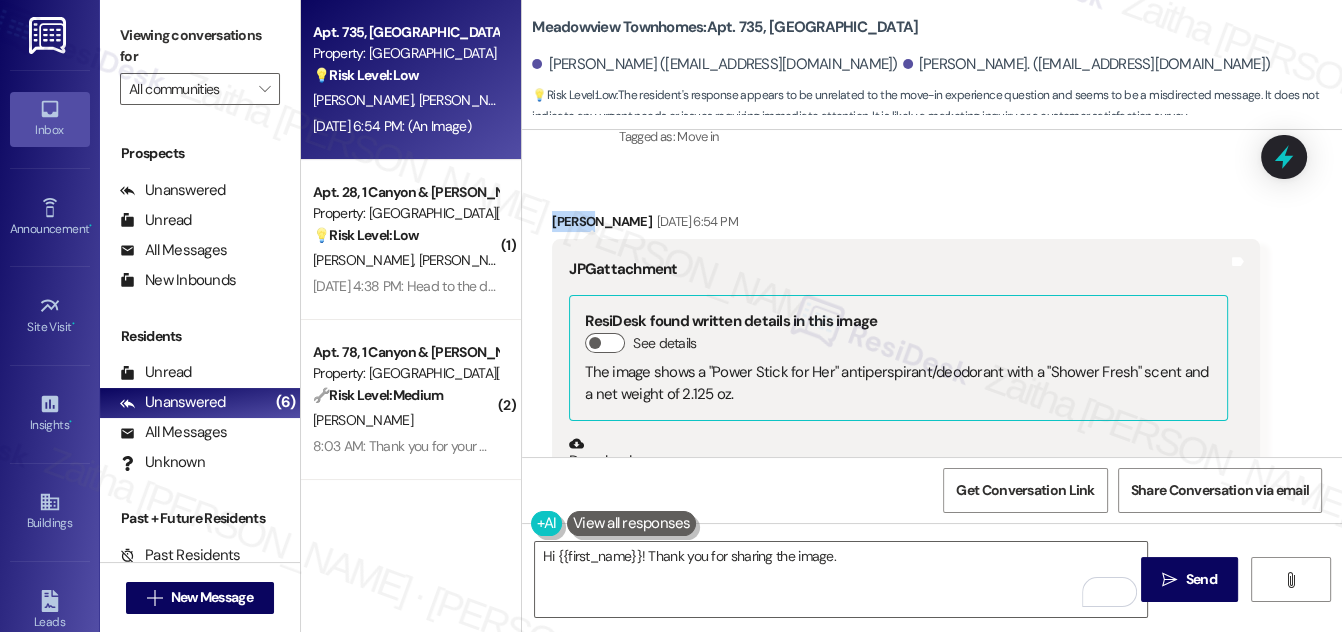 copy on "Tyrone" 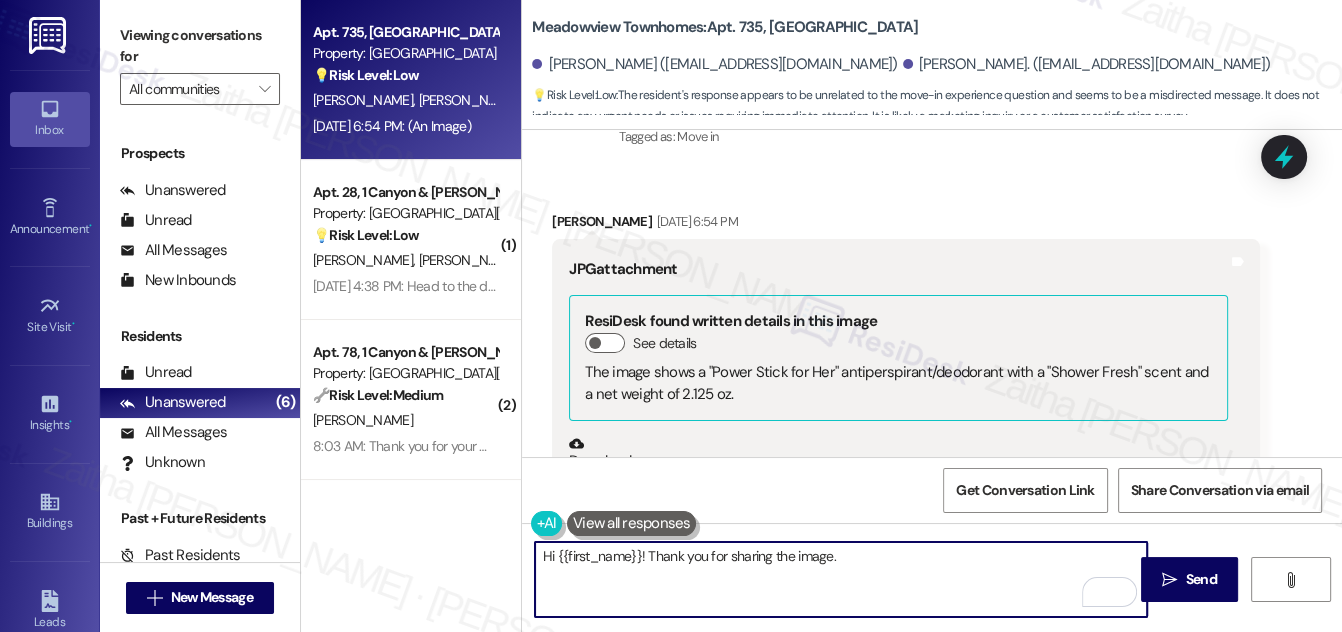 click on "Hi {{first_name}}! Thank you for sharing the image." at bounding box center [841, 579] 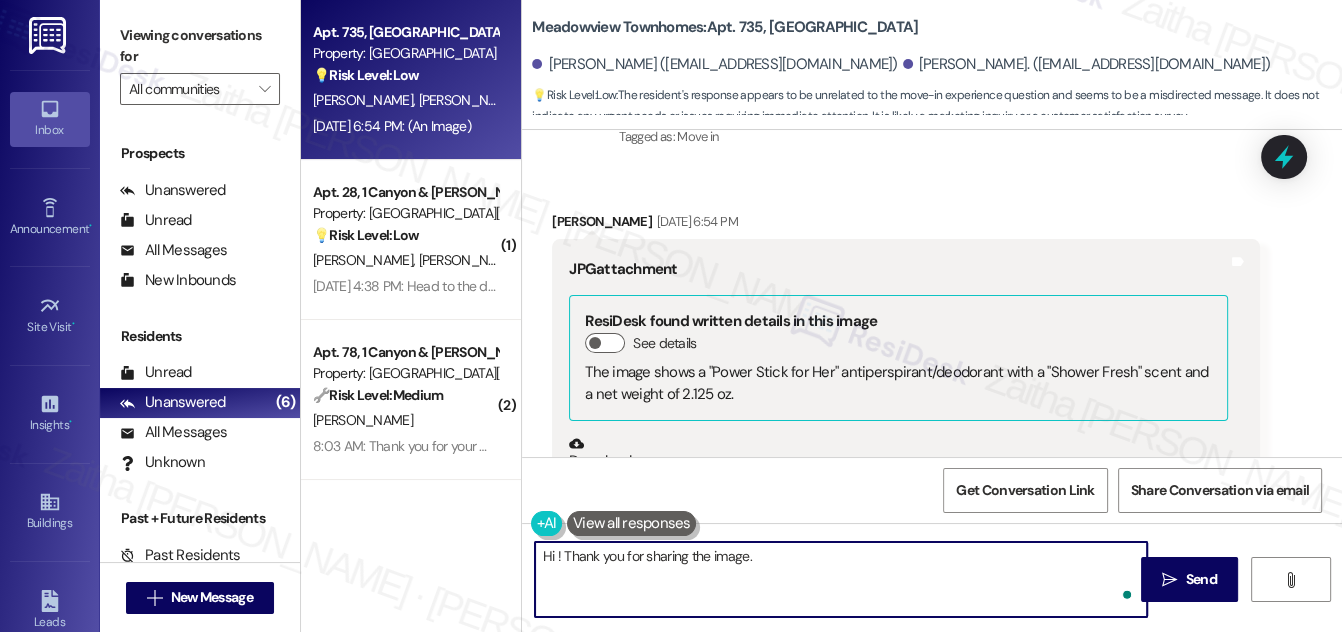 paste on "Tyrone" 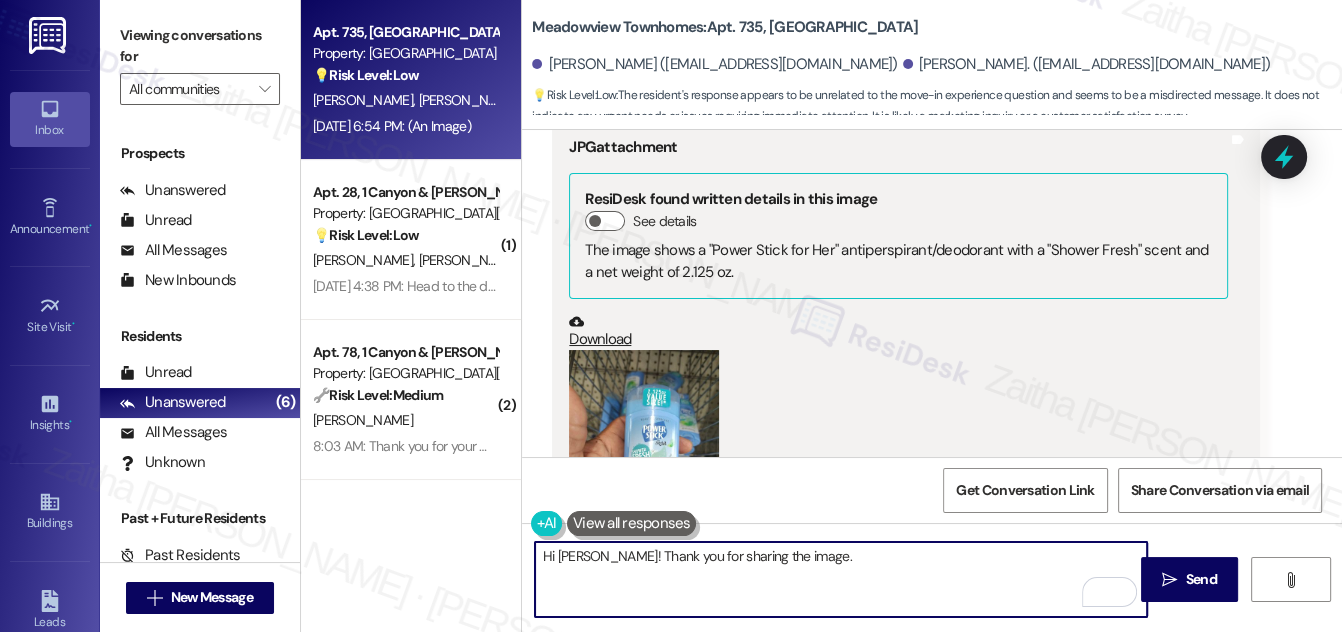 scroll, scrollTop: 622, scrollLeft: 0, axis: vertical 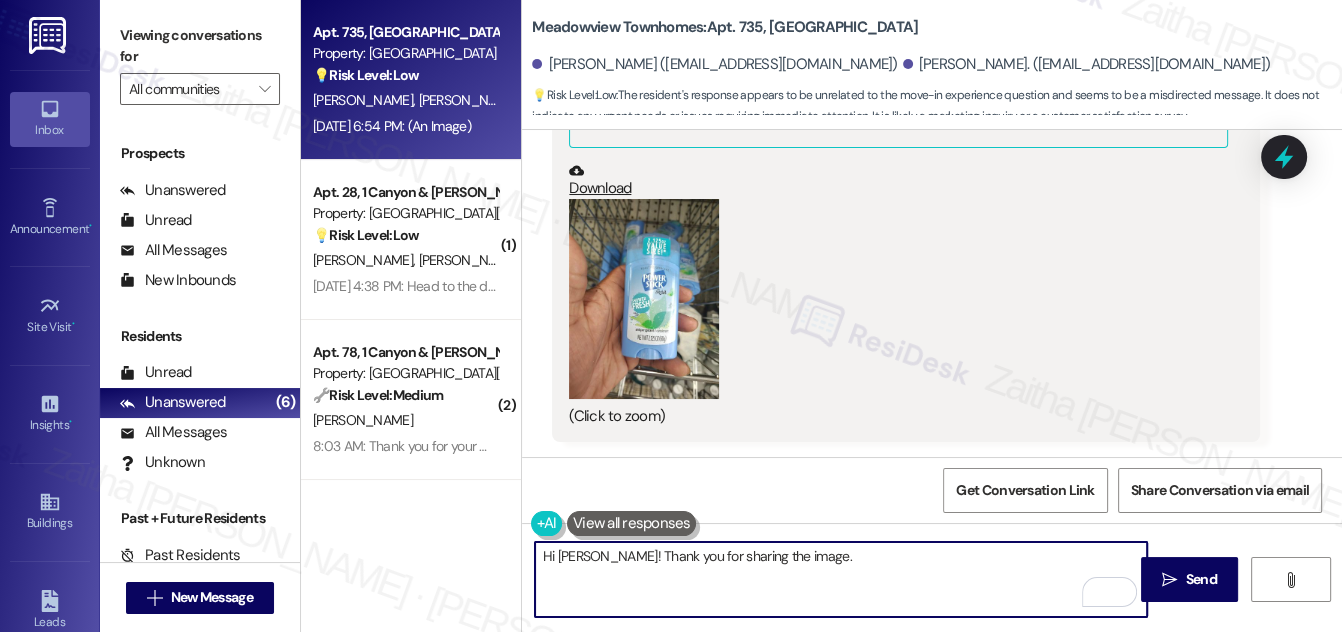 click on "Hi Tyrone! Thank you for sharing the image." at bounding box center [841, 579] 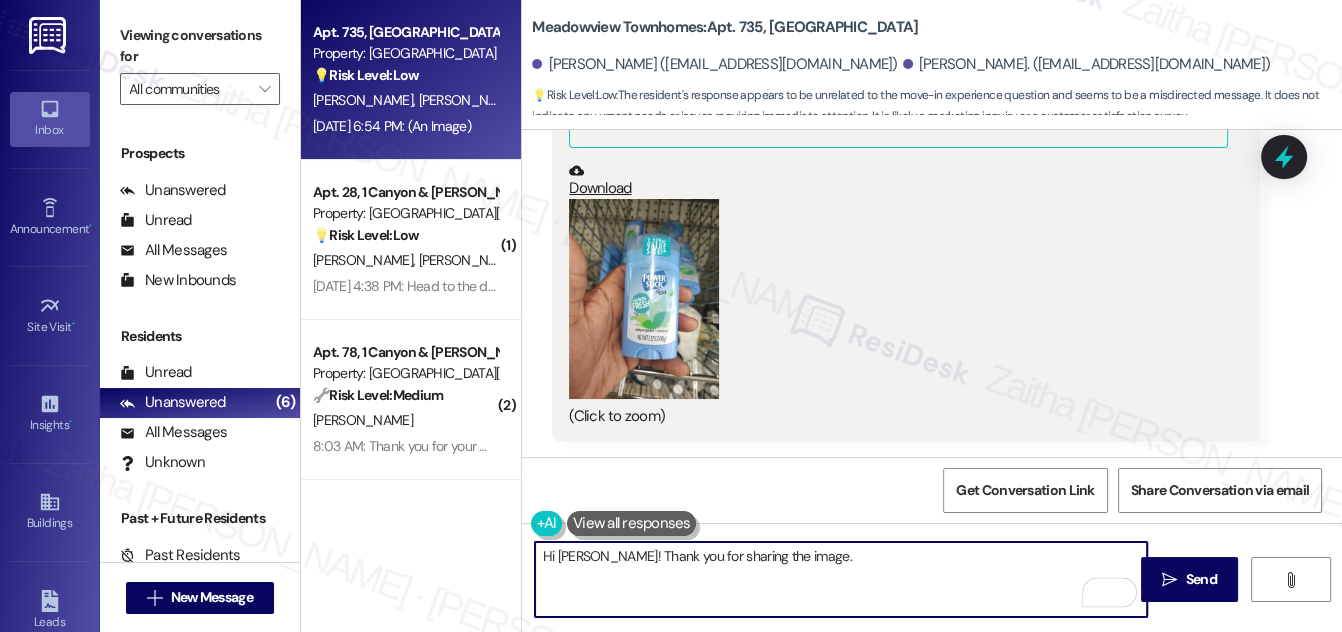 paste on "Can you please clarify what this is regarding? Happy to help!" 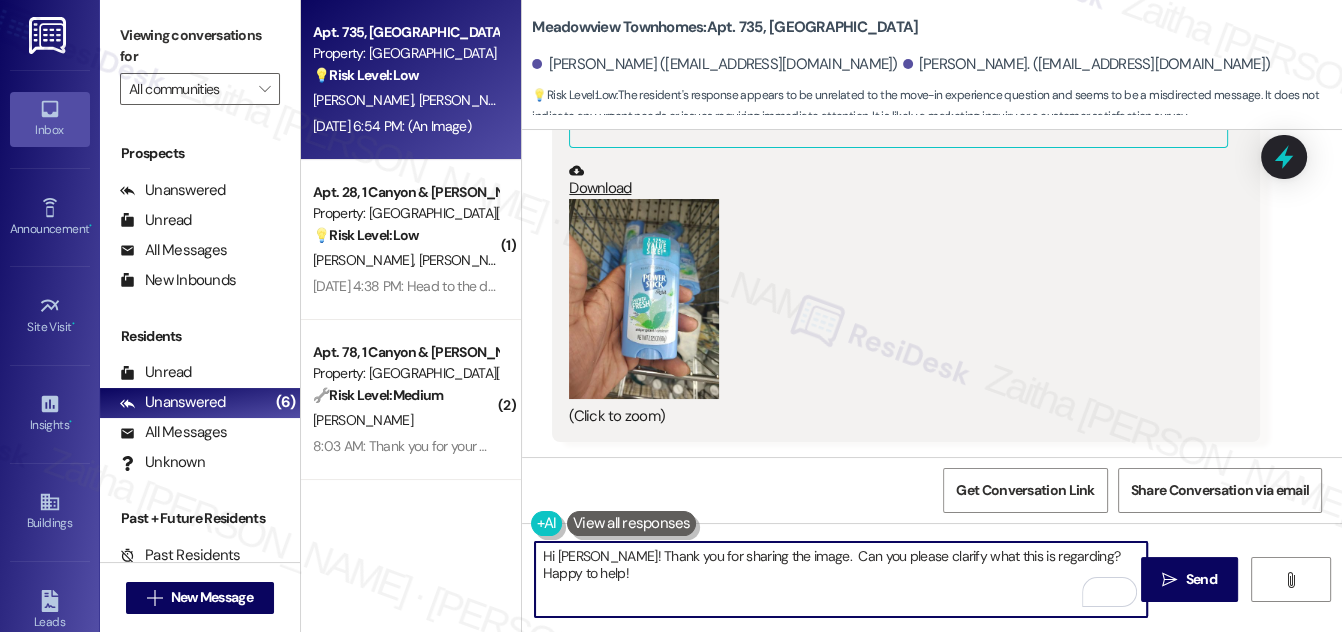 click on "Hi Tyrone! Thank you for sharing the image.  Can you please clarify what this is regarding? Happy to help!" at bounding box center [841, 579] 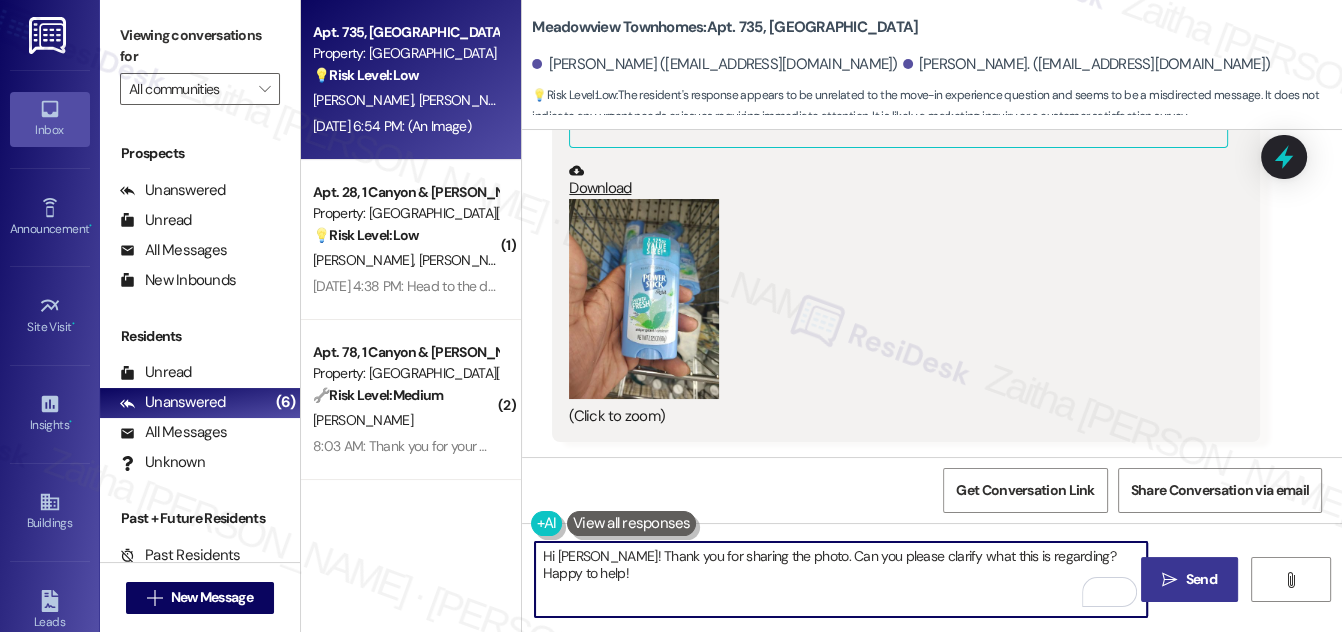 type on "Hi Tyrone! Thank you for sharing the photo. Can you please clarify what this is regarding? Happy to help!" 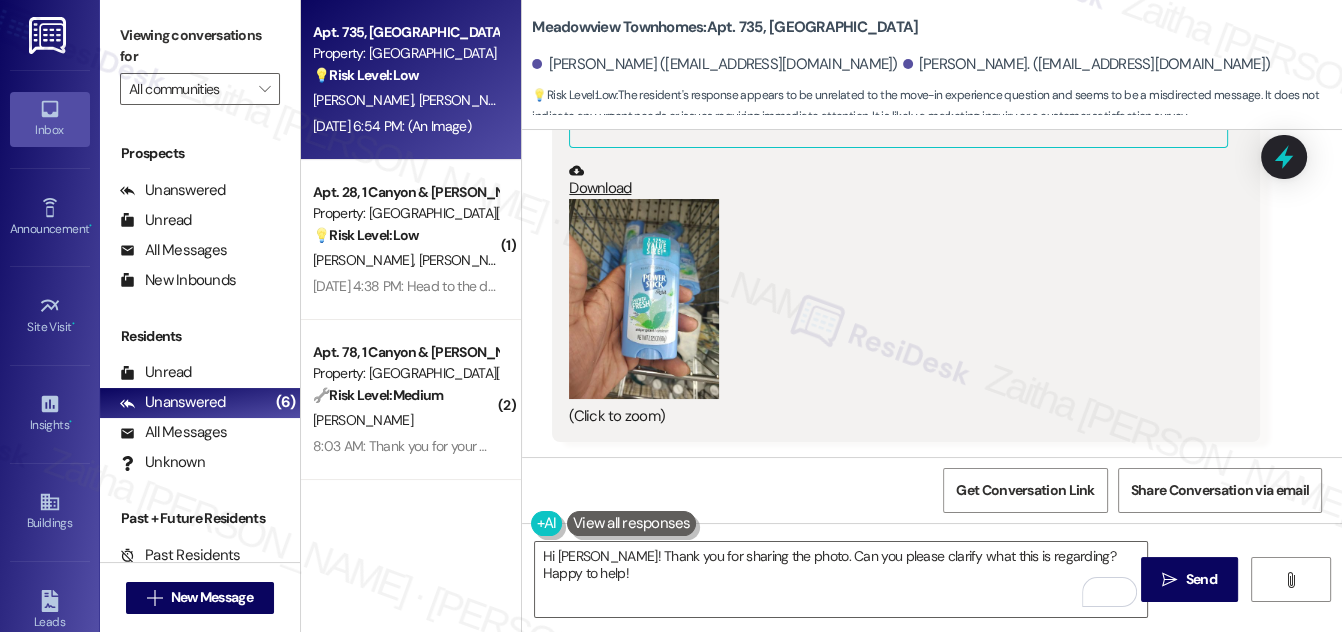 drag, startPoint x: 1186, startPoint y: 575, endPoint x: 1114, endPoint y: 484, distance: 116.03879 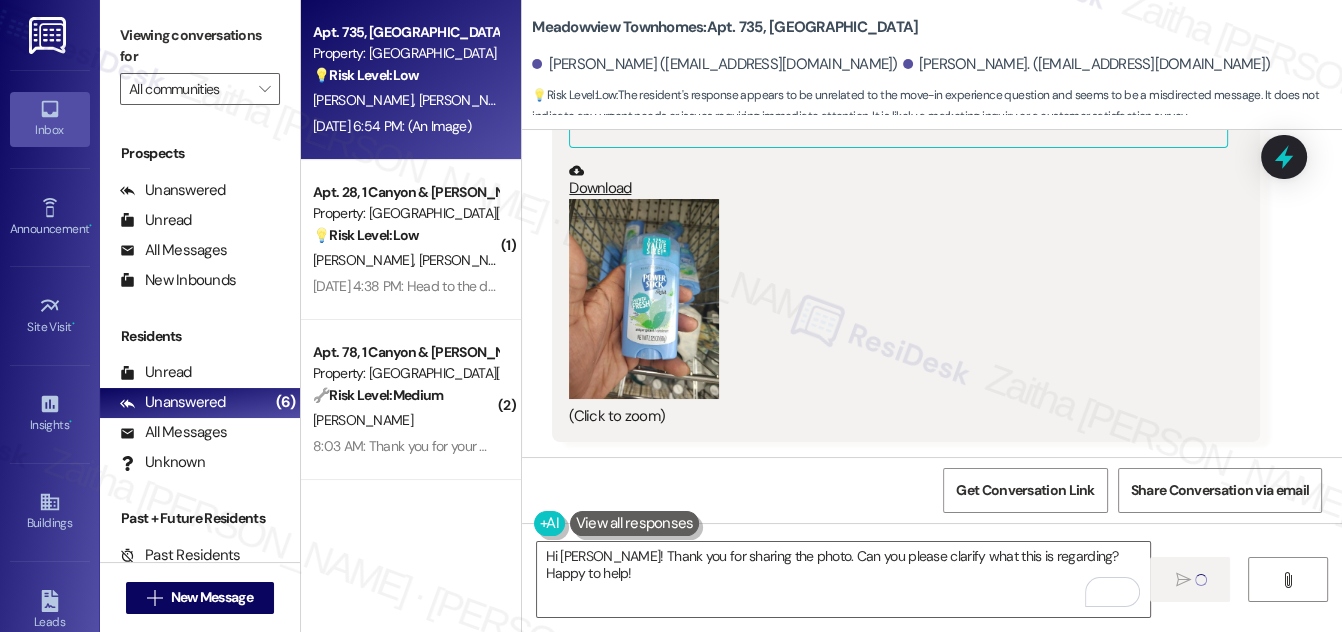 type 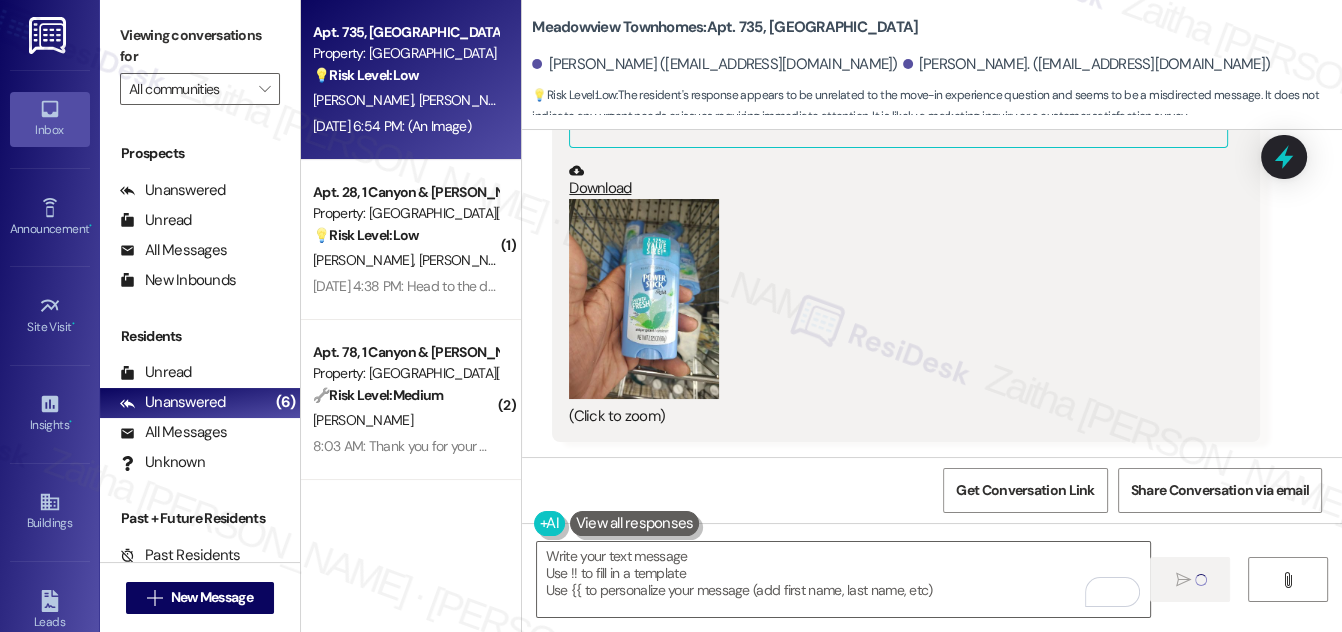 scroll, scrollTop: 621, scrollLeft: 0, axis: vertical 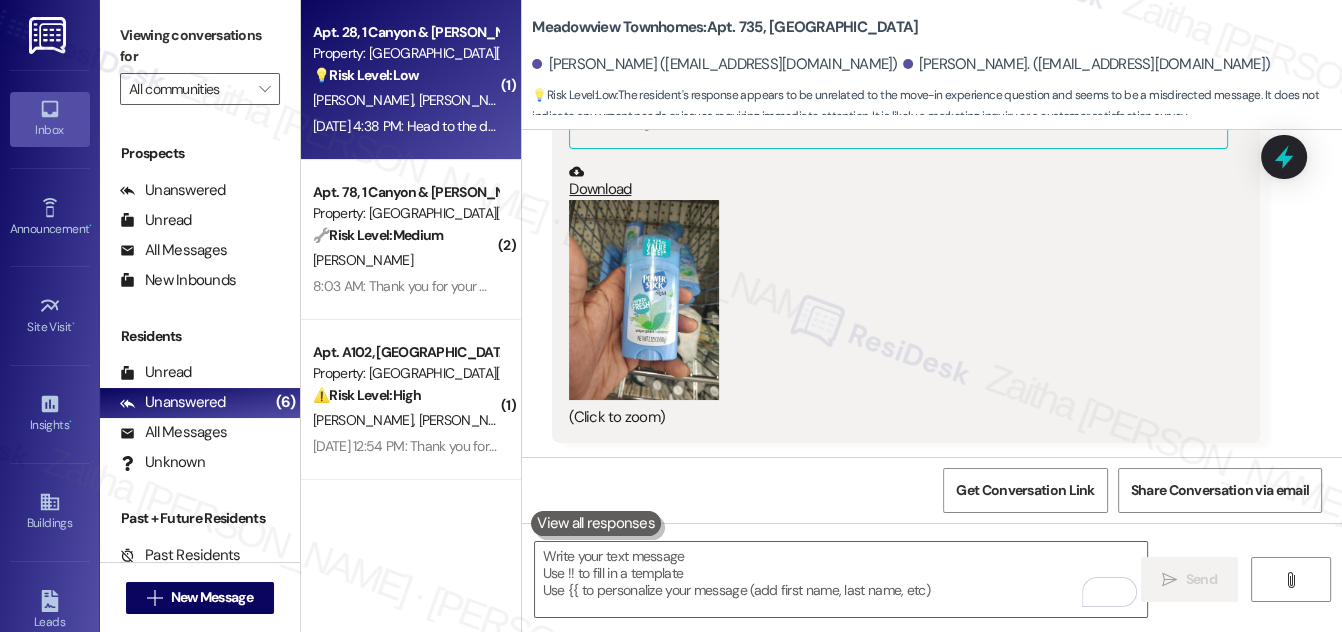 click on "E. Condry C. Condry" at bounding box center (405, 100) 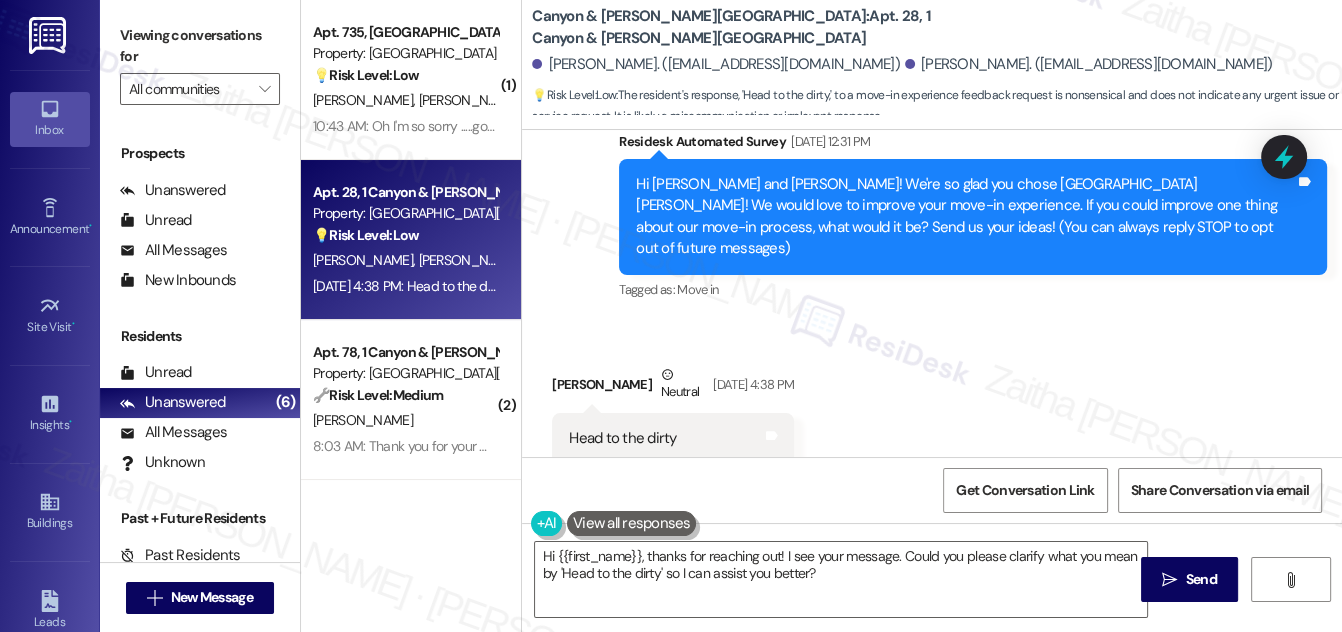 scroll, scrollTop: 209, scrollLeft: 0, axis: vertical 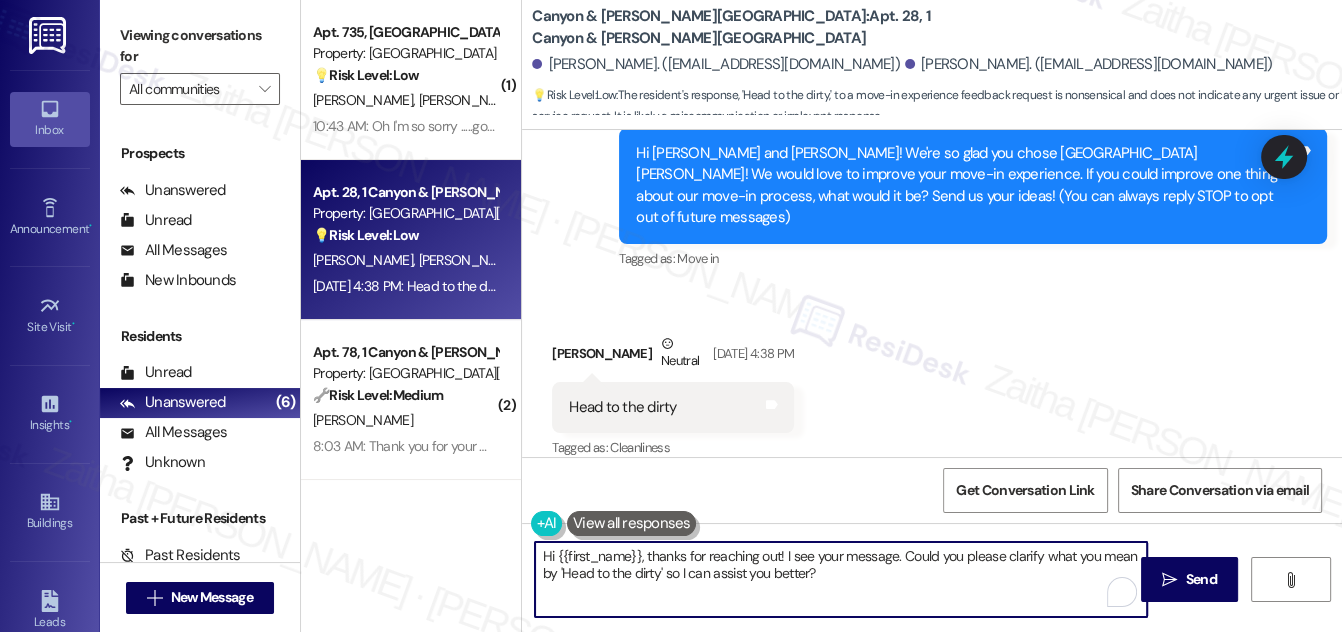 click on "Hi {{first_name}}, thanks for reaching out! I see your message. Could you please clarify what you mean by 'Head to the dirty' so I can assist you better?" at bounding box center [841, 579] 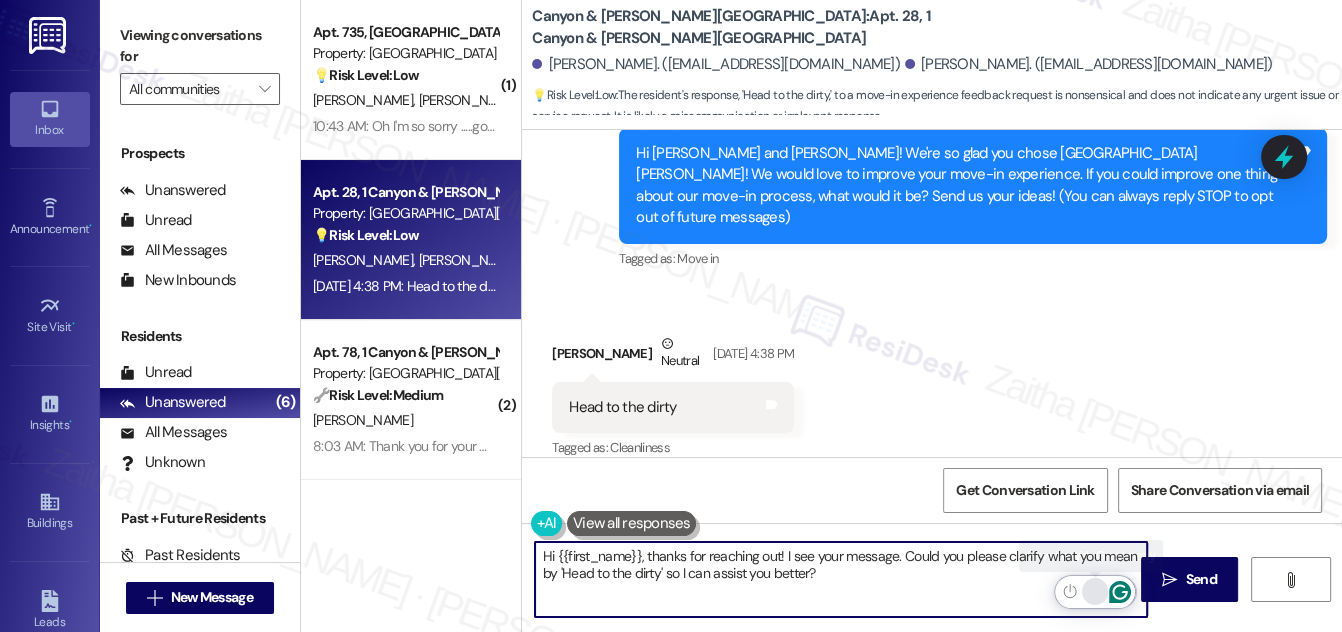 click 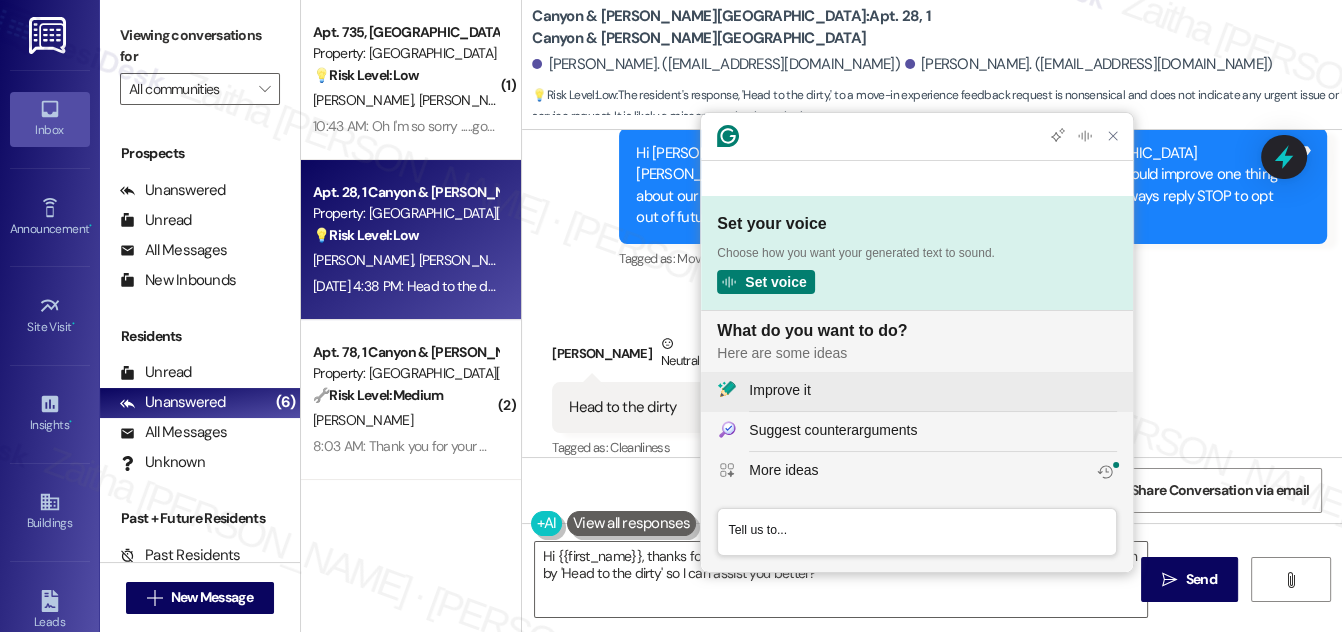 scroll, scrollTop: 0, scrollLeft: 0, axis: both 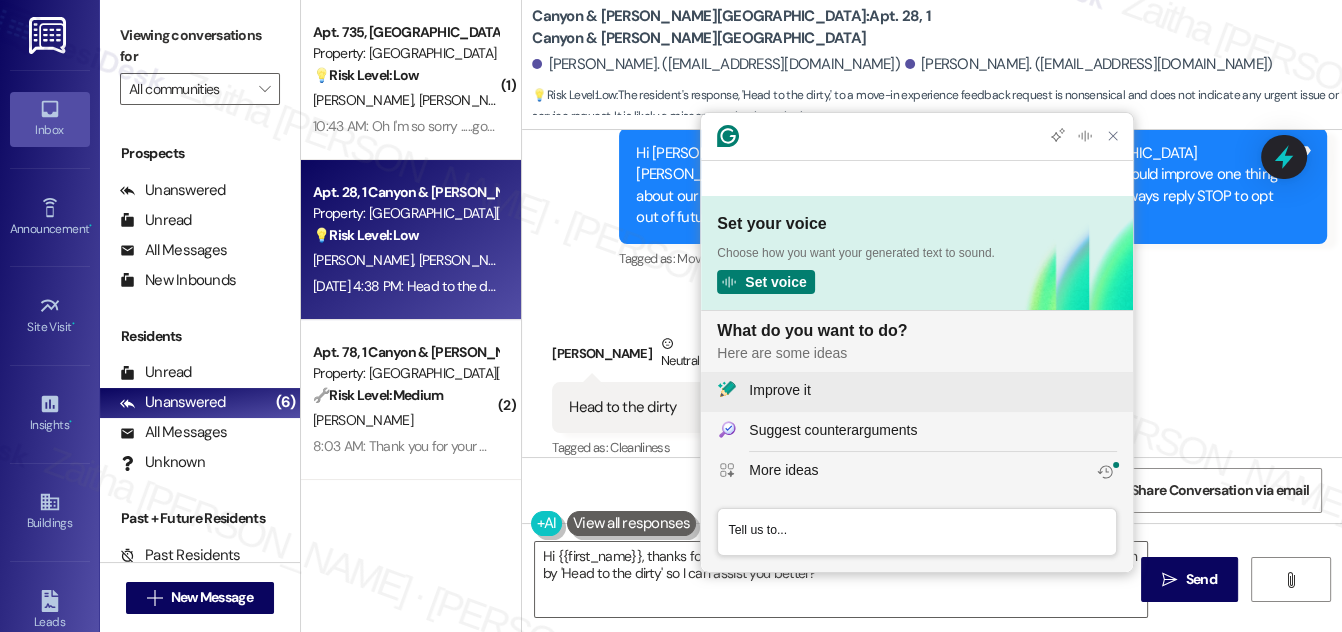 click on "Improve it" 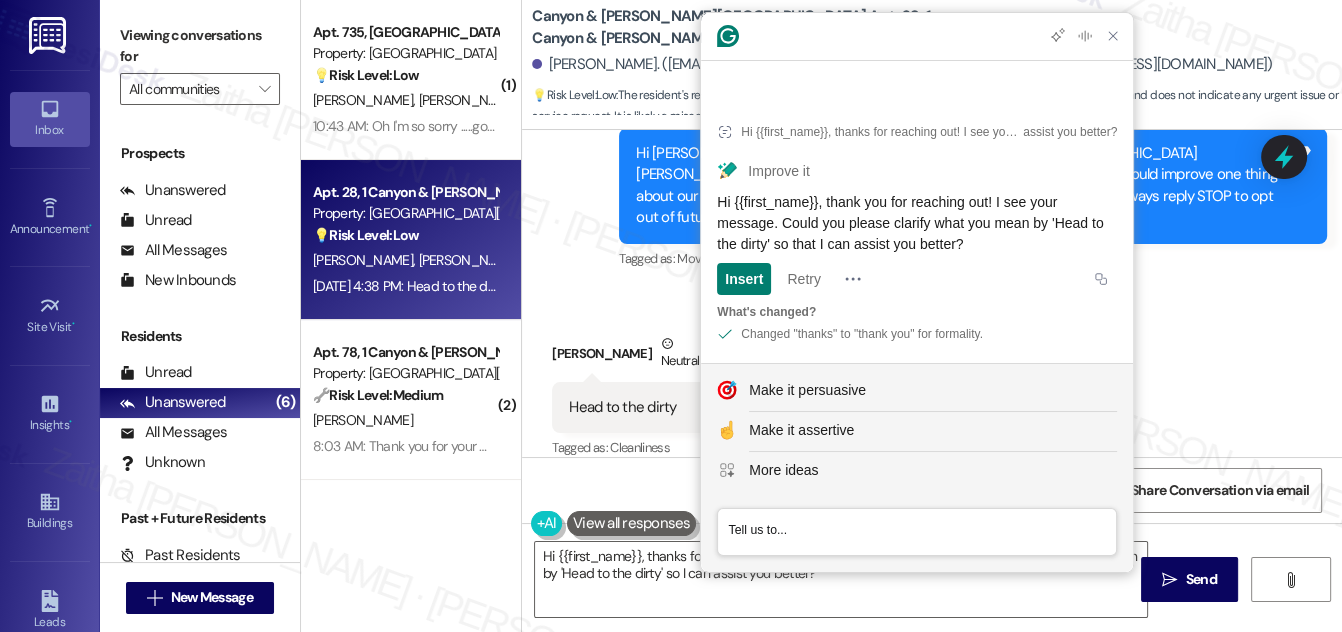click on "Received via SMS Christopher Condry   Neutral Jul 25, 2025 at 4:38 PM Head to the dirty Tags and notes Tagged as:   Cleanliness Click to highlight conversations about Cleanliness" at bounding box center (932, 383) 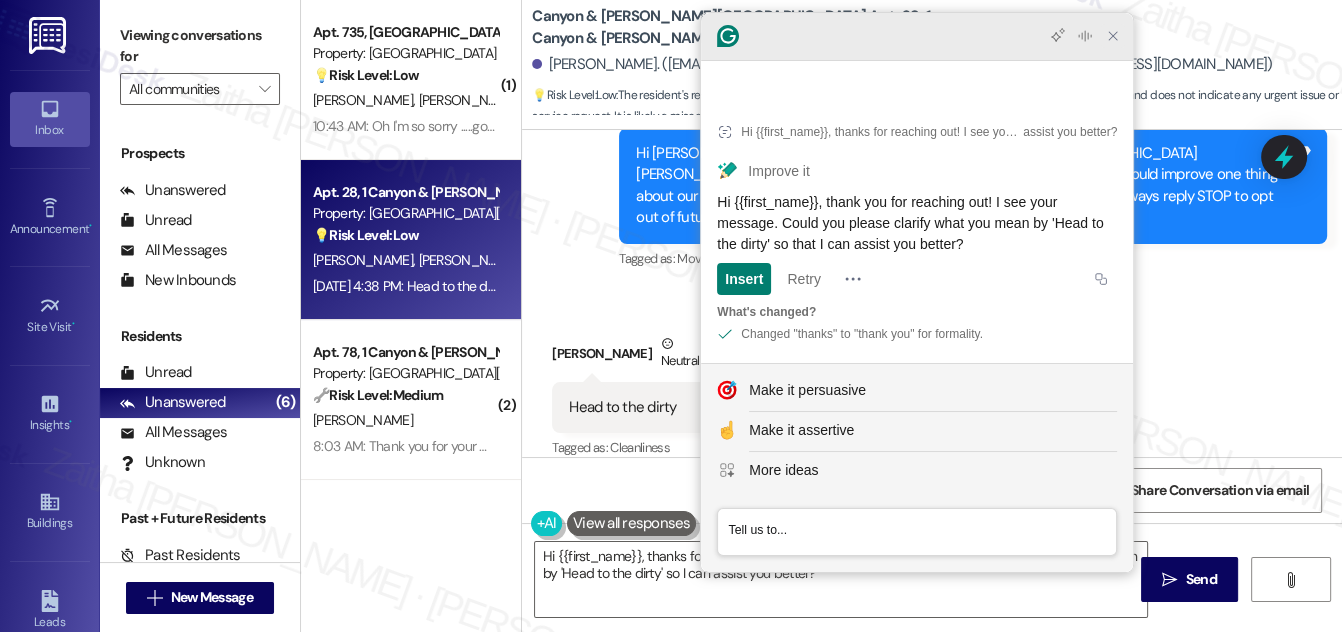 click 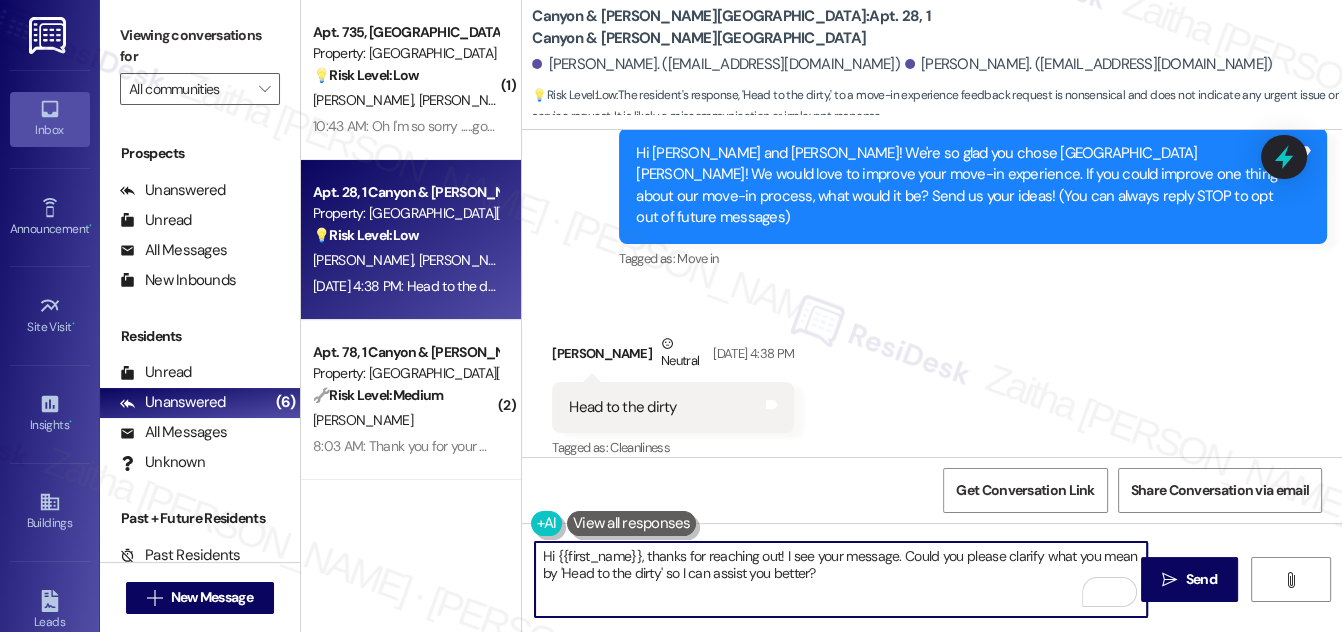 click on "Christopher Condry   Neutral Jul 25, 2025 at 4:38 PM" at bounding box center (673, 357) 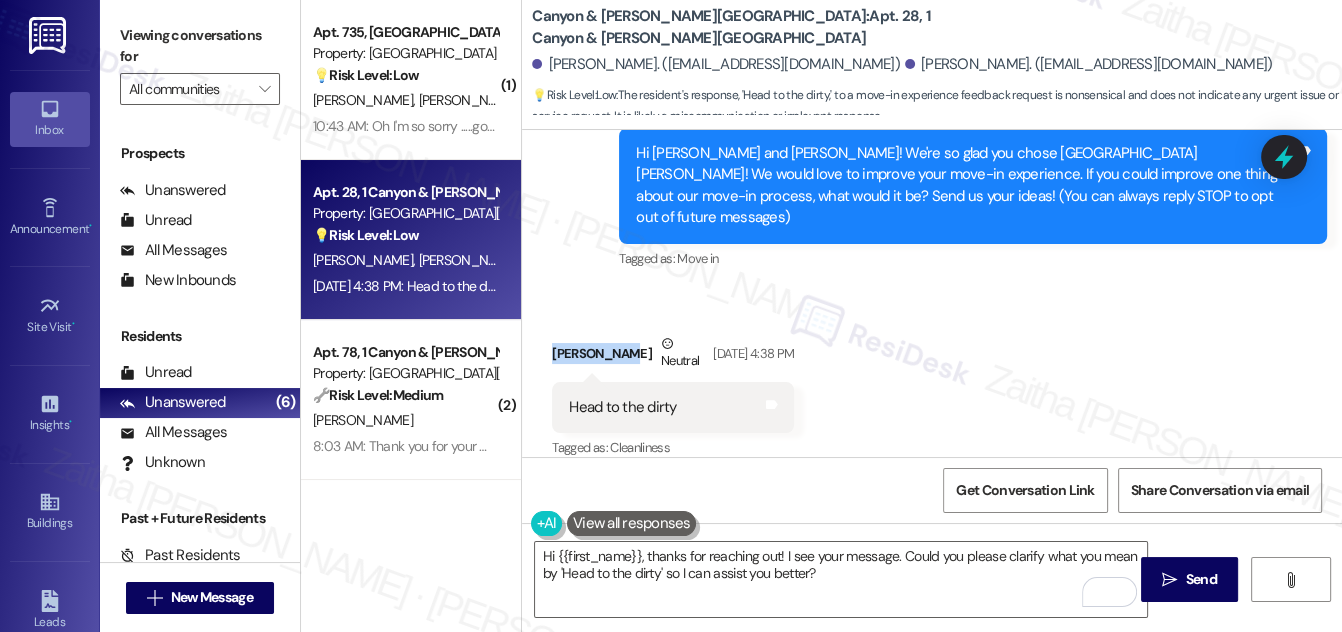 click on "Christopher Condry   Neutral Jul 25, 2025 at 4:38 PM" at bounding box center (673, 357) 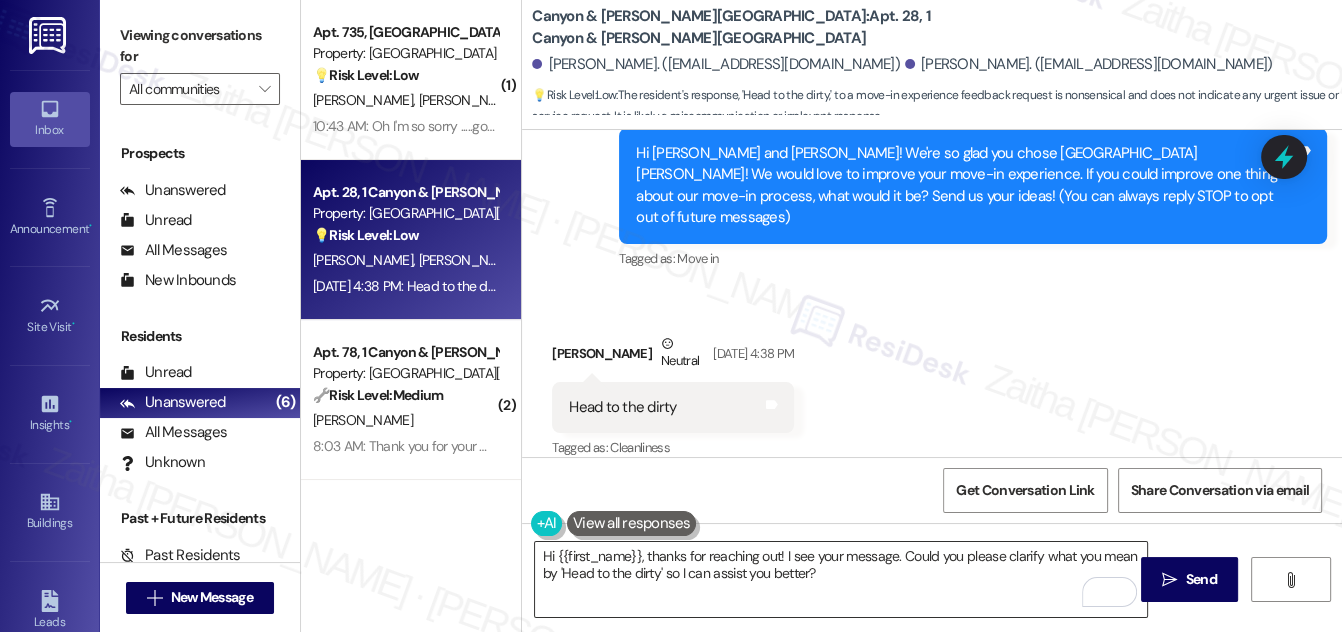 click on "Hi {{first_name}}, thanks for reaching out! I see your message. Could you please clarify what you mean by 'Head to the dirty' so I can assist you better?" at bounding box center (841, 579) 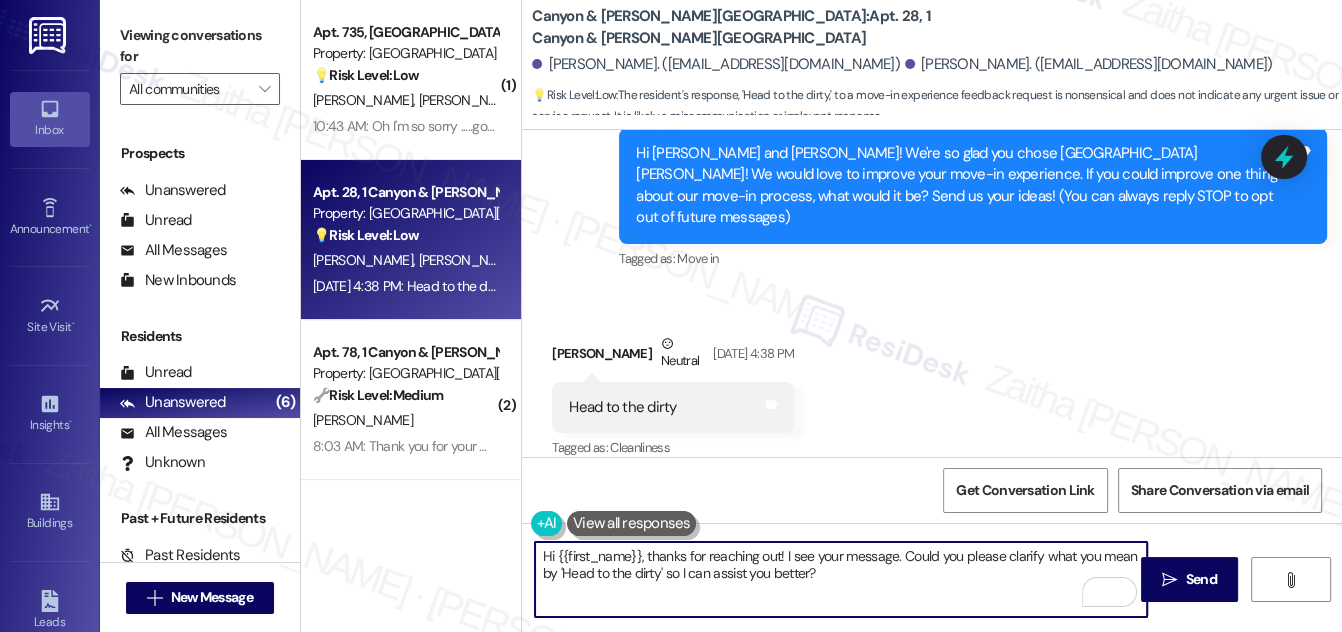 click on "Hi {{first_name}}, thanks for reaching out! I see your message. Could you please clarify what you mean by 'Head to the dirty' so I can assist you better?" at bounding box center [841, 579] 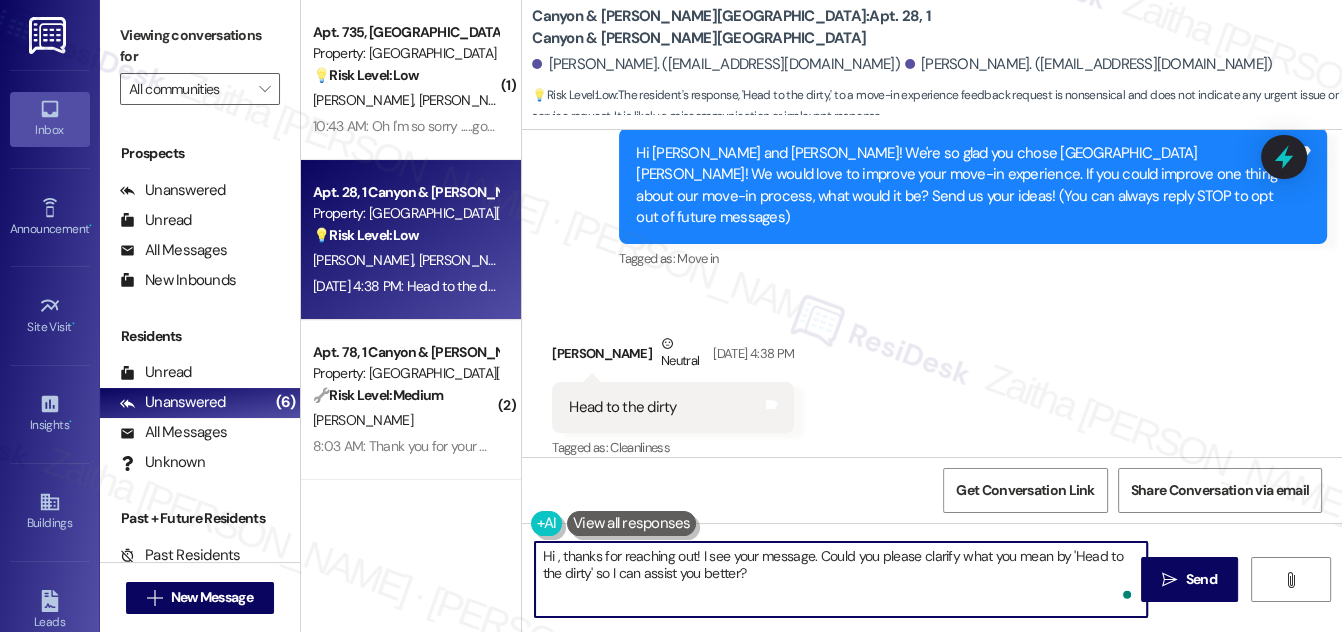 paste on "Christopher" 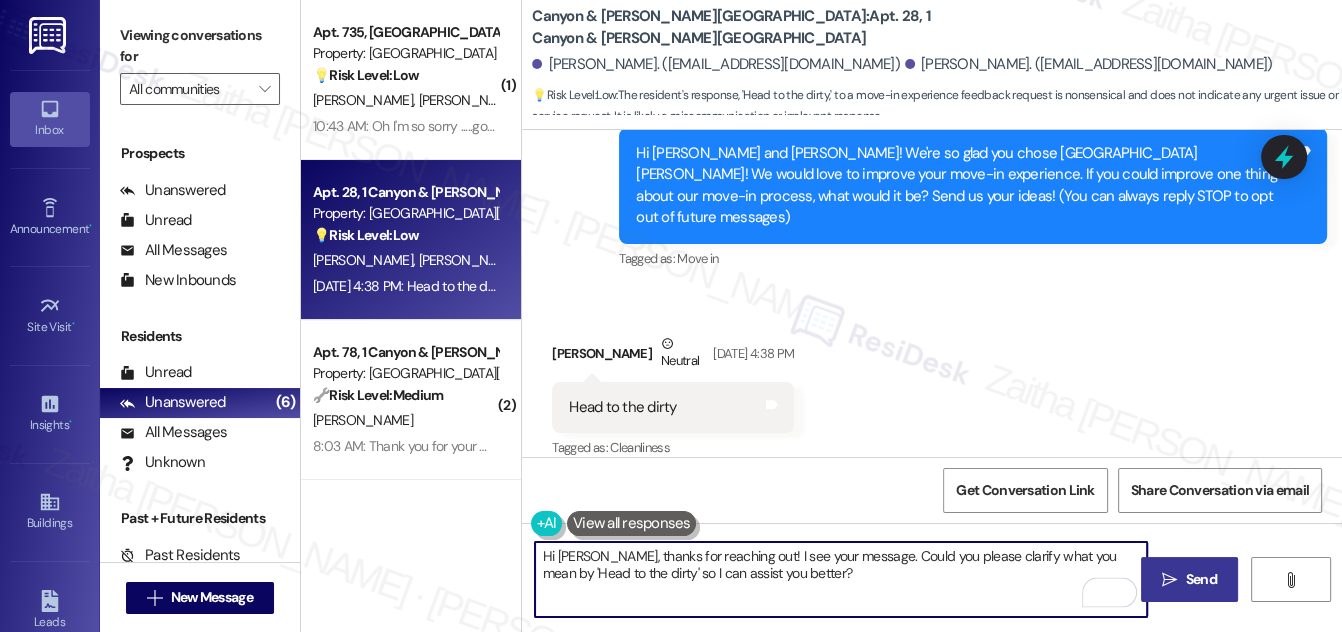 type on "Hi [PERSON_NAME], thanks for reaching out! I see your message. Could you please clarify what you mean by 'Head to the dirty' so I can assist you better?" 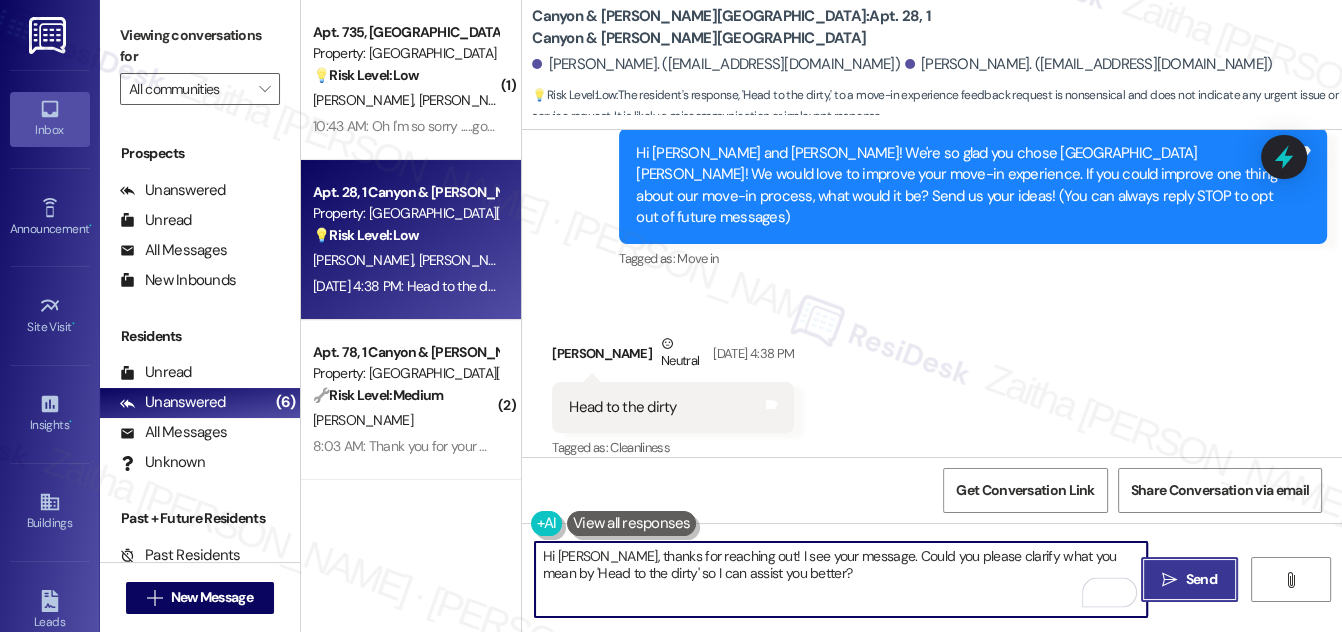 click on "Send" at bounding box center [1201, 579] 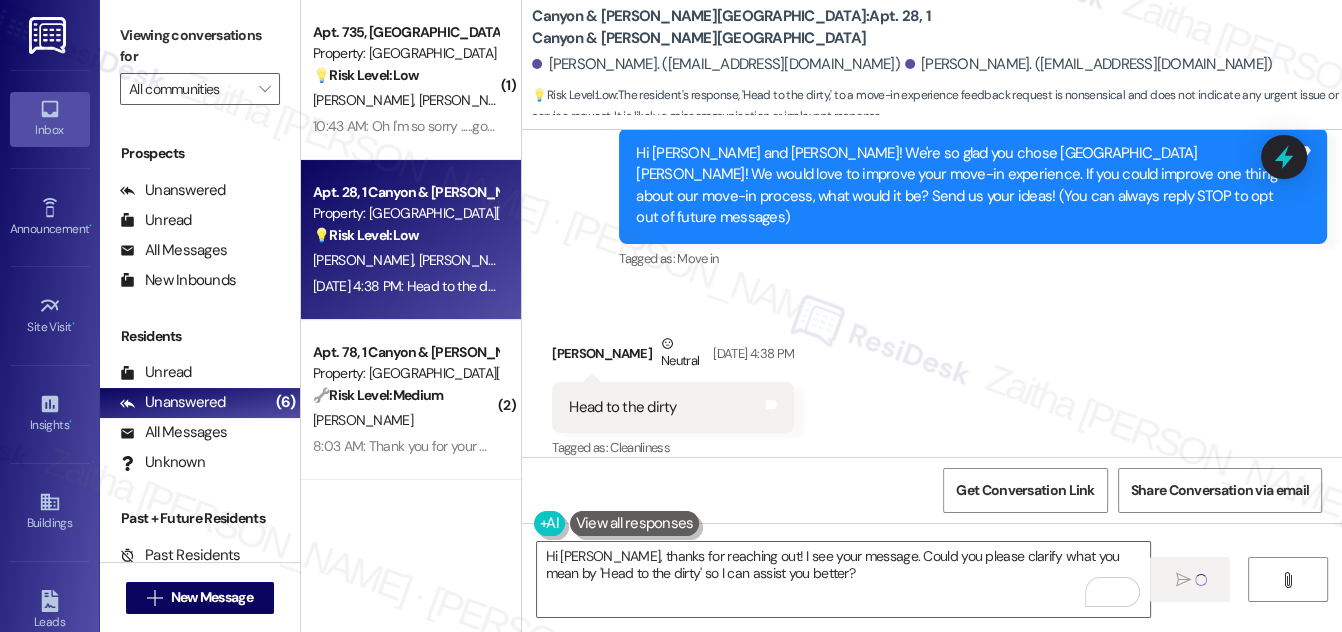 type 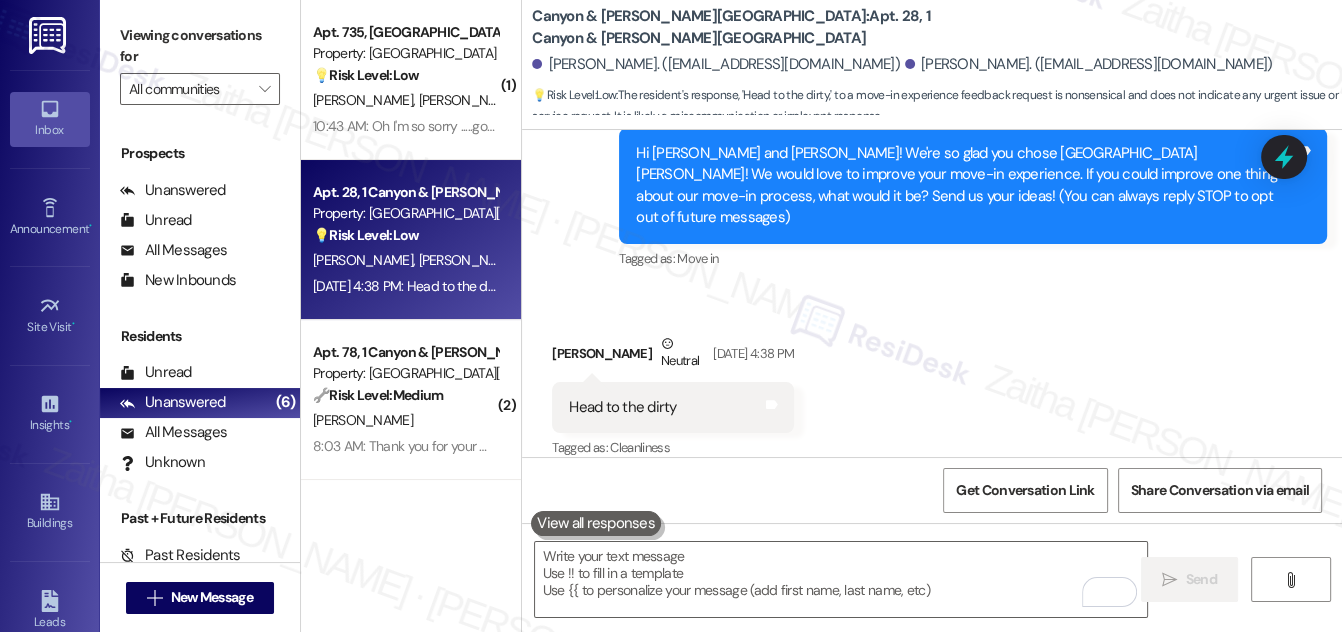 scroll, scrollTop: 208, scrollLeft: 0, axis: vertical 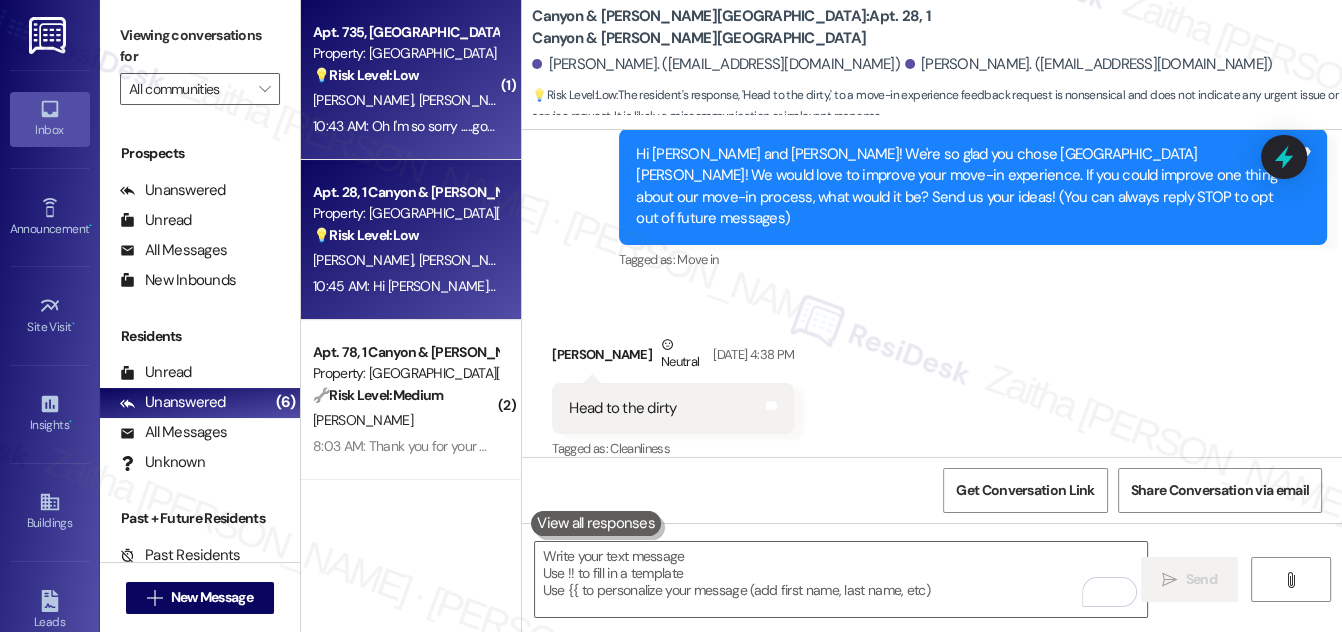 click on "10:43 AM: Oh I'm so sorry .....got sent to the story for female product and sent twin a pic to make sure that's the right one....didn't know I had to recipients on the text thread  10:43 AM: Oh I'm so sorry .....got sent to the story for female product and sent twin a pic to make sure that's the right one....didn't know I had to recipients on the text thread" at bounding box center [405, 126] 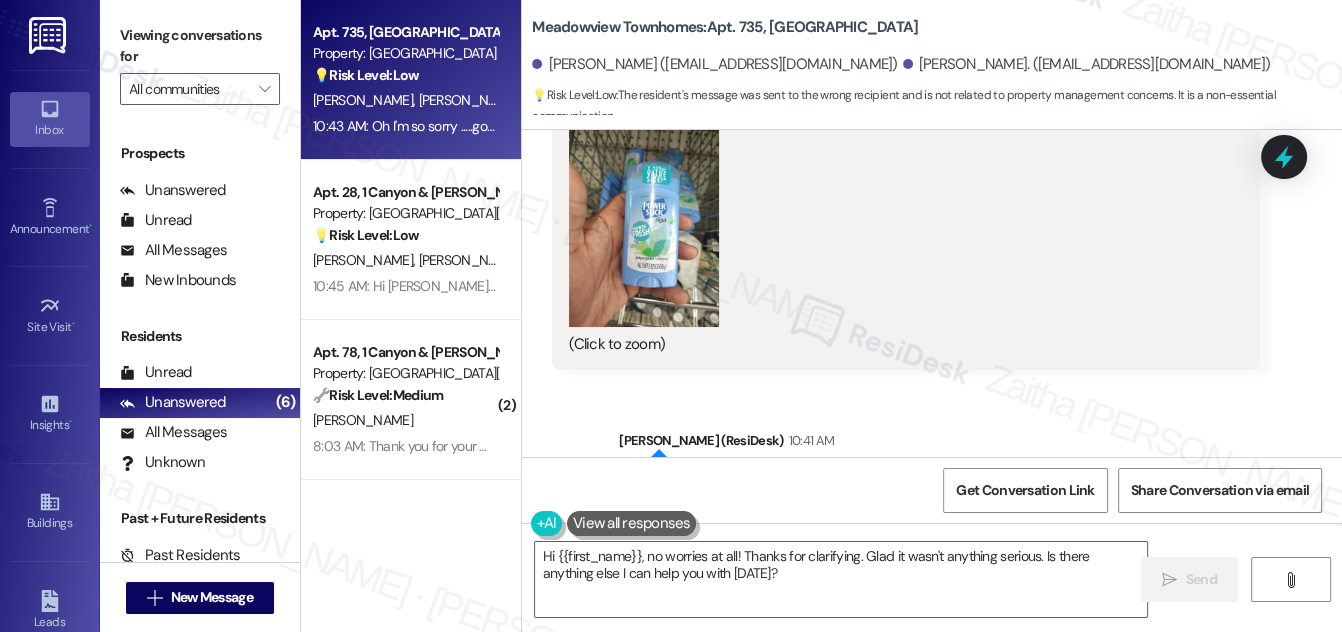 scroll, scrollTop: 678, scrollLeft: 0, axis: vertical 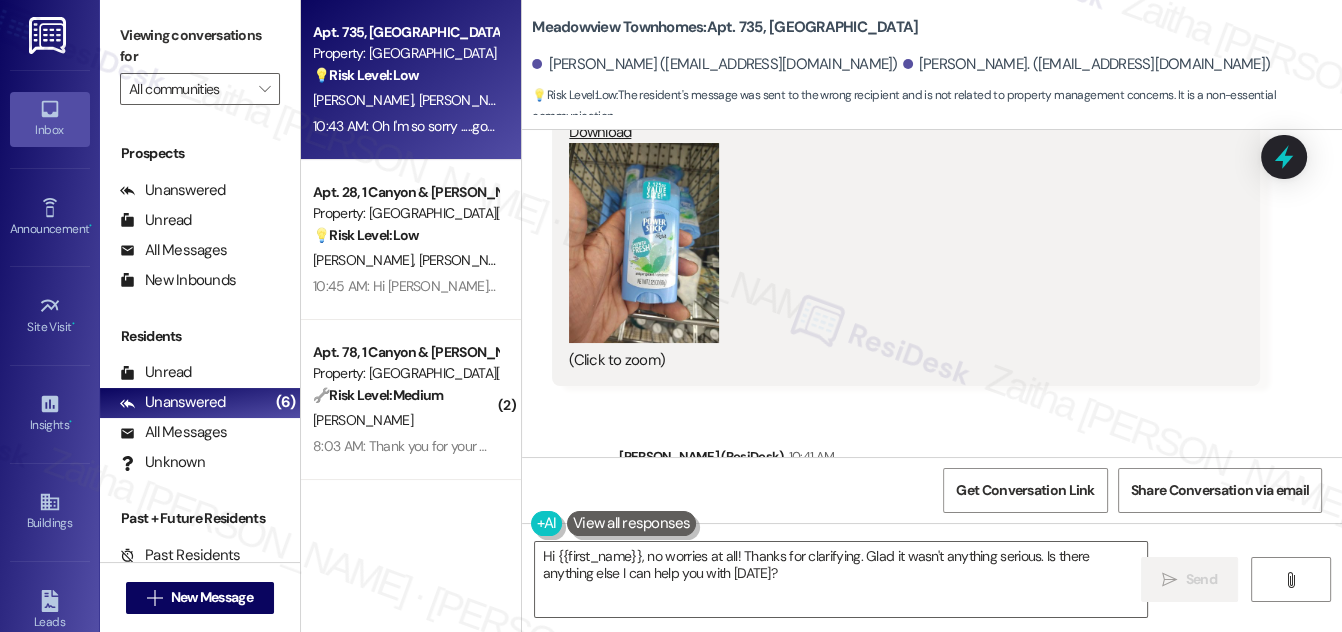 click at bounding box center (644, 243) 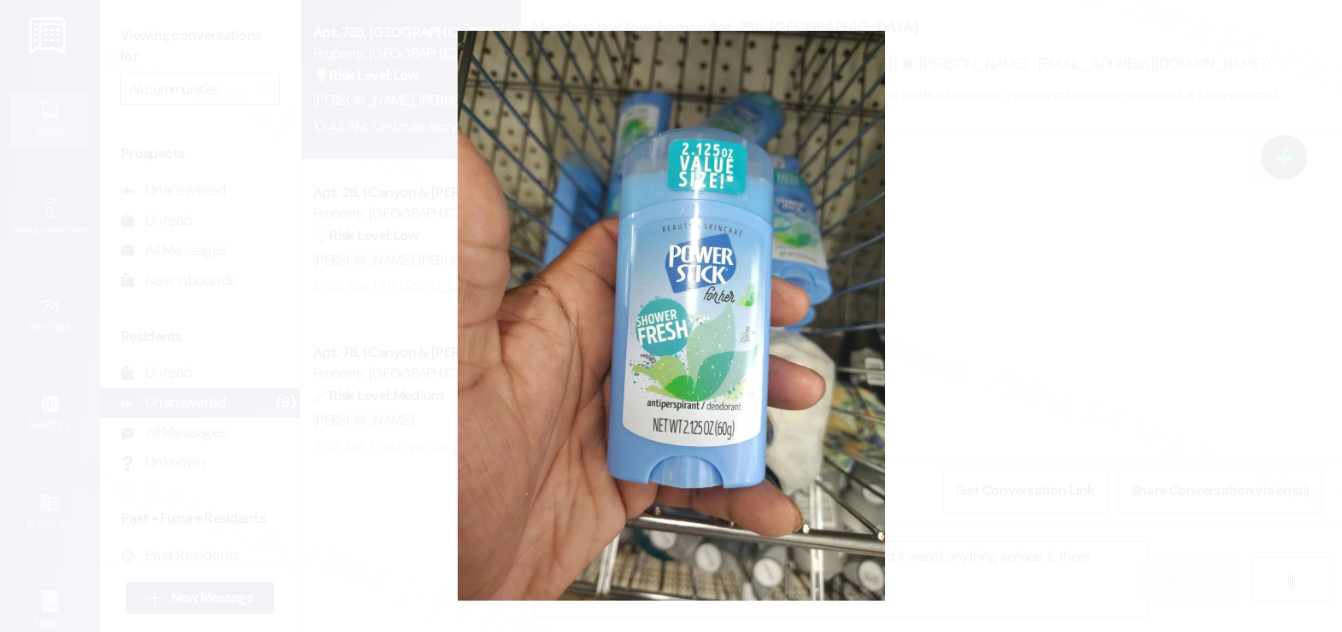 click at bounding box center [671, 316] 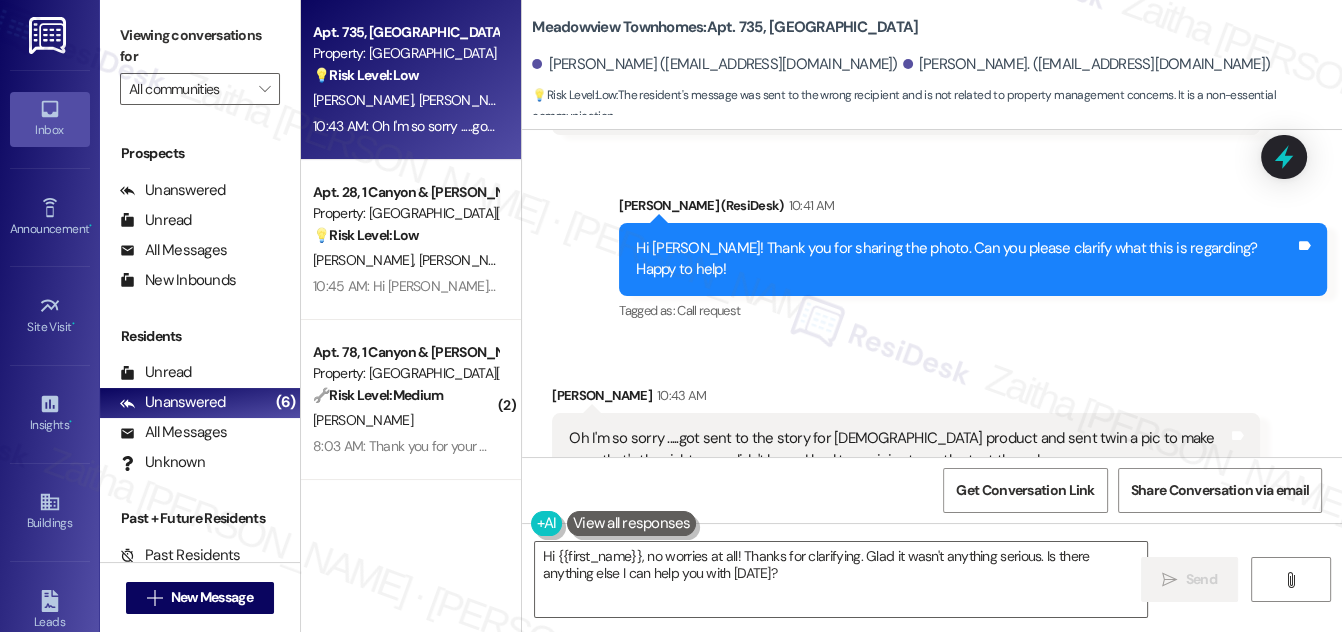 scroll, scrollTop: 952, scrollLeft: 0, axis: vertical 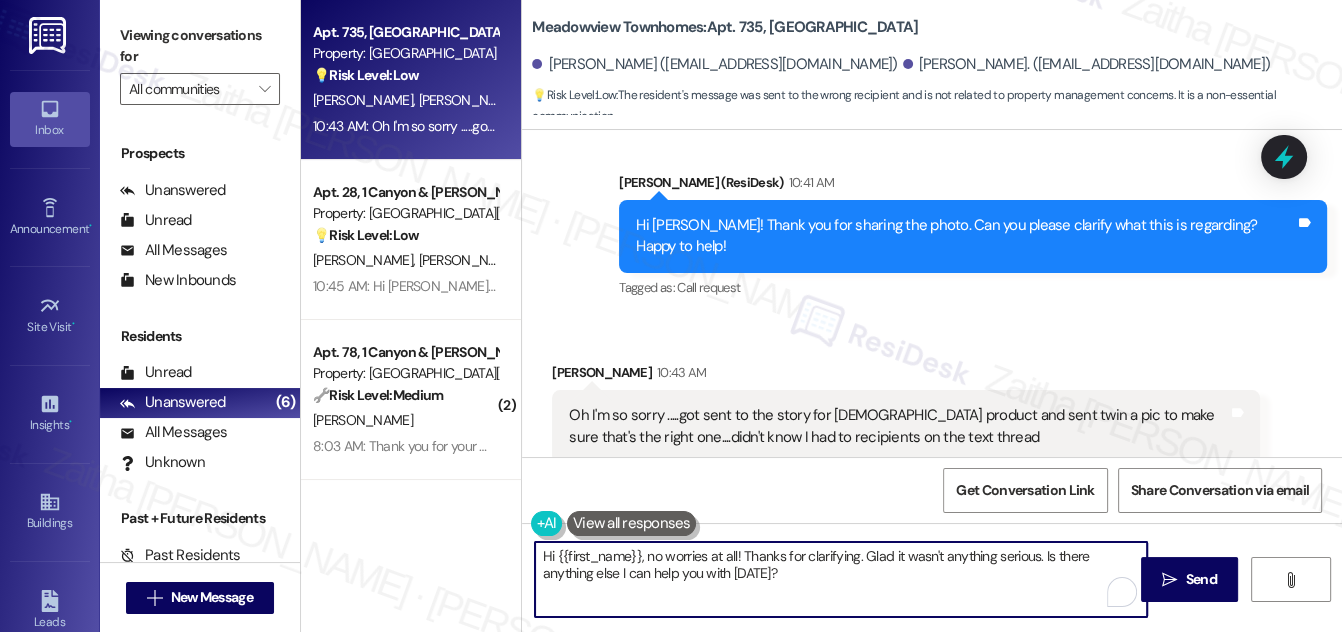 drag, startPoint x: 650, startPoint y: 556, endPoint x: 534, endPoint y: 556, distance: 116 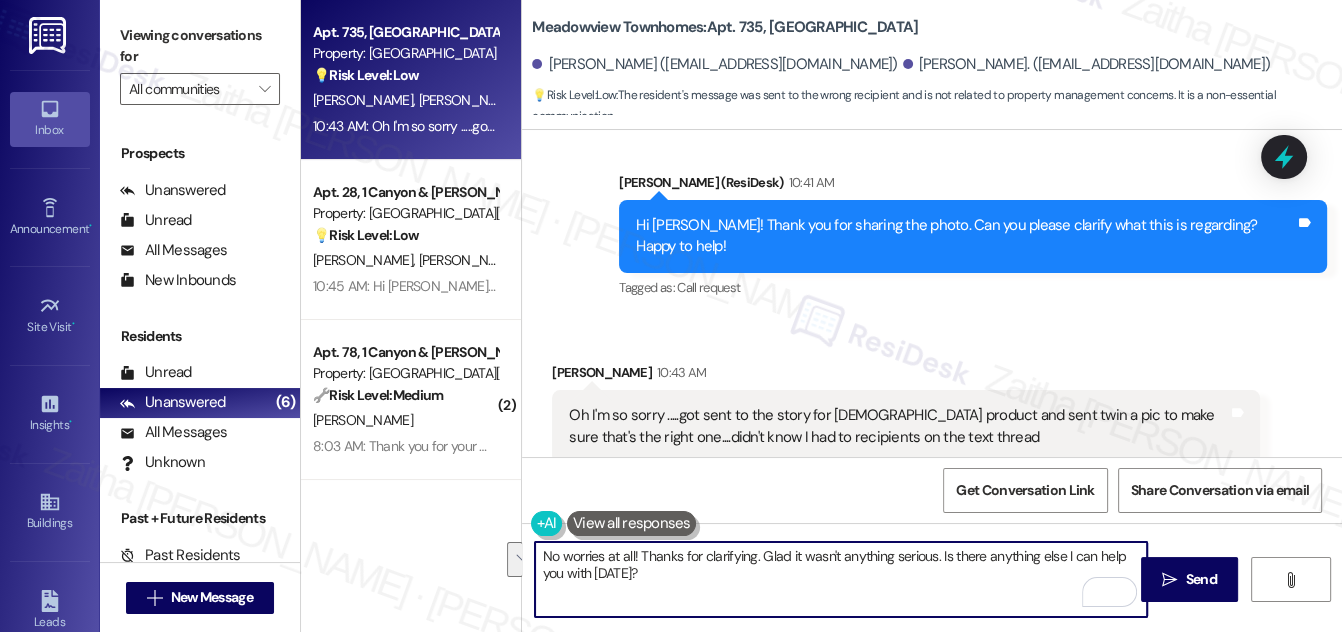 drag, startPoint x: 938, startPoint y: 550, endPoint x: 947, endPoint y: 583, distance: 34.20526 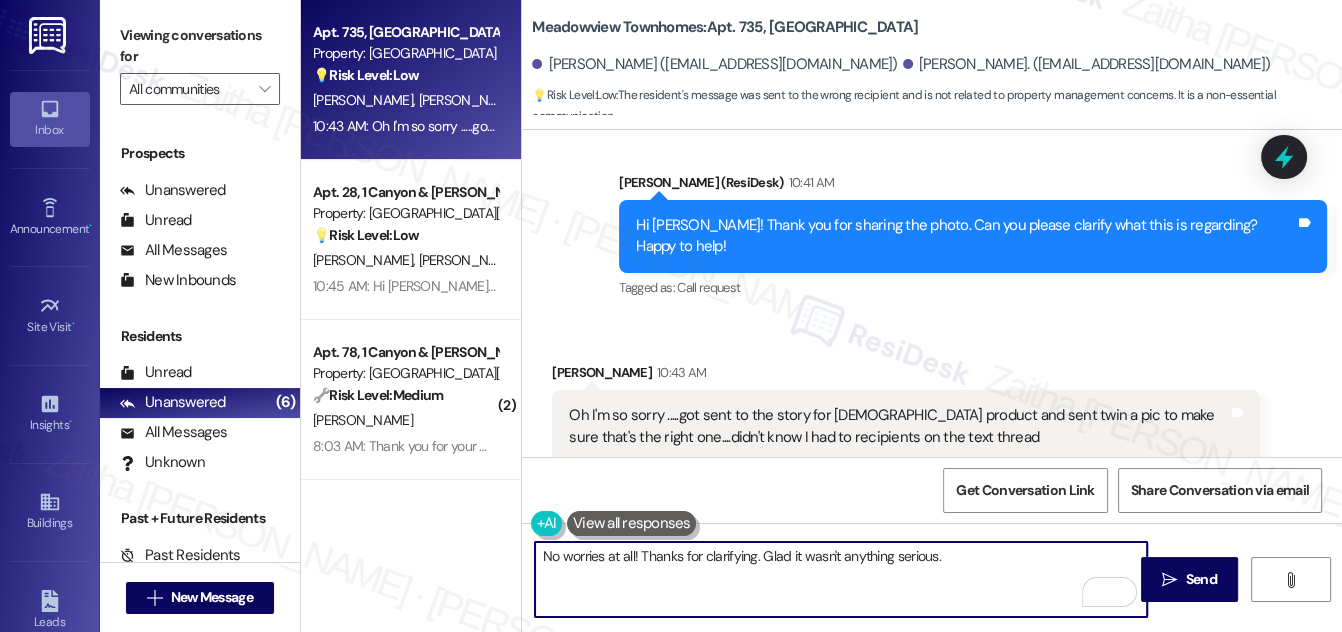 paste on "Please feel free to reach out if you have other concerns or home-related issues. Have a great day" 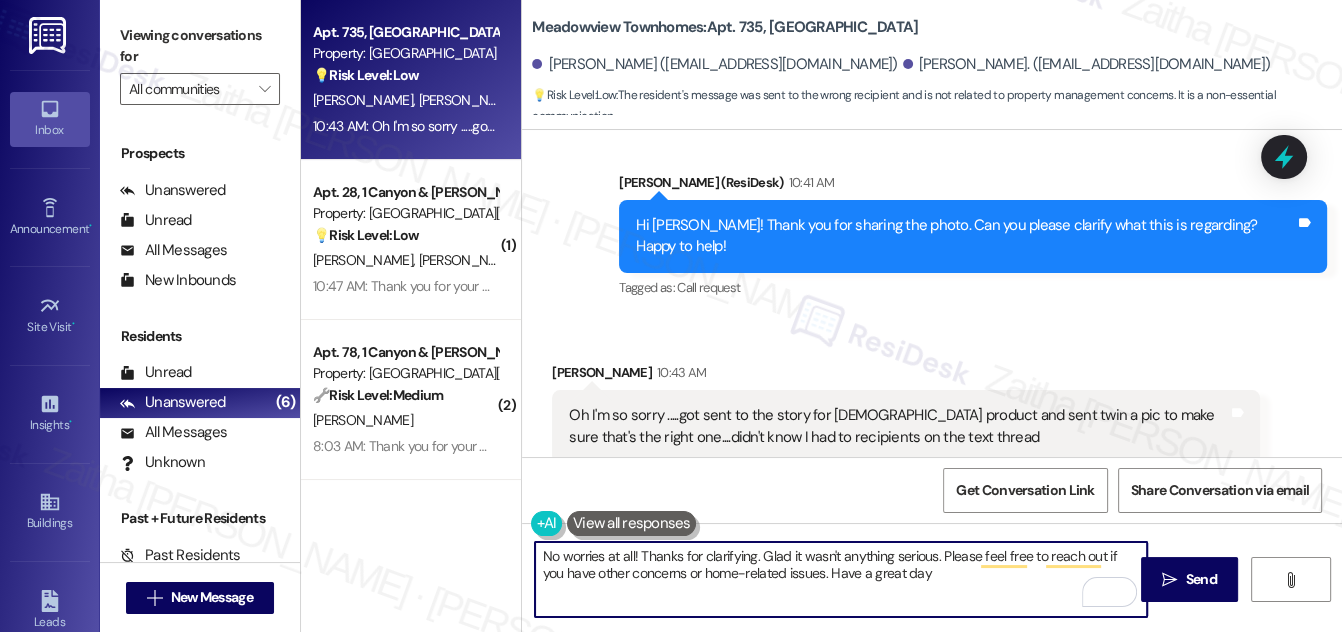 click on "No worries at all! Thanks for clarifying. Glad it wasn't anything serious. Please feel free to reach out if you have other concerns or home-related issues. Have a great day" at bounding box center (841, 579) 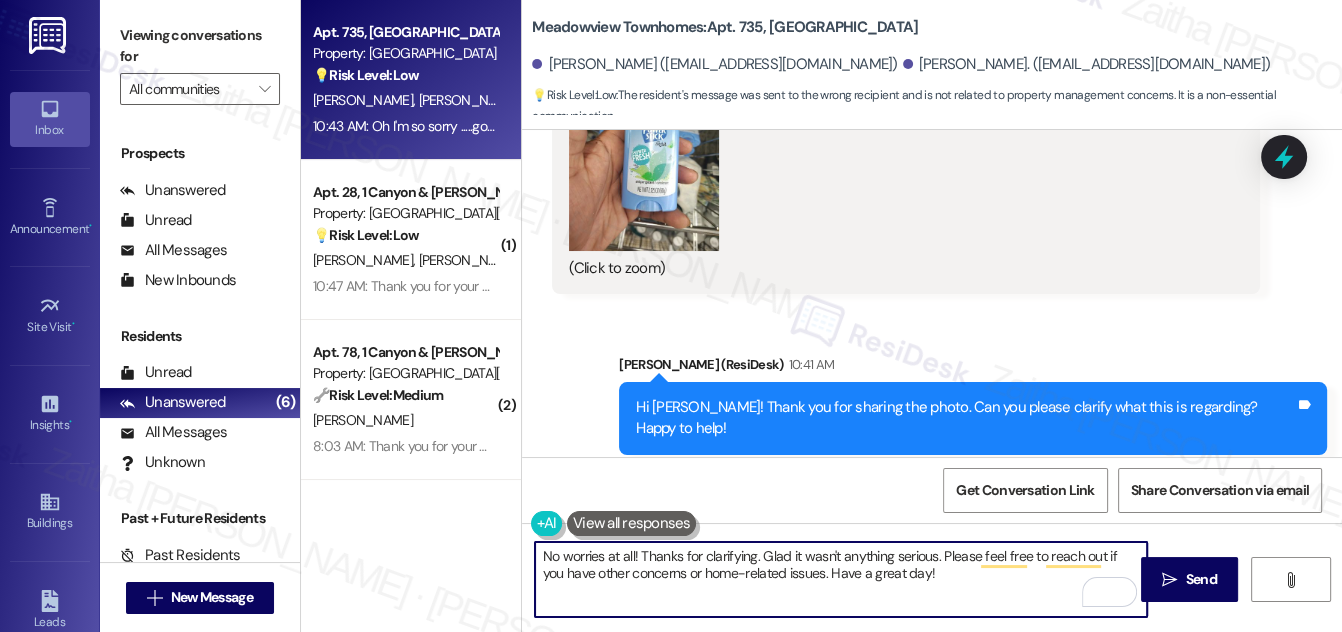 scroll, scrollTop: 679, scrollLeft: 0, axis: vertical 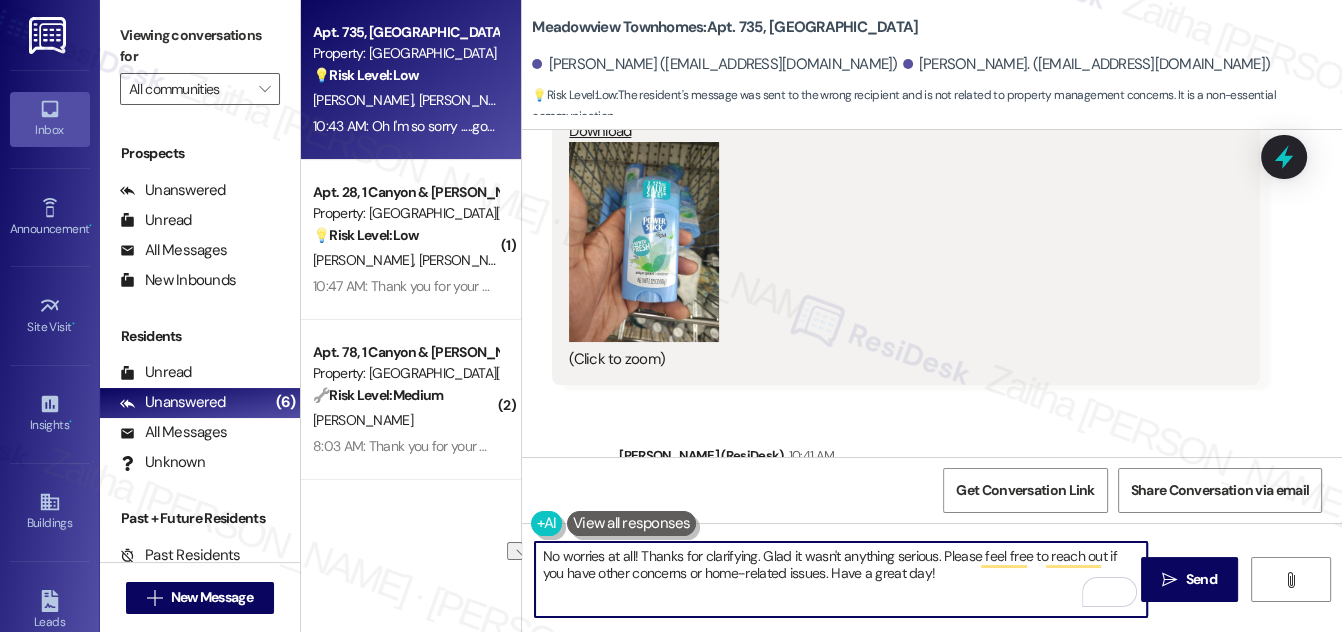 drag, startPoint x: 933, startPoint y: 554, endPoint x: 762, endPoint y: 549, distance: 171.07309 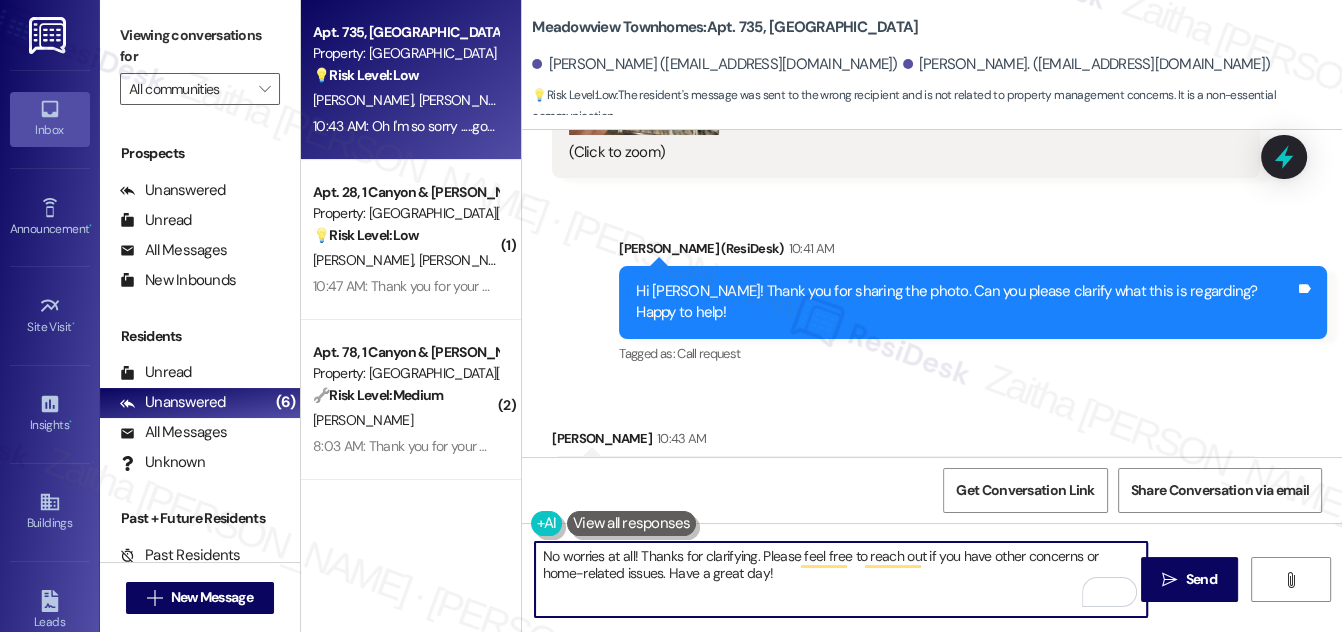 scroll, scrollTop: 952, scrollLeft: 0, axis: vertical 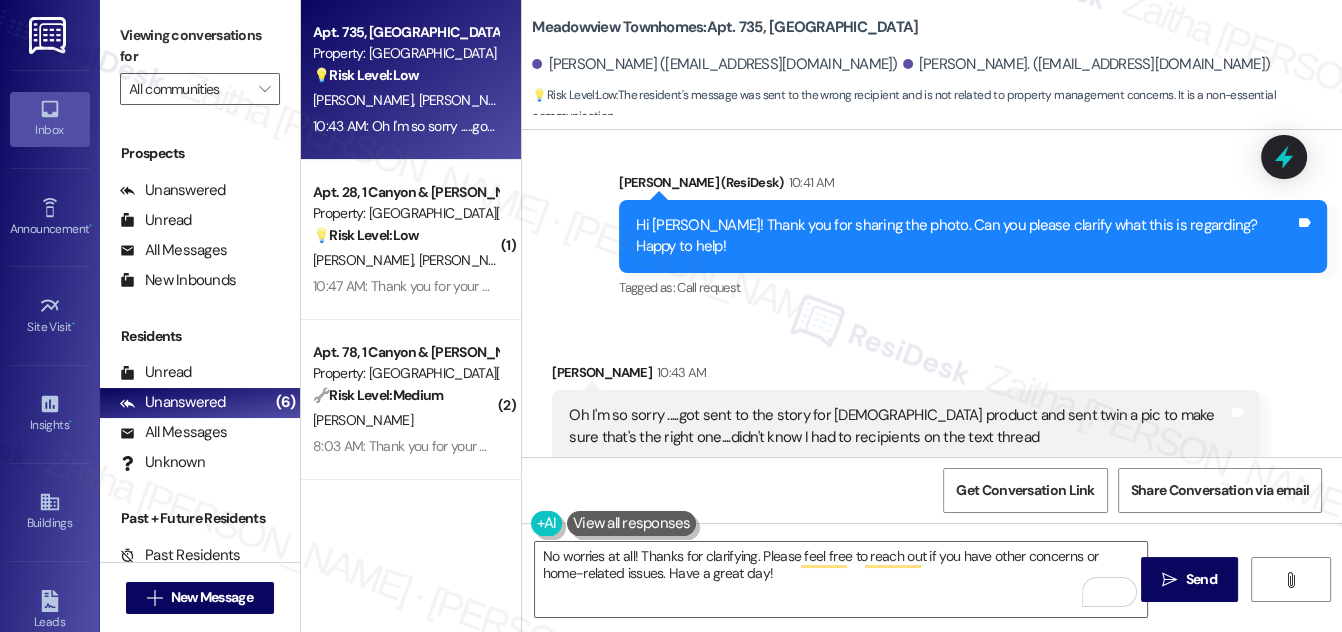 drag, startPoint x: 1204, startPoint y: 573, endPoint x: 1181, endPoint y: 549, distance: 33.24154 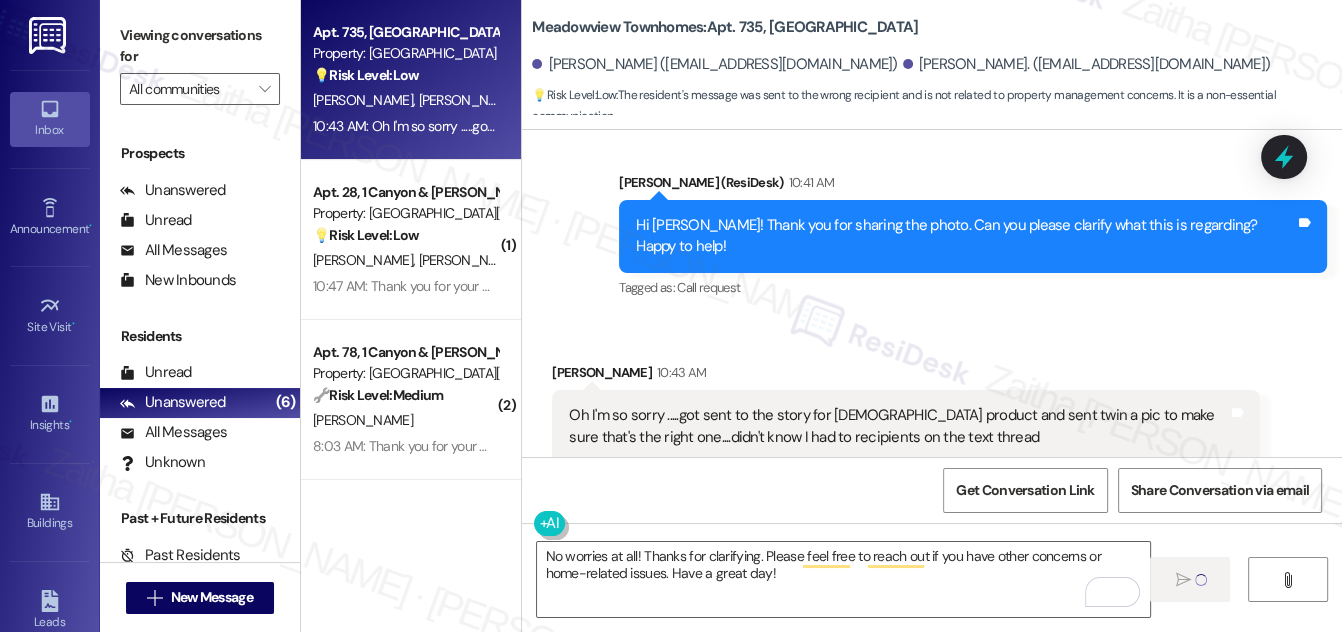 type on "Fetching suggested responses. Please feel free to read through the conversation in the meantime." 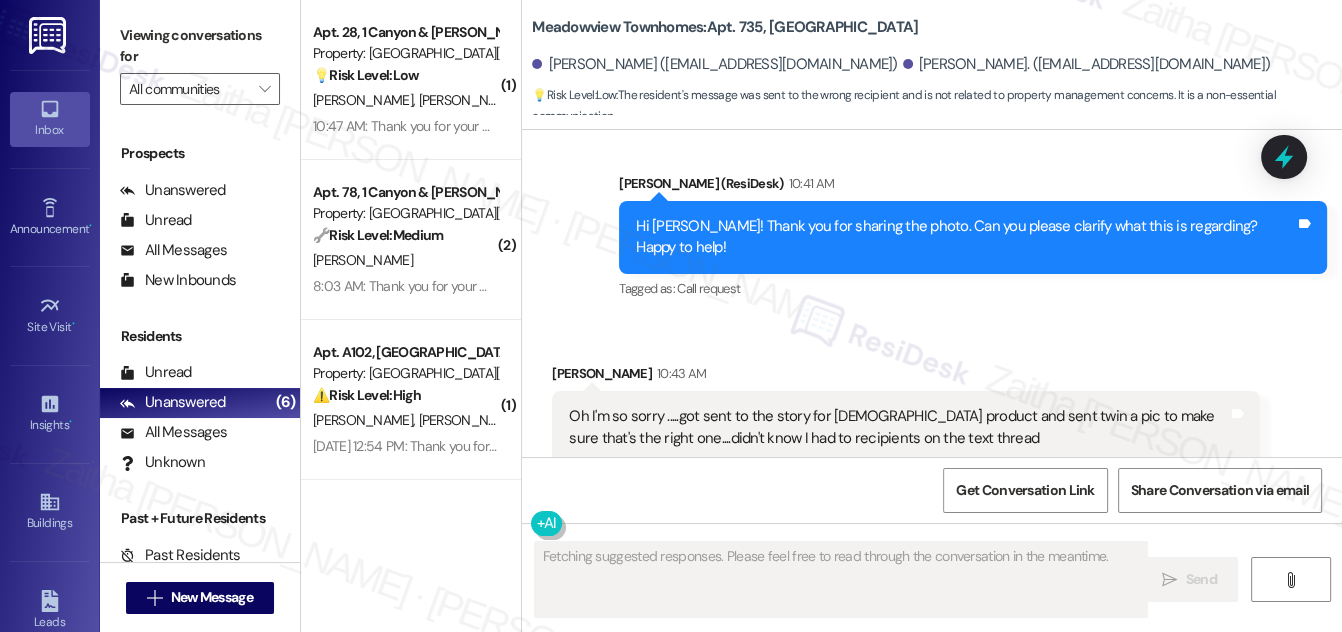 scroll, scrollTop: 1112, scrollLeft: 0, axis: vertical 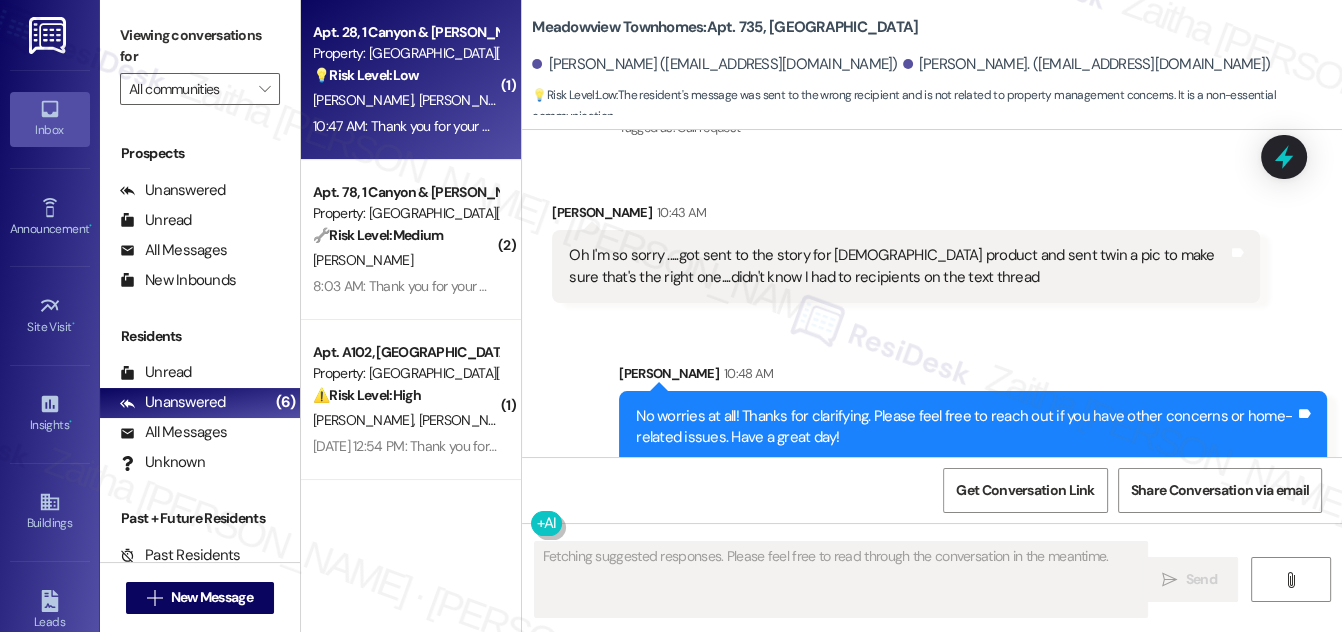 click on "E. Condry C. Condry" at bounding box center (405, 100) 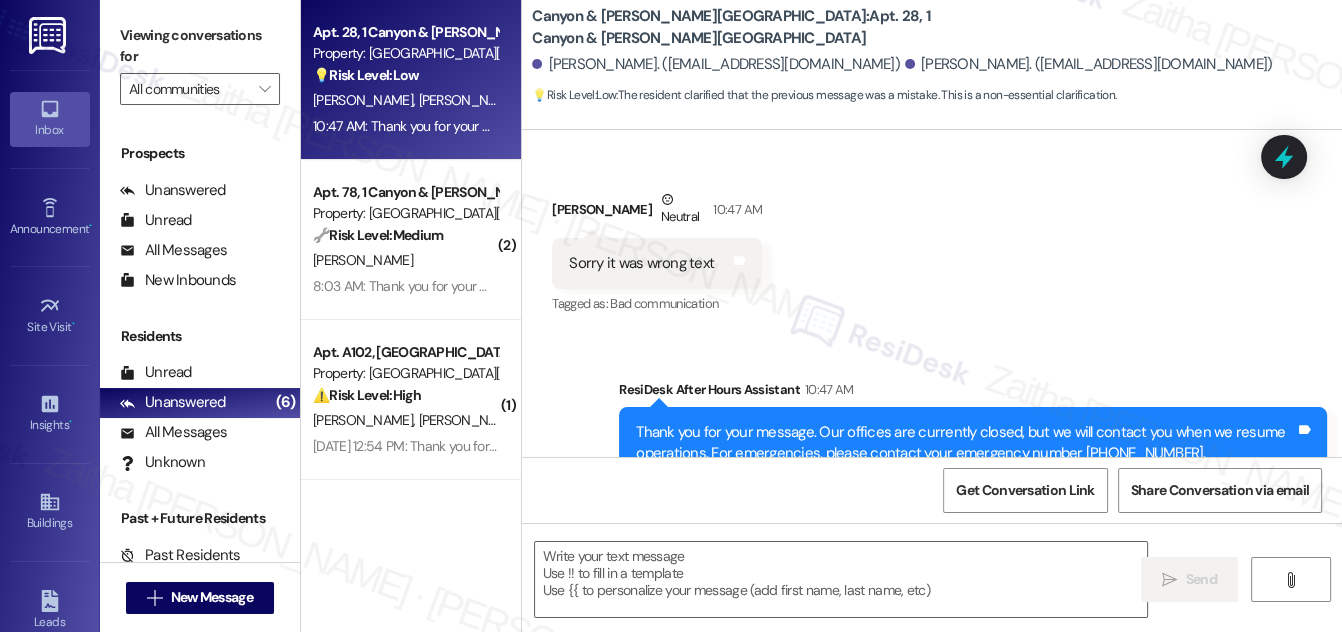 scroll, scrollTop: 779, scrollLeft: 0, axis: vertical 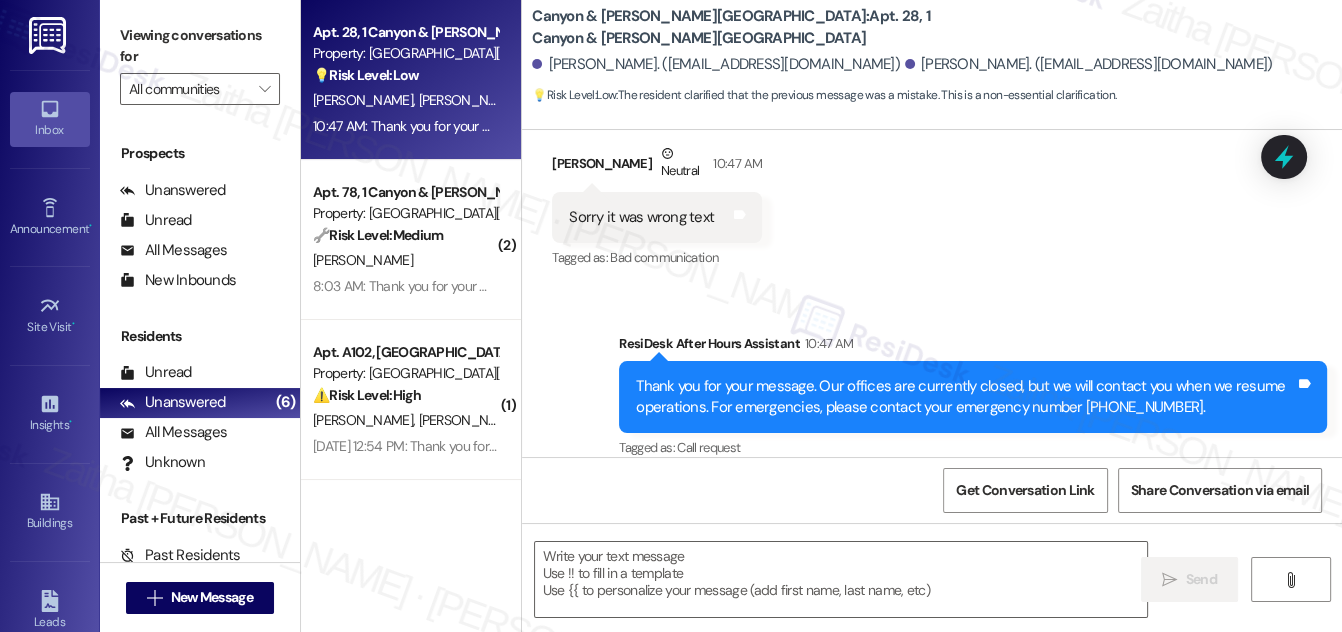 click on "Received via SMS Edith Condry   Neutral 10:47 AM Sorry it was wrong text  Tags and notes Tagged as:   Bad communication Click to highlight conversations about Bad communication" at bounding box center [932, 193] 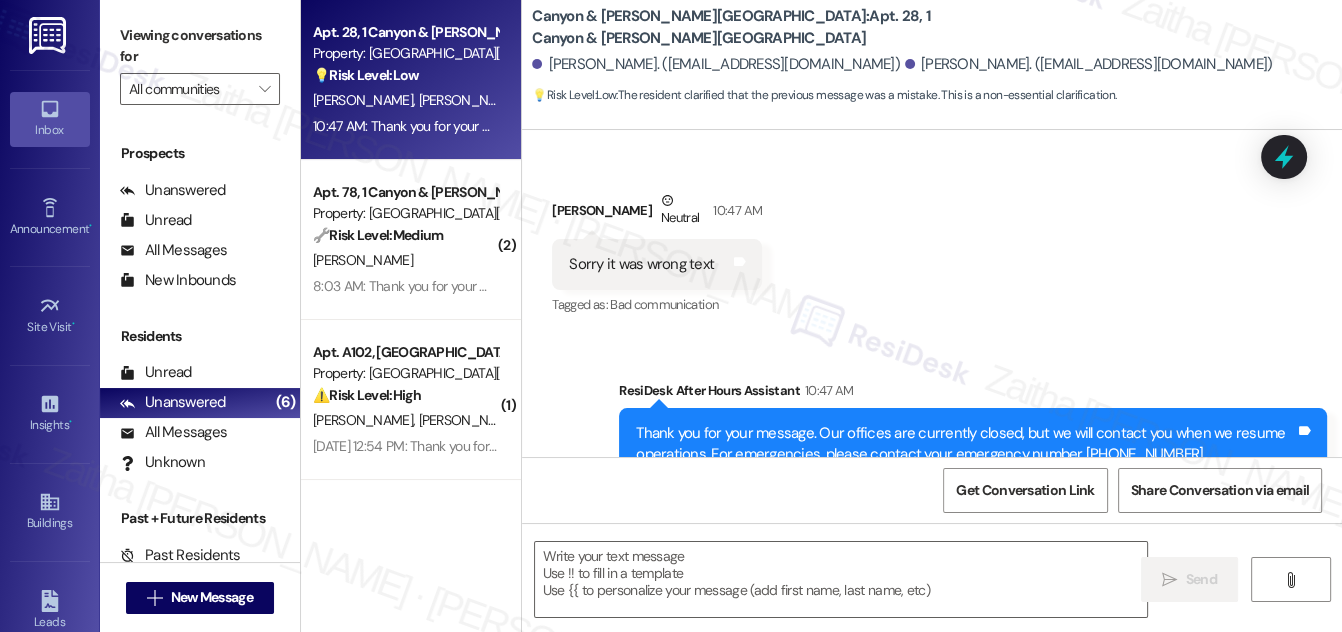 scroll, scrollTop: 688, scrollLeft: 0, axis: vertical 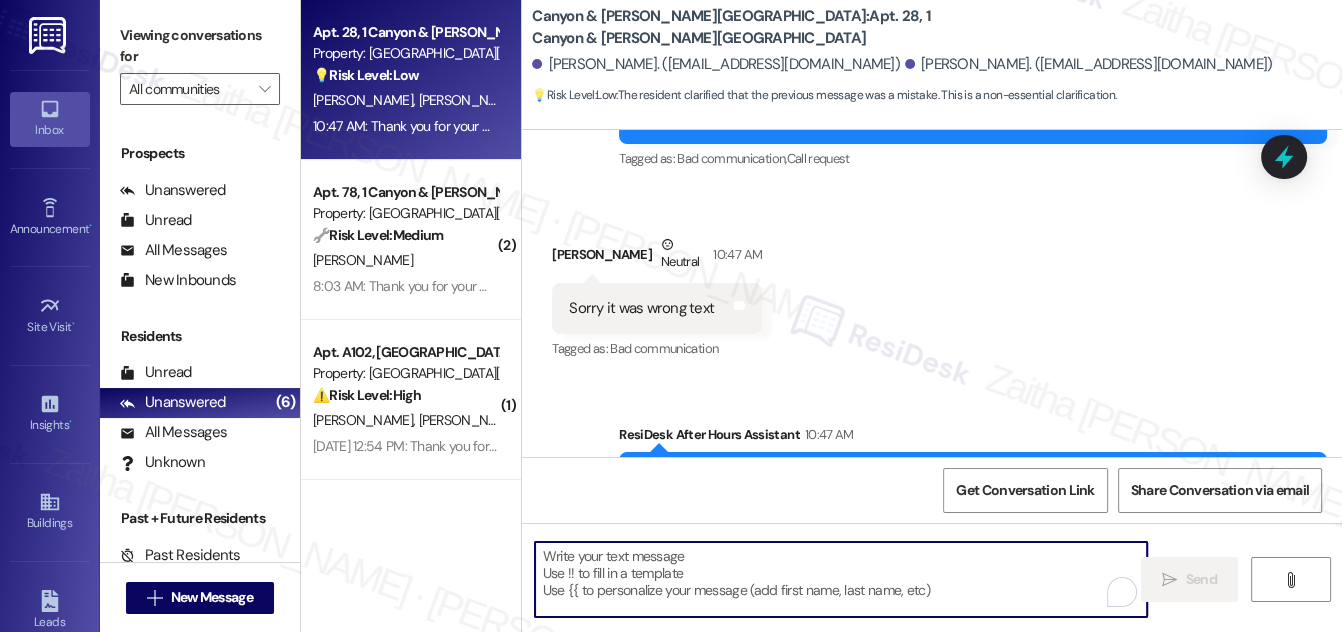 click at bounding box center (841, 579) 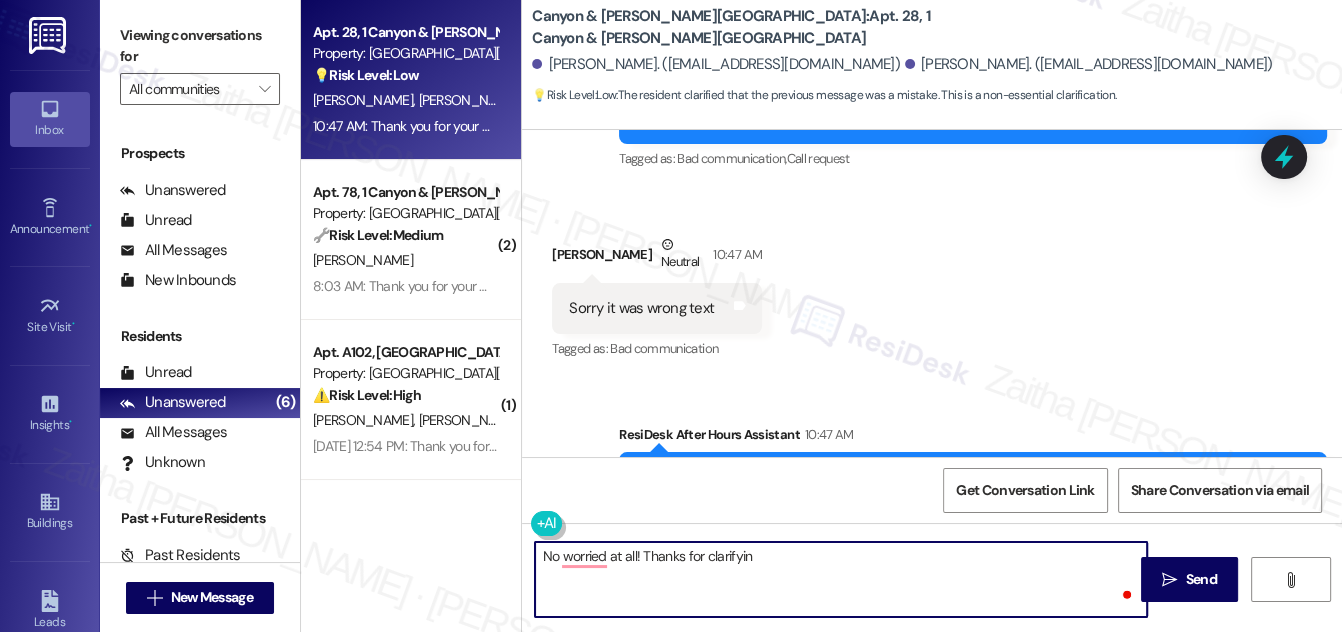 type on "No worried at all! Thanks for clarifying" 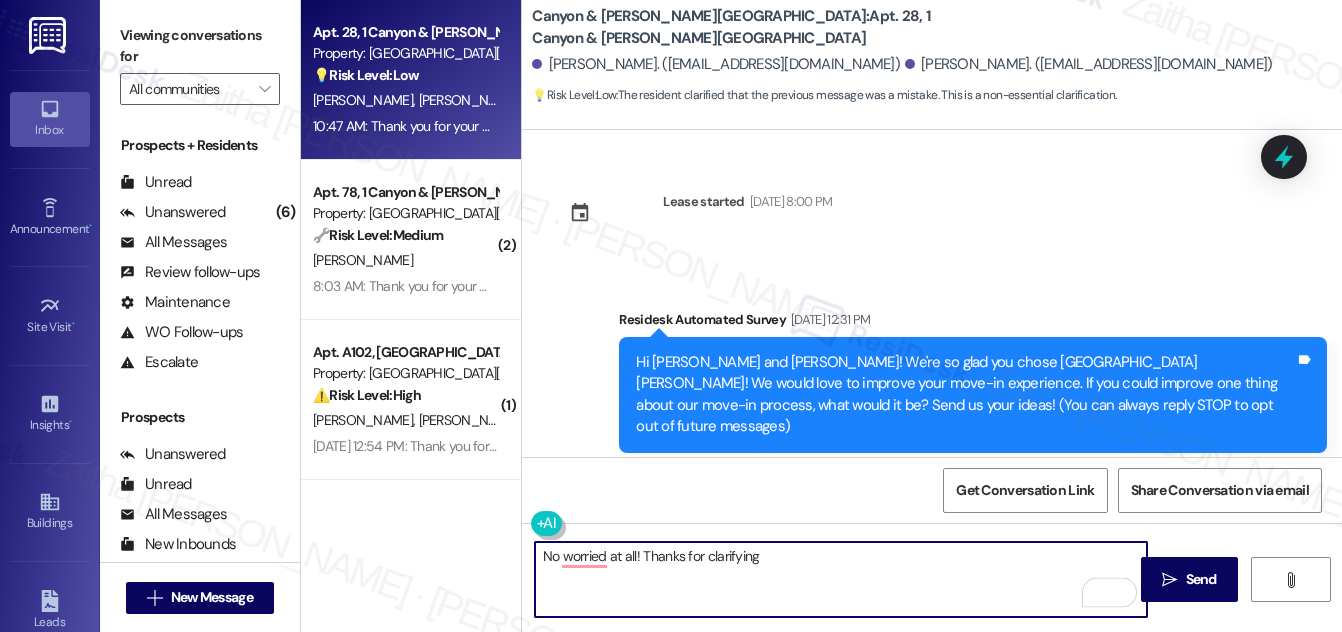 scroll, scrollTop: 0, scrollLeft: 0, axis: both 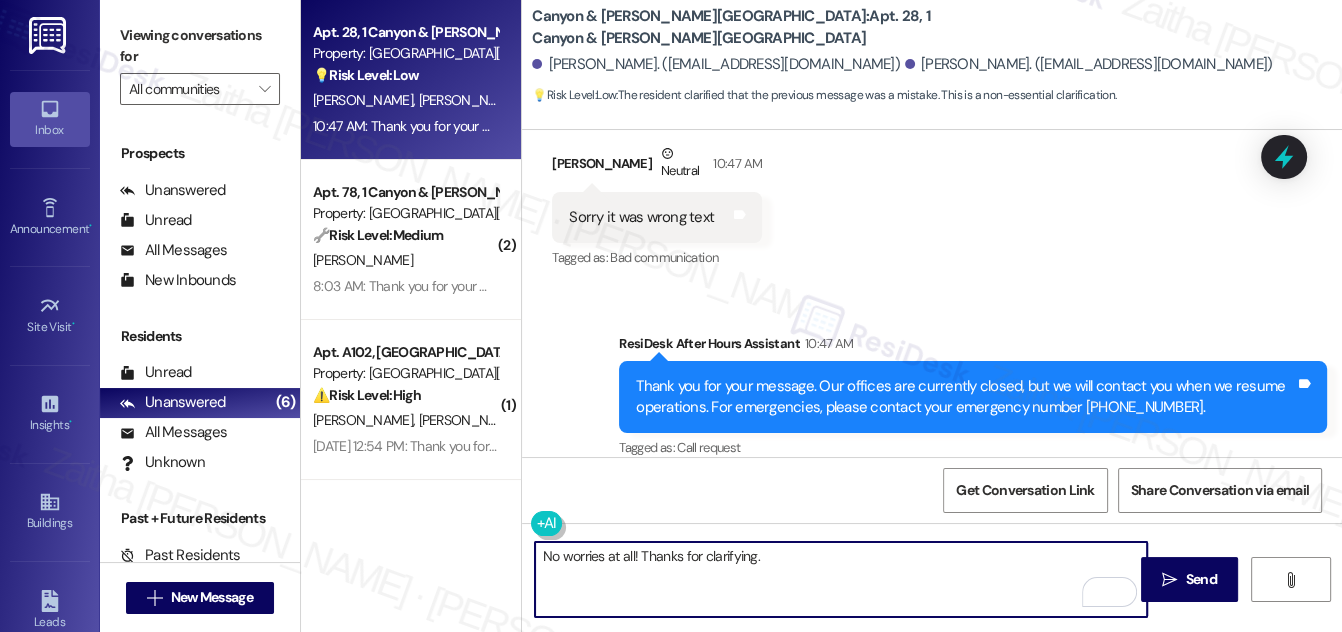 click on "No worries at all! Thanks for clarifying." at bounding box center [841, 579] 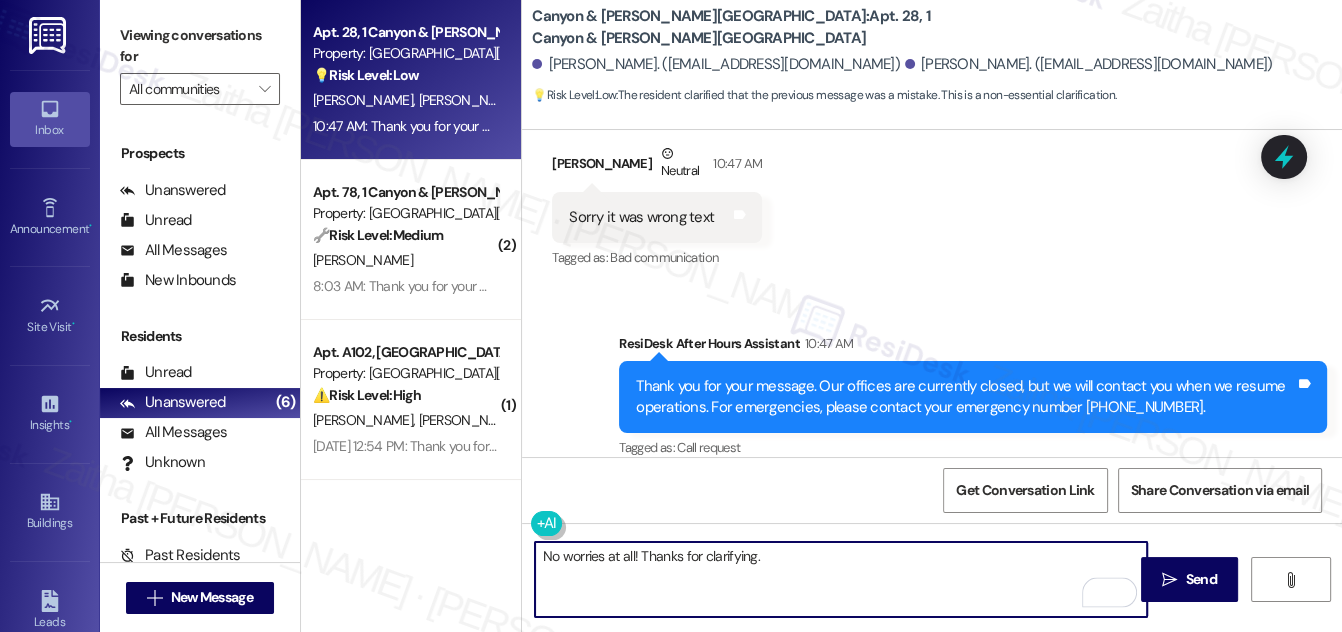 paste on "Please feel free to reach out if you have other concerns or home-related issues. Have a great day" 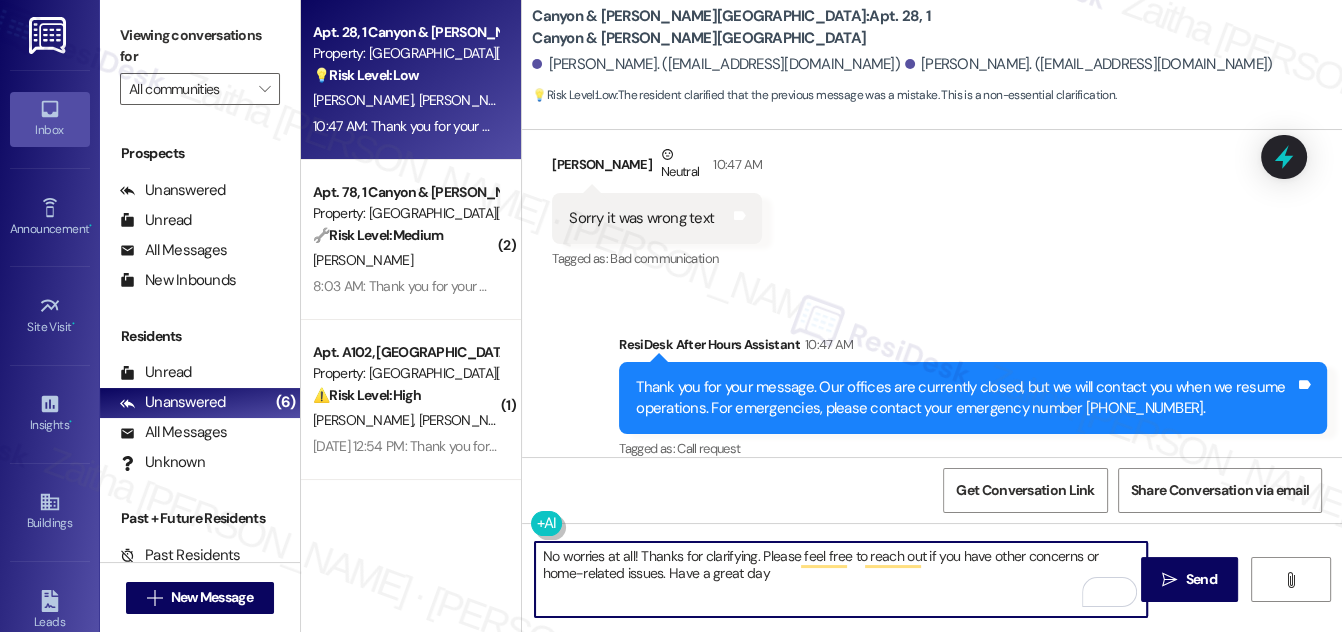 scroll, scrollTop: 779, scrollLeft: 0, axis: vertical 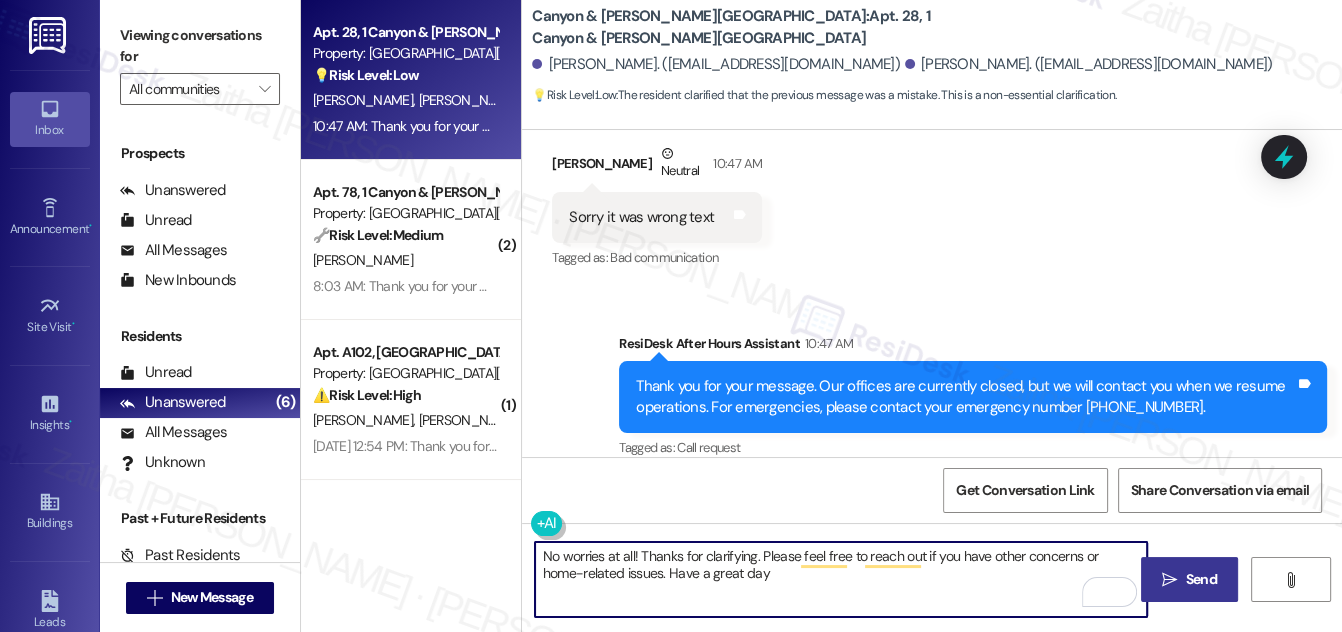 type on "No worries at all! Thanks for clarifying. Please feel free to reach out if you have other concerns or home-related issues. Have a great day" 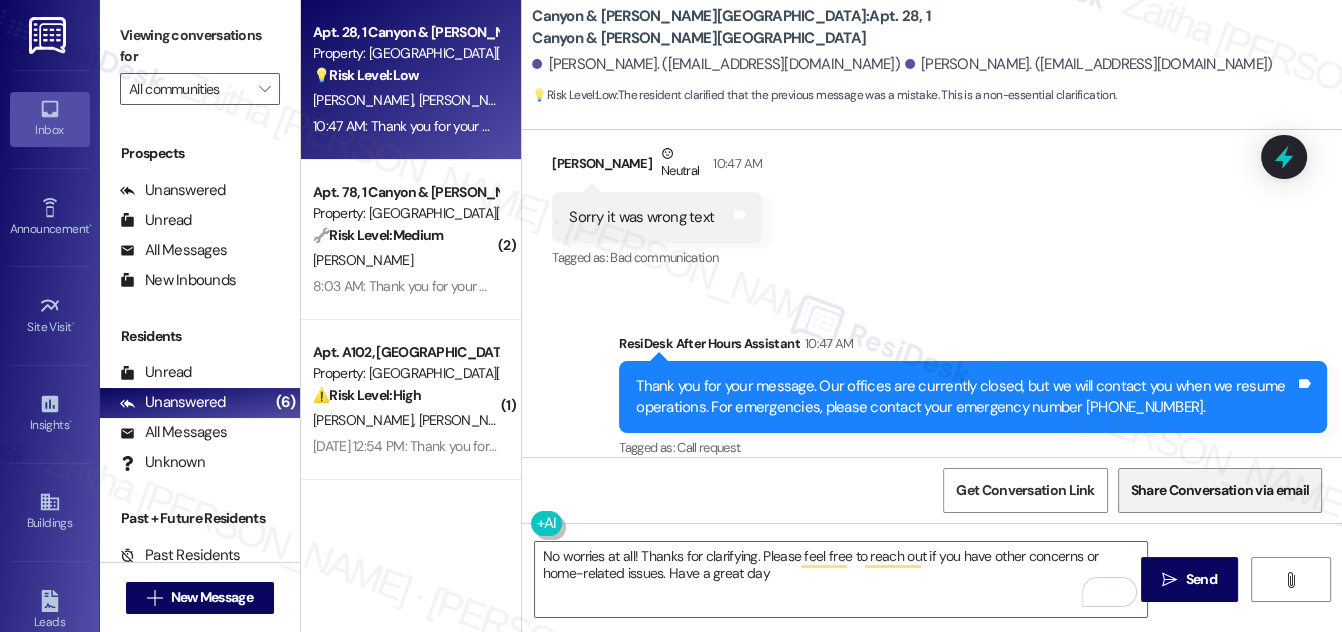 drag, startPoint x: 1181, startPoint y: 572, endPoint x: 1131, endPoint y: 503, distance: 85.2115 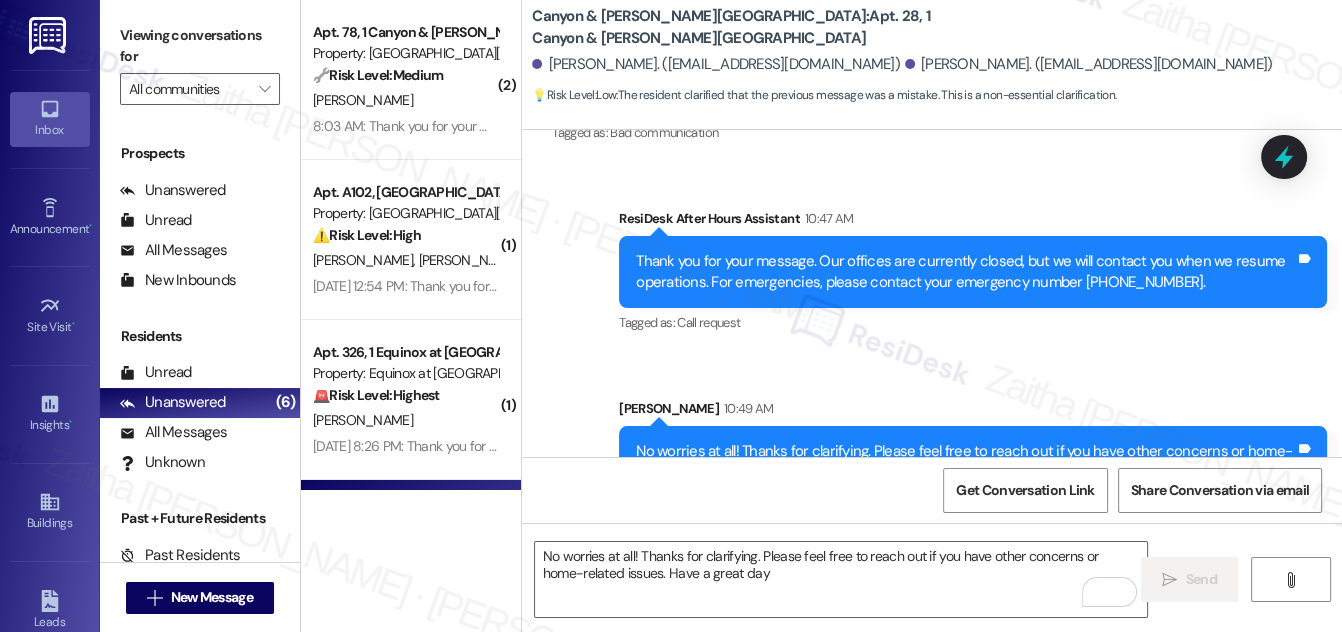 scroll, scrollTop: 940, scrollLeft: 0, axis: vertical 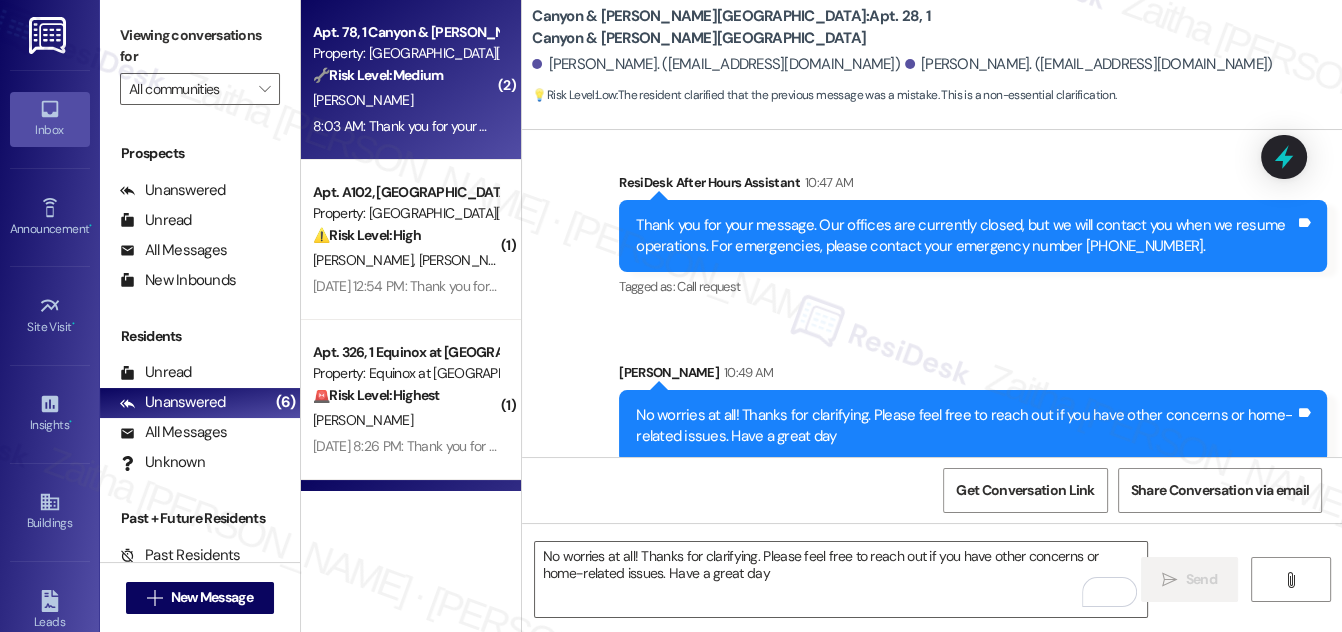 click on "[PERSON_NAME]" at bounding box center (405, 100) 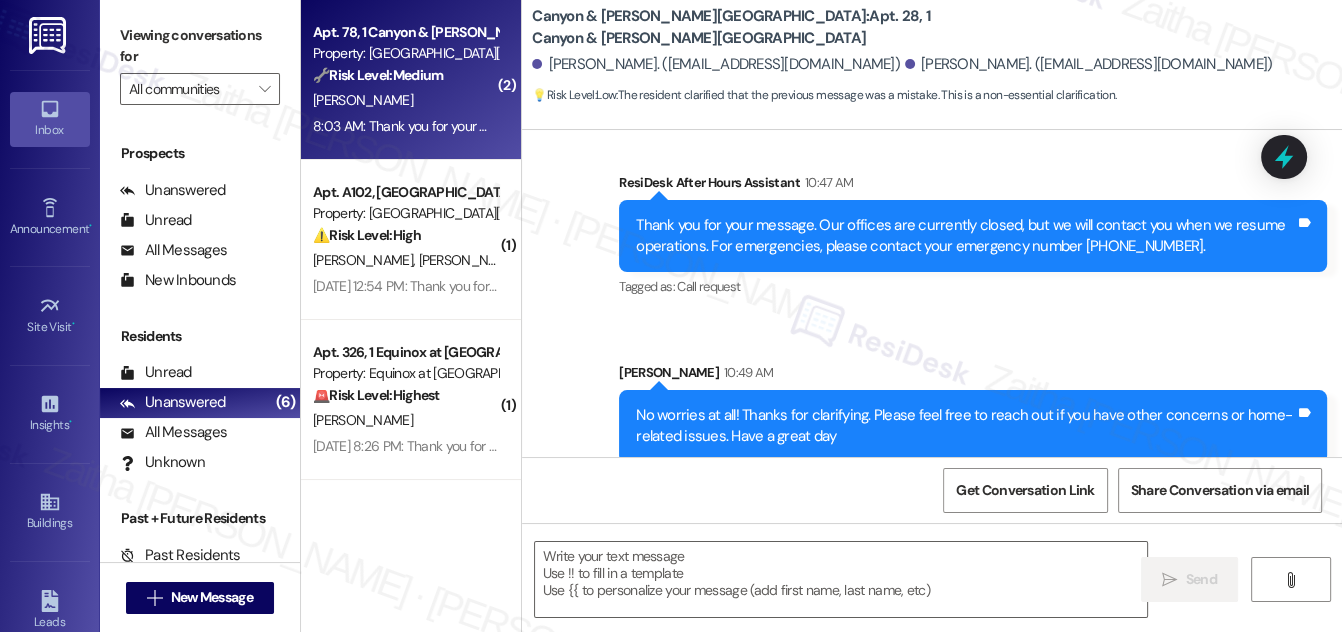type on "Fetching suggested responses. Please feel free to read through the conversation in the meantime." 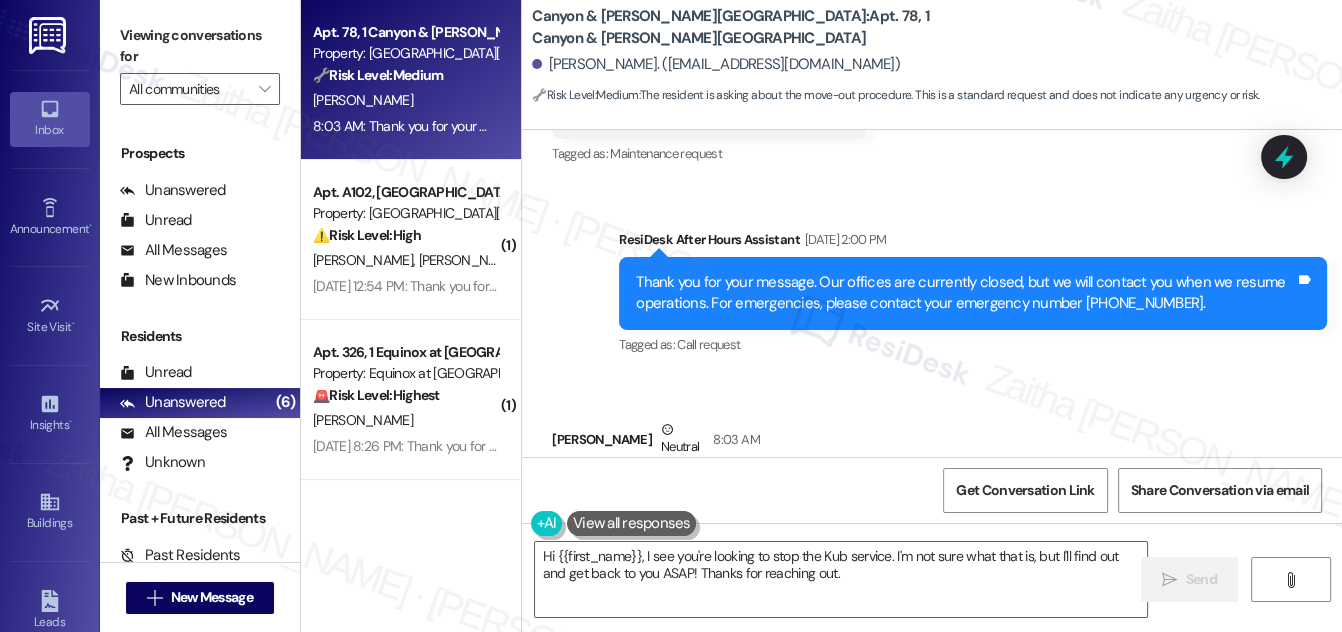 scroll, scrollTop: 3823, scrollLeft: 0, axis: vertical 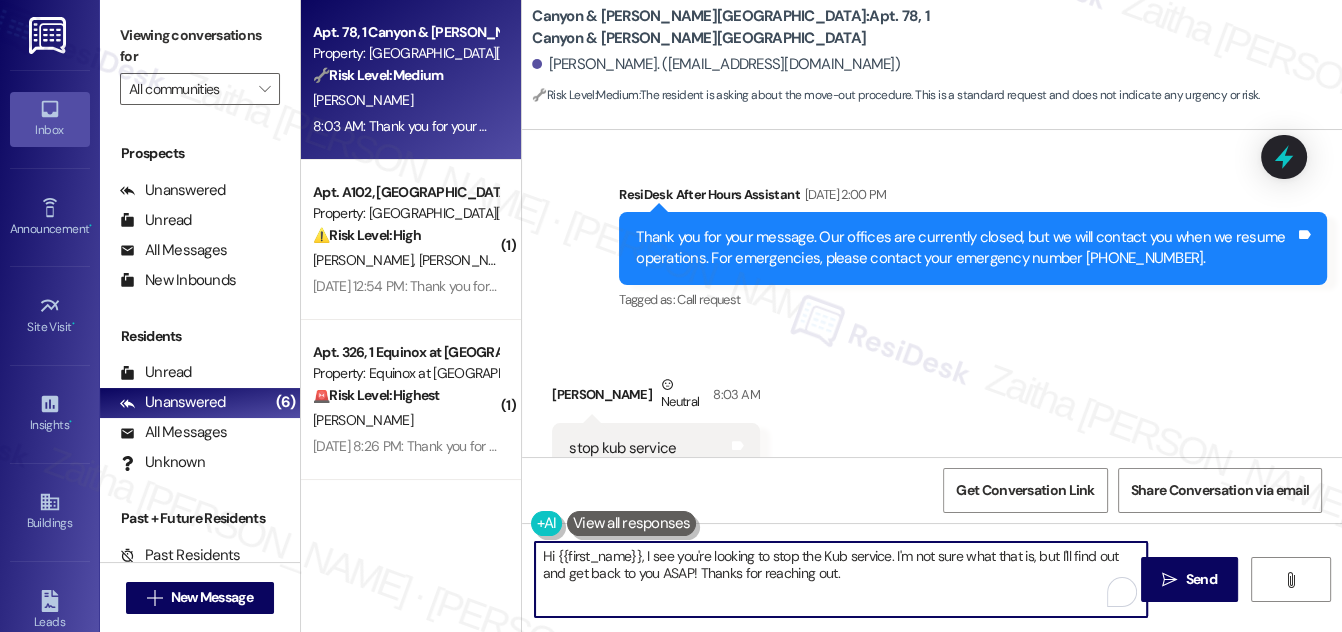 click on "Hi {{first_name}}, I see you're looking to stop the Kub service. I'm not sure what that is, but I'll find out and get back to you ASAP! Thanks for reaching out." at bounding box center [841, 579] 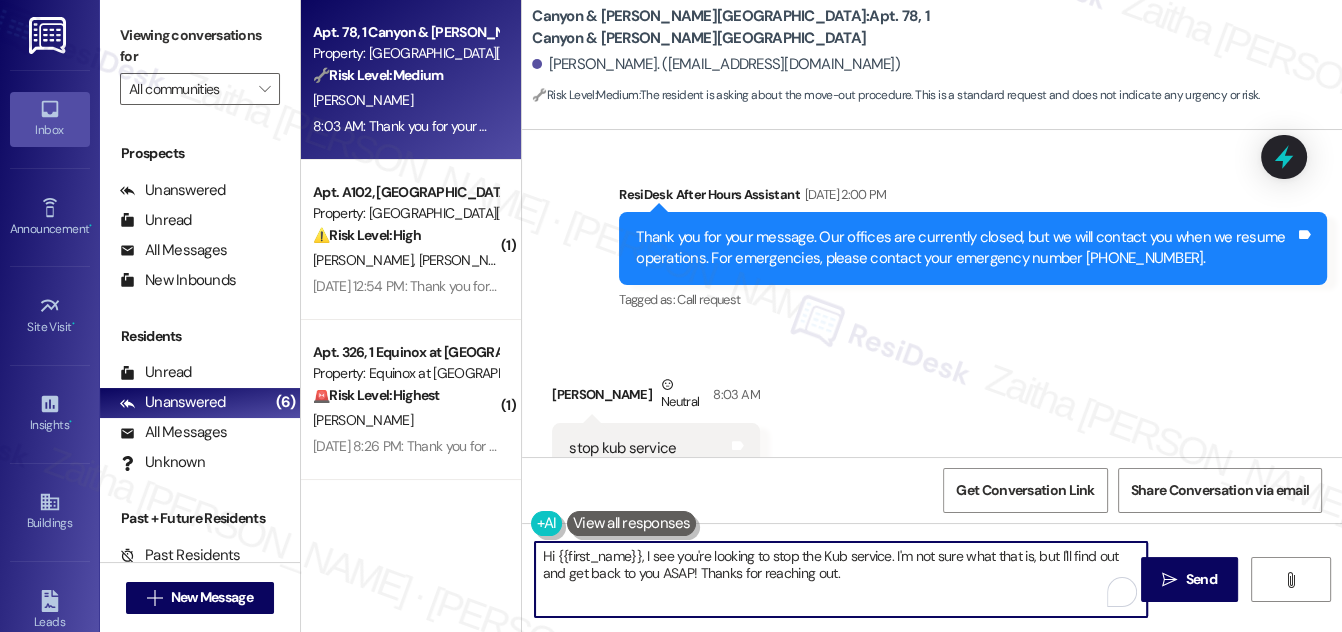 click on "Hi {{first_name}}, I see you're looking to stop the Kub service. I'm not sure what that is, but I'll find out and get back to you ASAP! Thanks for reaching out." at bounding box center (841, 579) 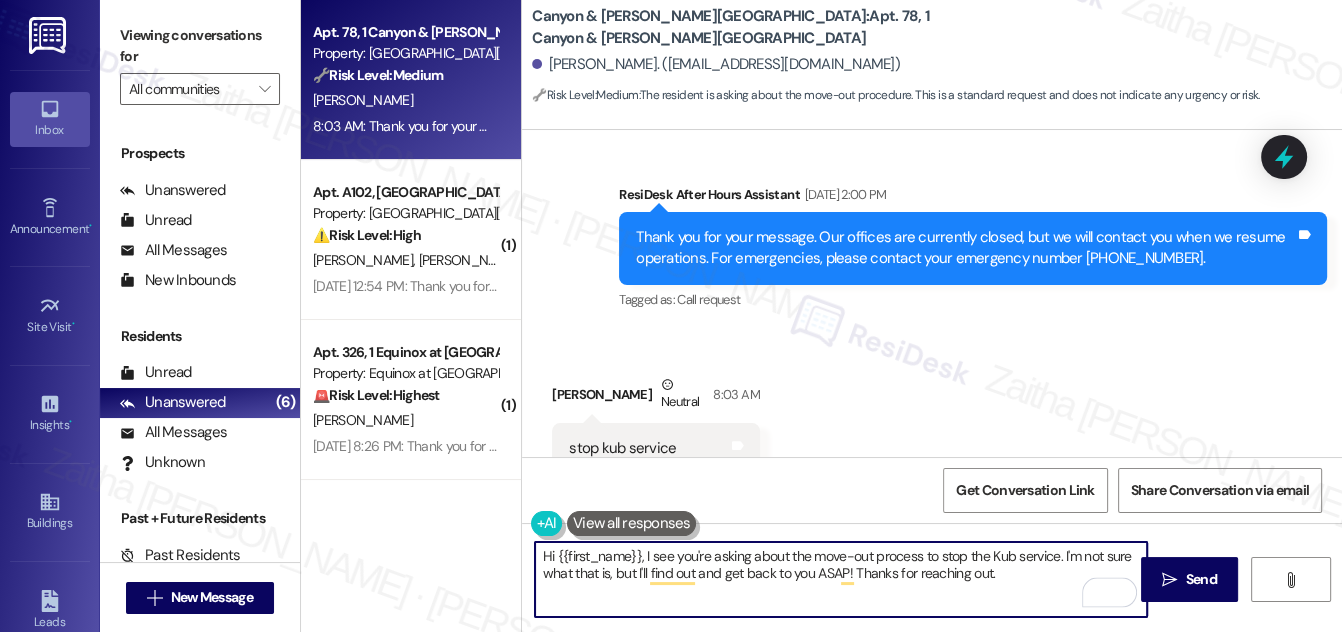 scroll, scrollTop: 4004, scrollLeft: 0, axis: vertical 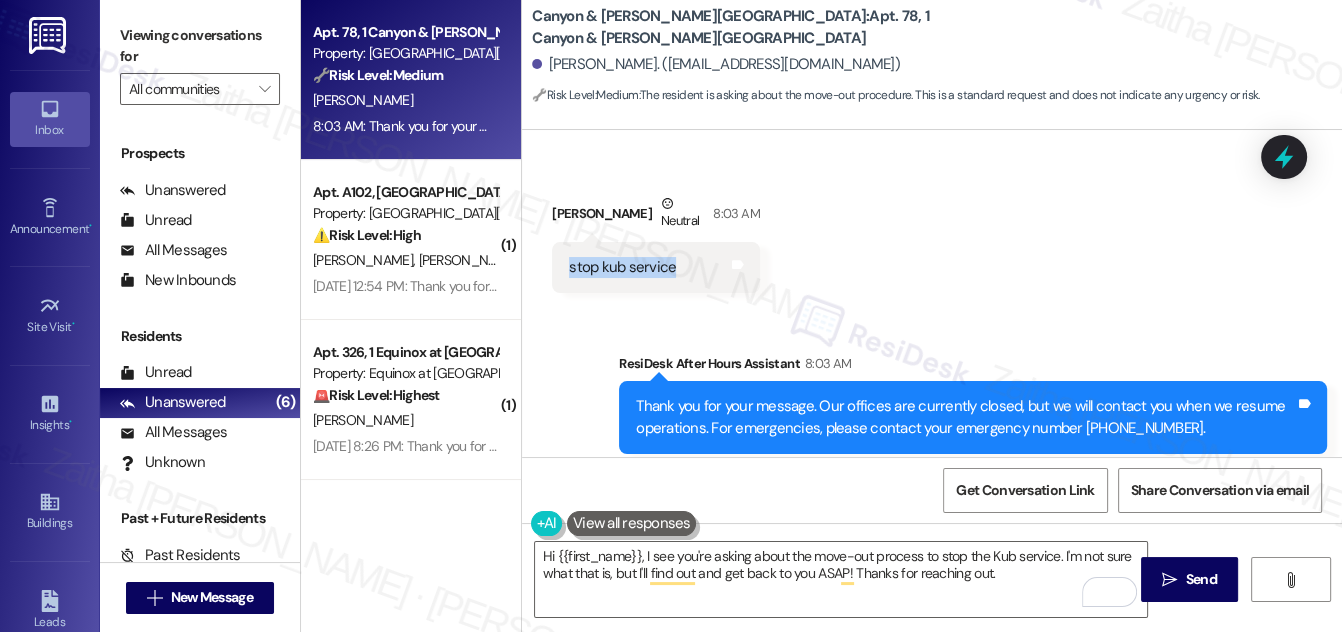 drag, startPoint x: 568, startPoint y: 222, endPoint x: 686, endPoint y: 231, distance: 118.34272 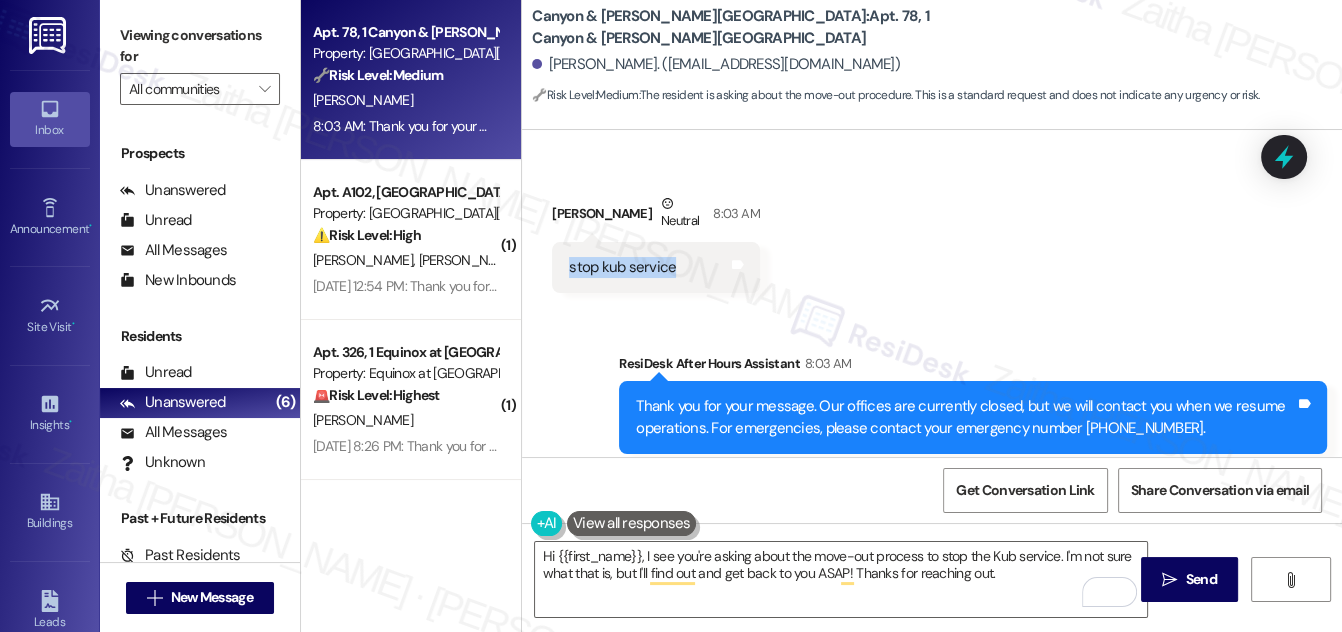 click on "stop kub service Tags and notes" at bounding box center (655, 267) 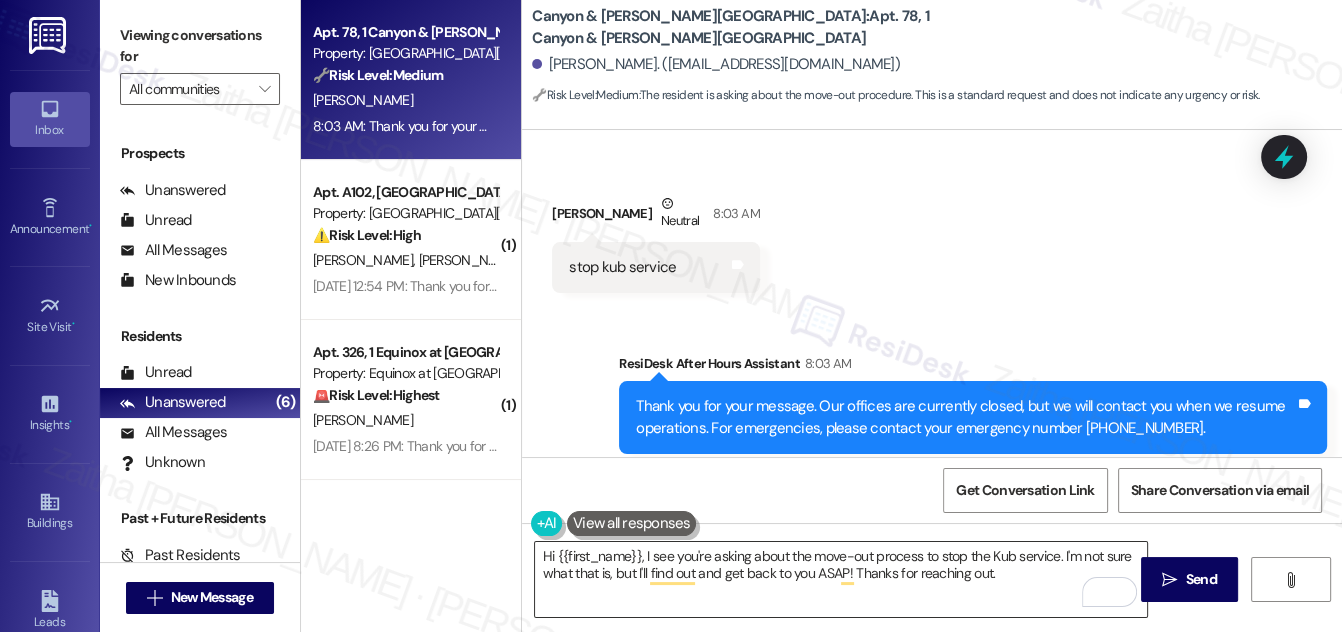 click on "Hi {{first_name}}, I see you're asking about the move-out process to stop the Kub service. I'm not sure what that is, but I'll find out and get back to you ASAP! Thanks for reaching out." at bounding box center (841, 579) 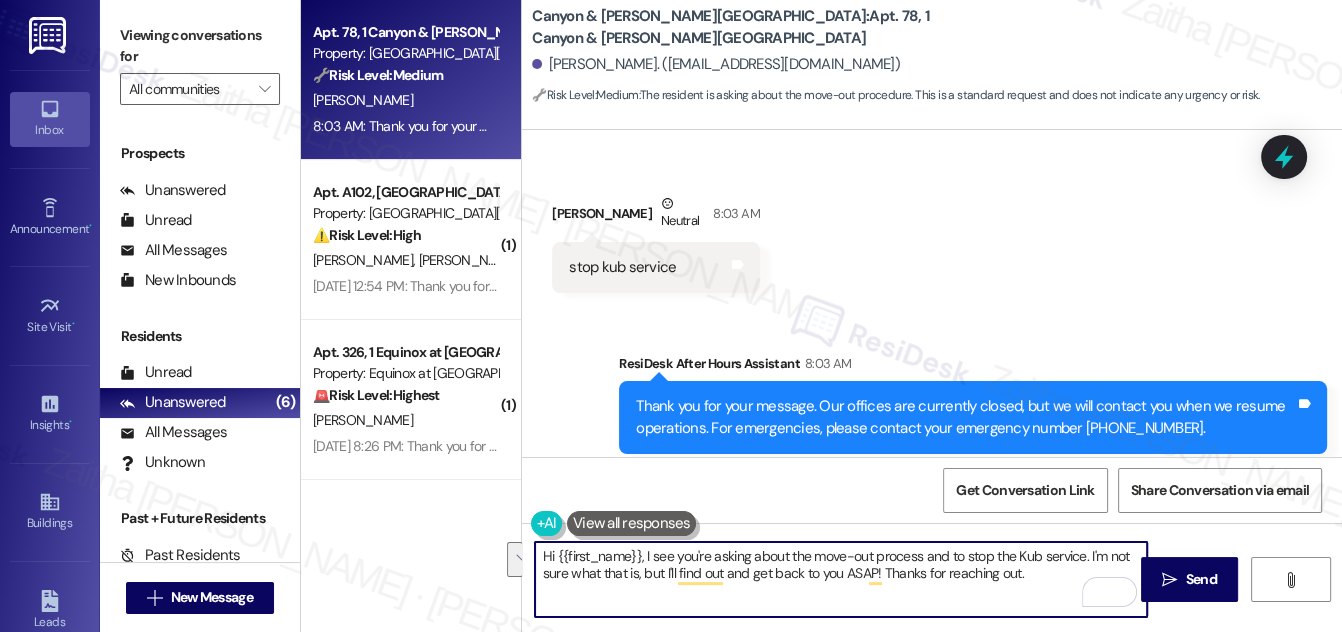 drag, startPoint x: 1084, startPoint y: 551, endPoint x: 1076, endPoint y: 573, distance: 23.409399 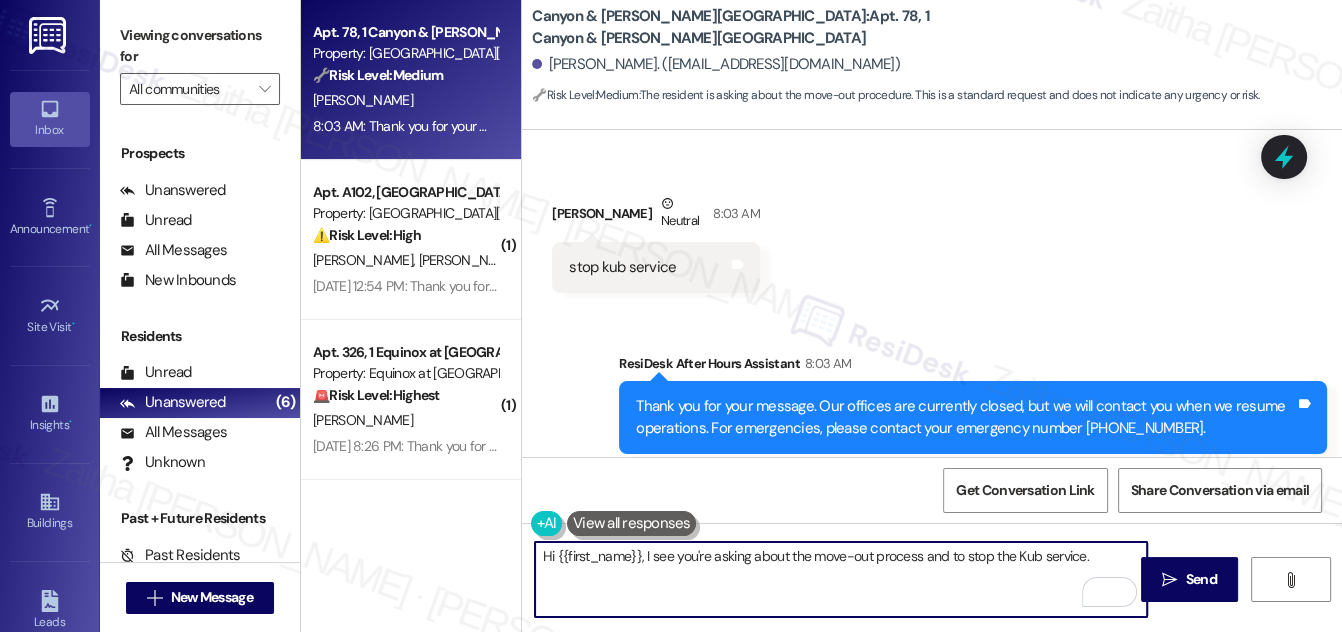 click on "Hi {{first_name}}, I see you're asking about the move-out process and to stop the Kub service." at bounding box center (841, 579) 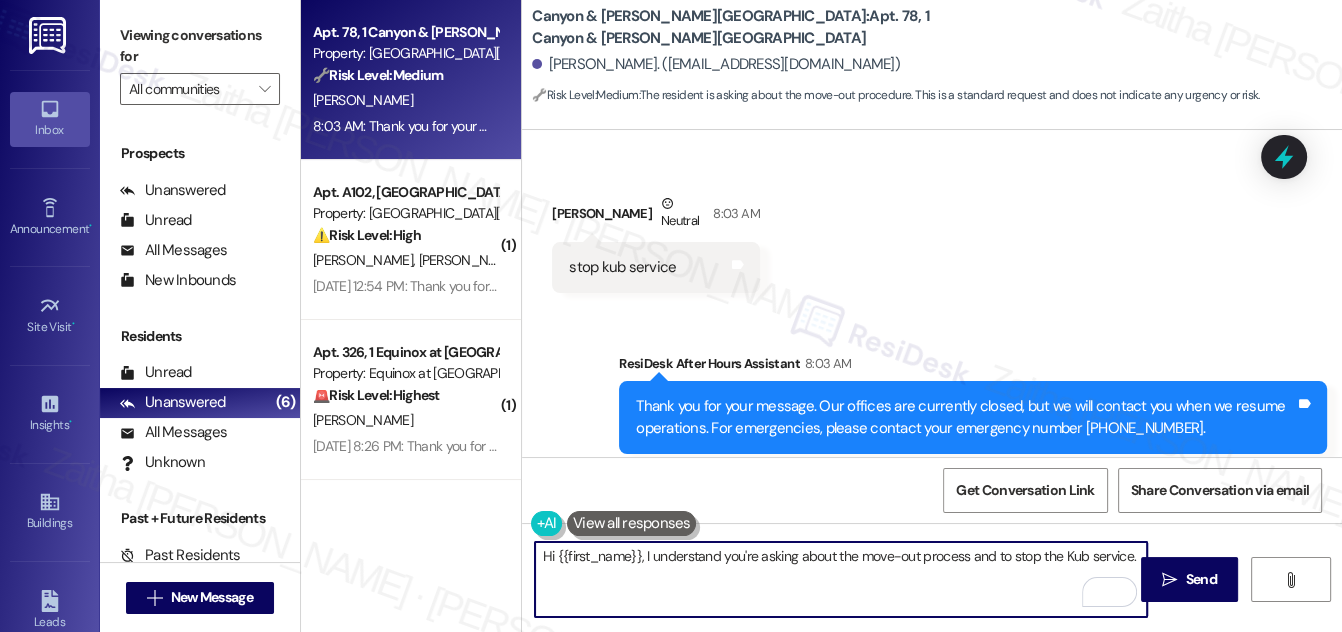 click on "Hi {{first_name}}, I understand you're asking about the move-out process and to stop the Kub service." at bounding box center [841, 579] 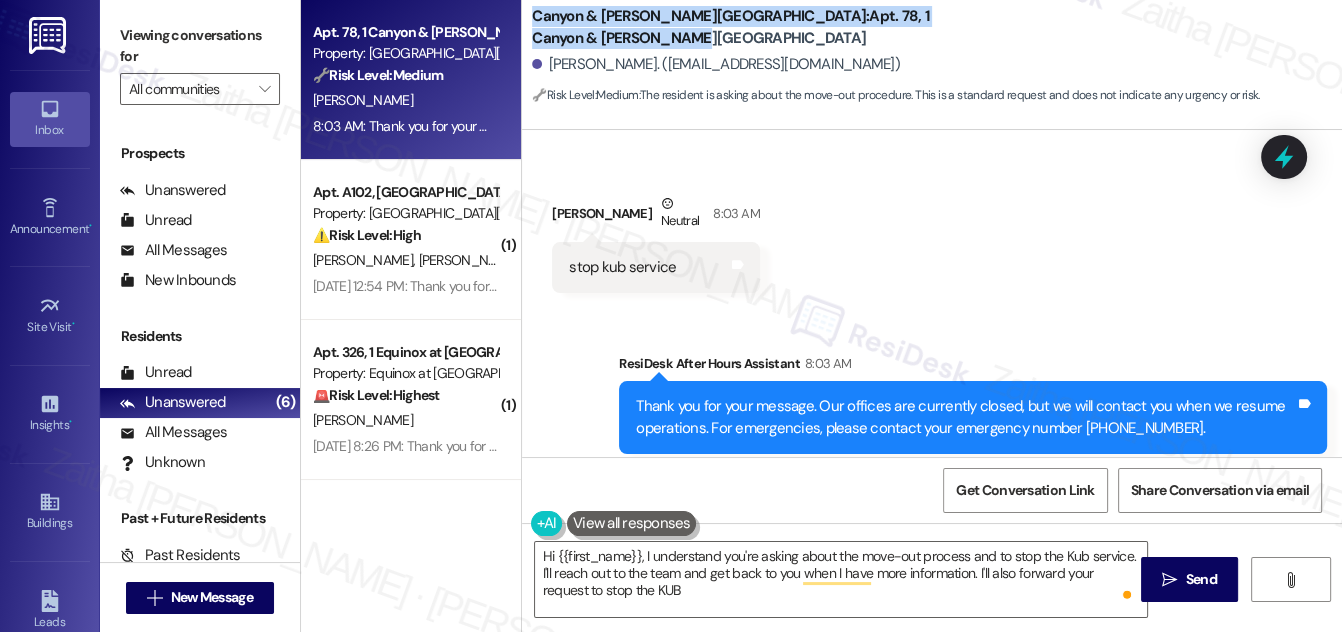 drag, startPoint x: 528, startPoint y: 22, endPoint x: 951, endPoint y: 12, distance: 423.1182 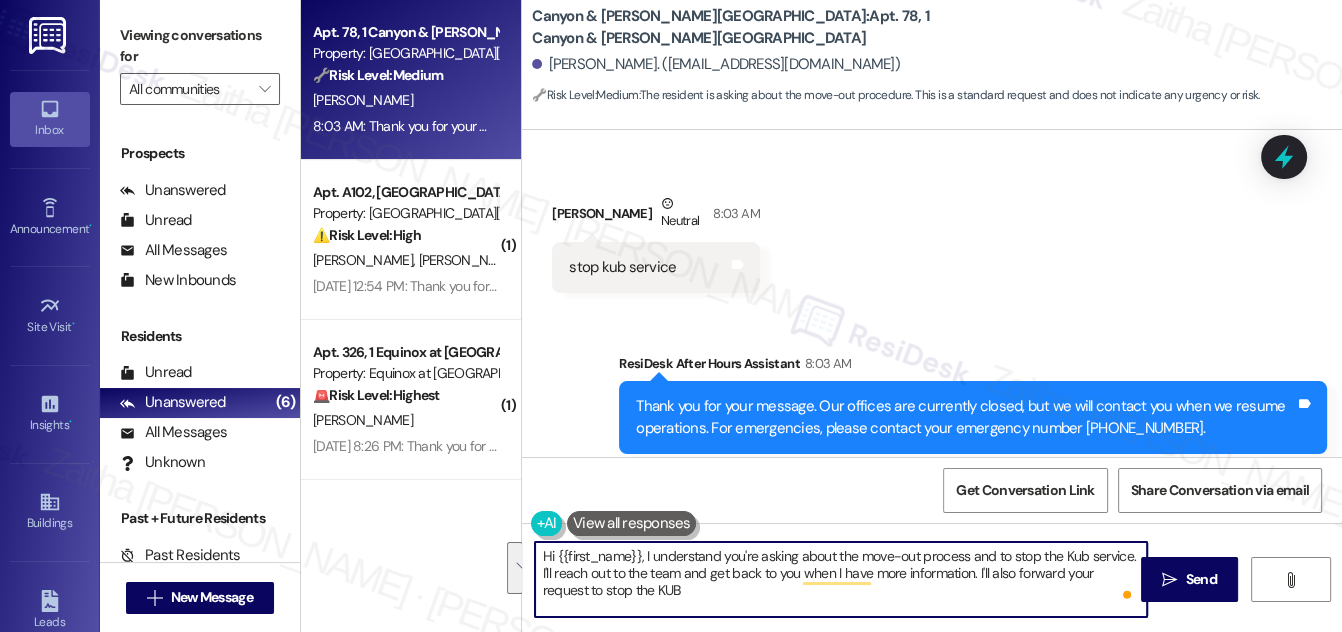 drag, startPoint x: 535, startPoint y: 552, endPoint x: 658, endPoint y: 584, distance: 127.09445 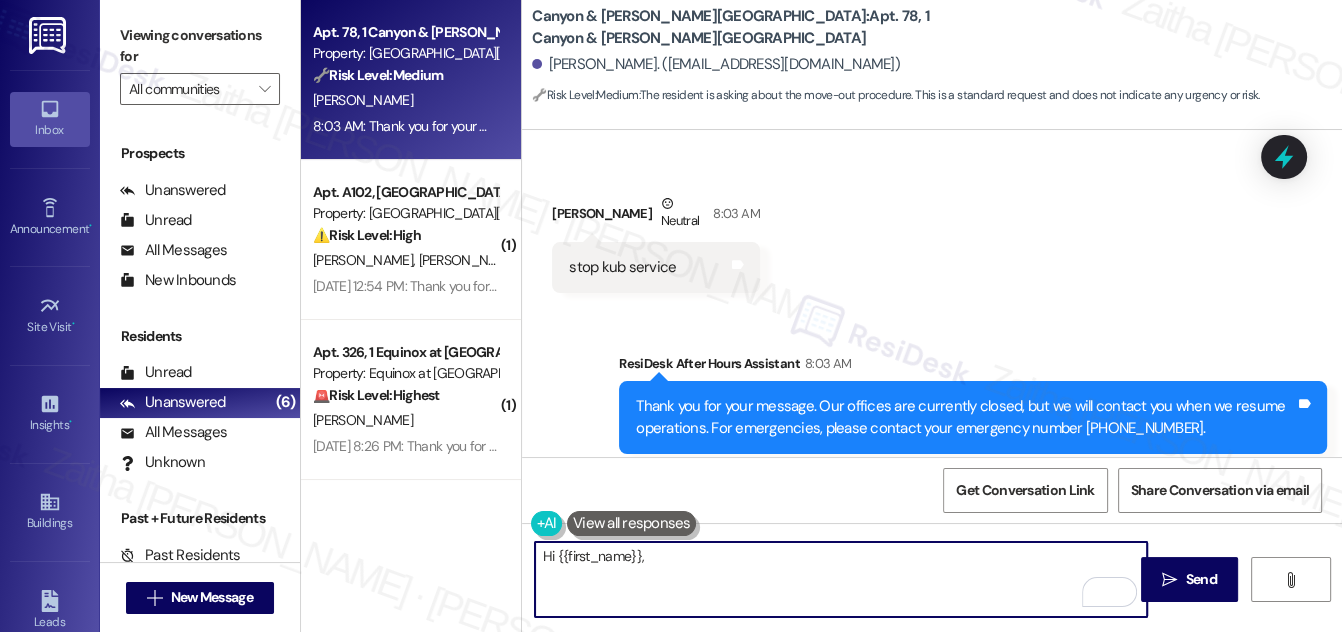 paste on "I understand you're inquiring about the move-out process and requesting to stop the KUB service. I’ll follow up with the team and get back to you once I have more information. In the meantime, I’ll also forward your request to discontinue the KUB service." 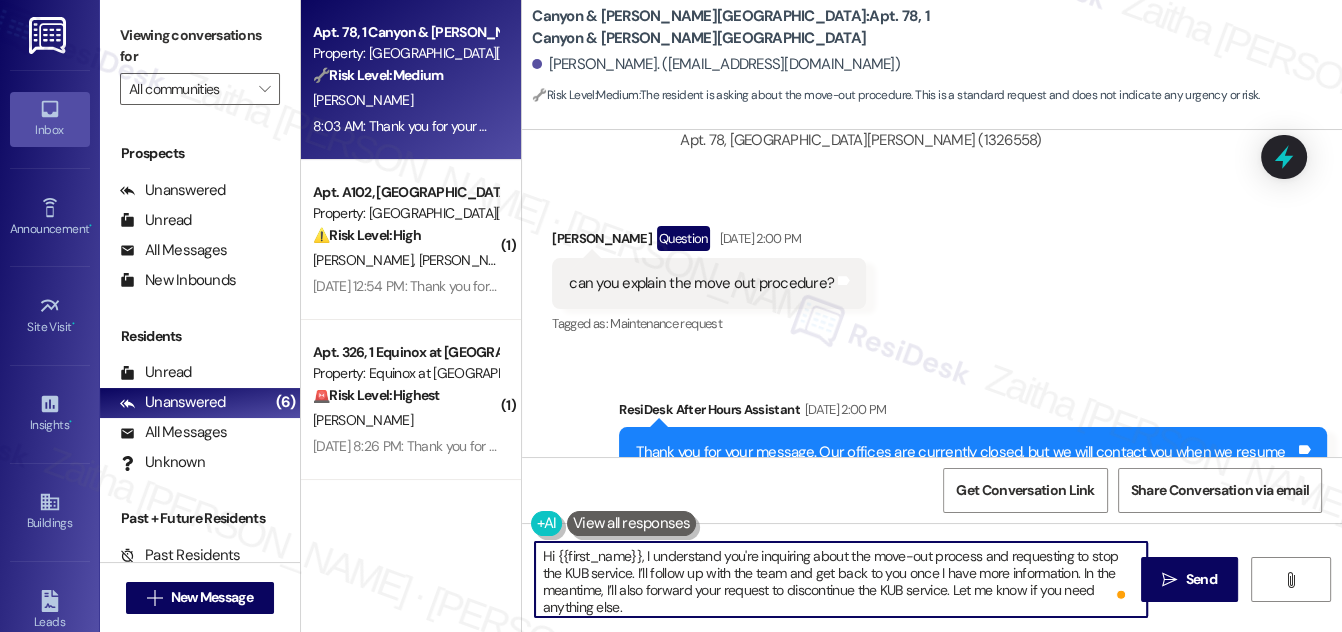 scroll, scrollTop: 3640, scrollLeft: 0, axis: vertical 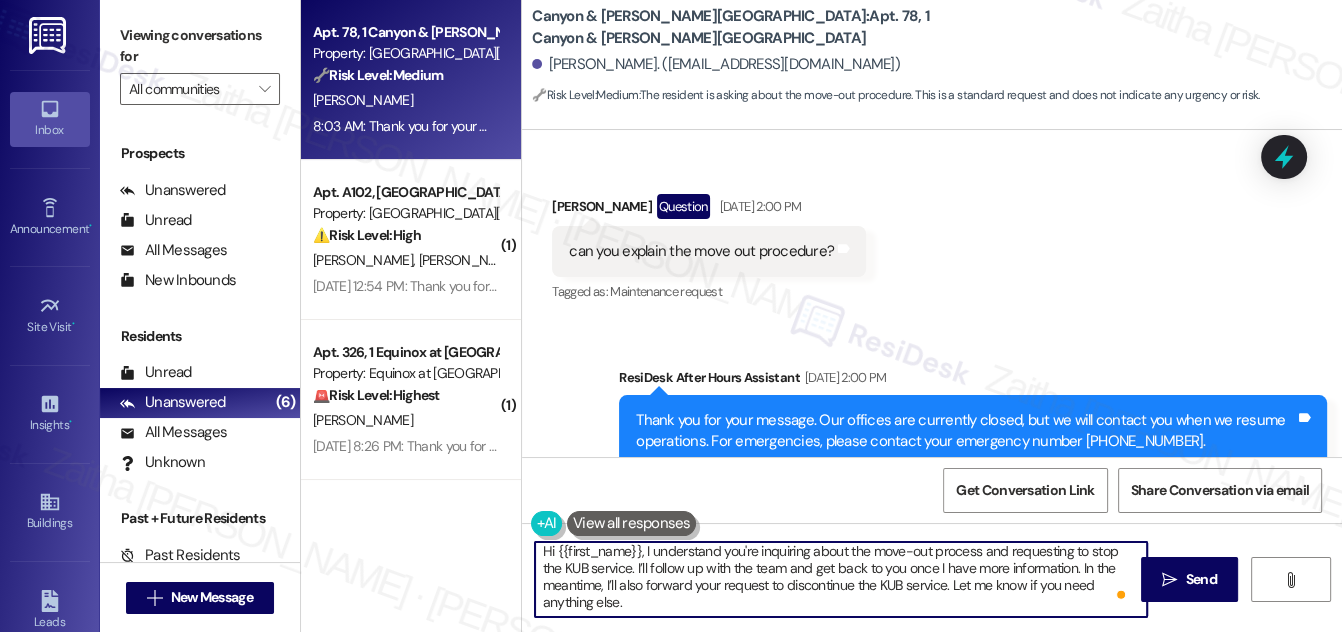 click on "Hi {{first_name}}, I understand you're inquiring about the move-out process and requesting to stop the KUB service. I’ll follow up with the team and get back to you once I have more information. In the meantime, I’ll also forward your request to discontinue the KUB service. Let me know if you need anything else." at bounding box center (841, 579) 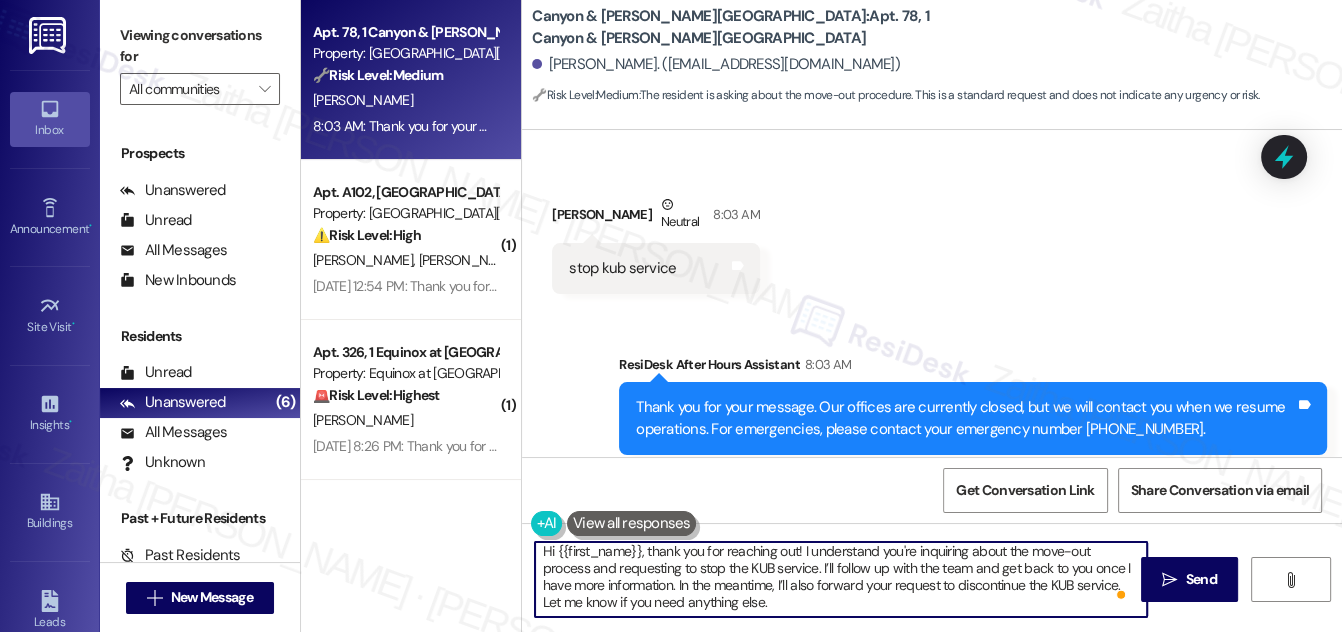 scroll, scrollTop: 4004, scrollLeft: 0, axis: vertical 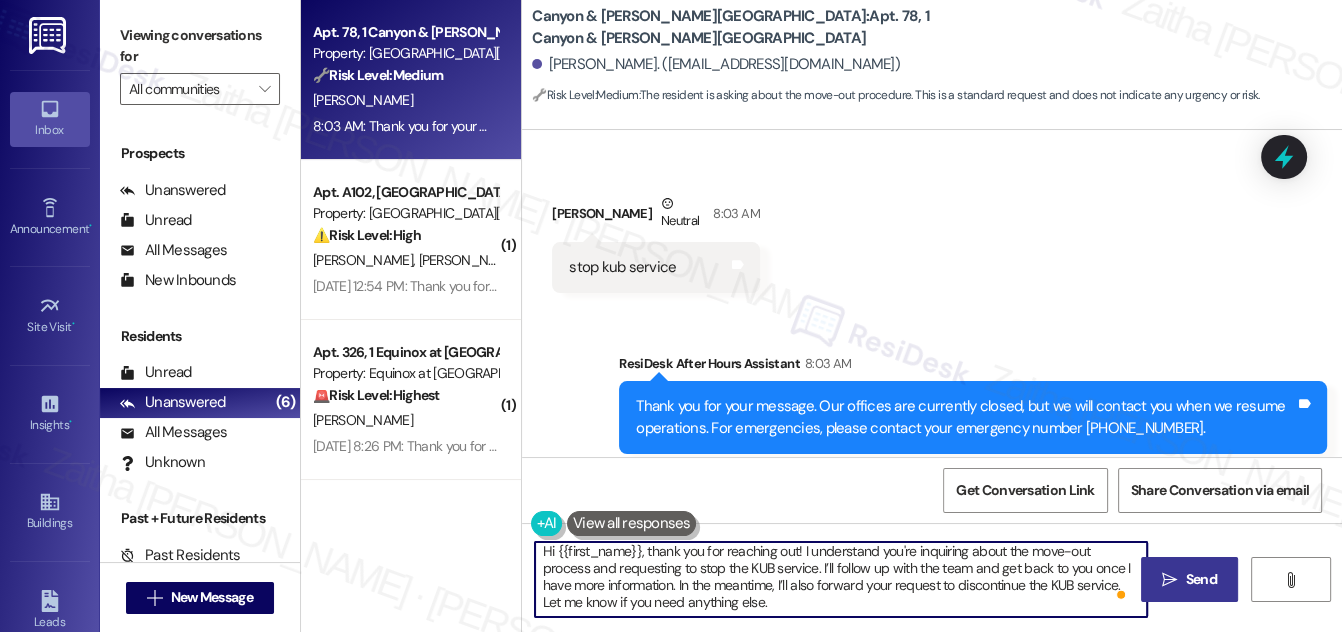 type on "Hi {{first_name}}, thank you for reaching out! I understand you're inquiring about the move-out process and requesting to stop the KUB service. I’ll follow up with the team and get back to you once I have more information. In the meantime, I’ll also forward your request to discontinue the KUB service. Let me know if you need anything else." 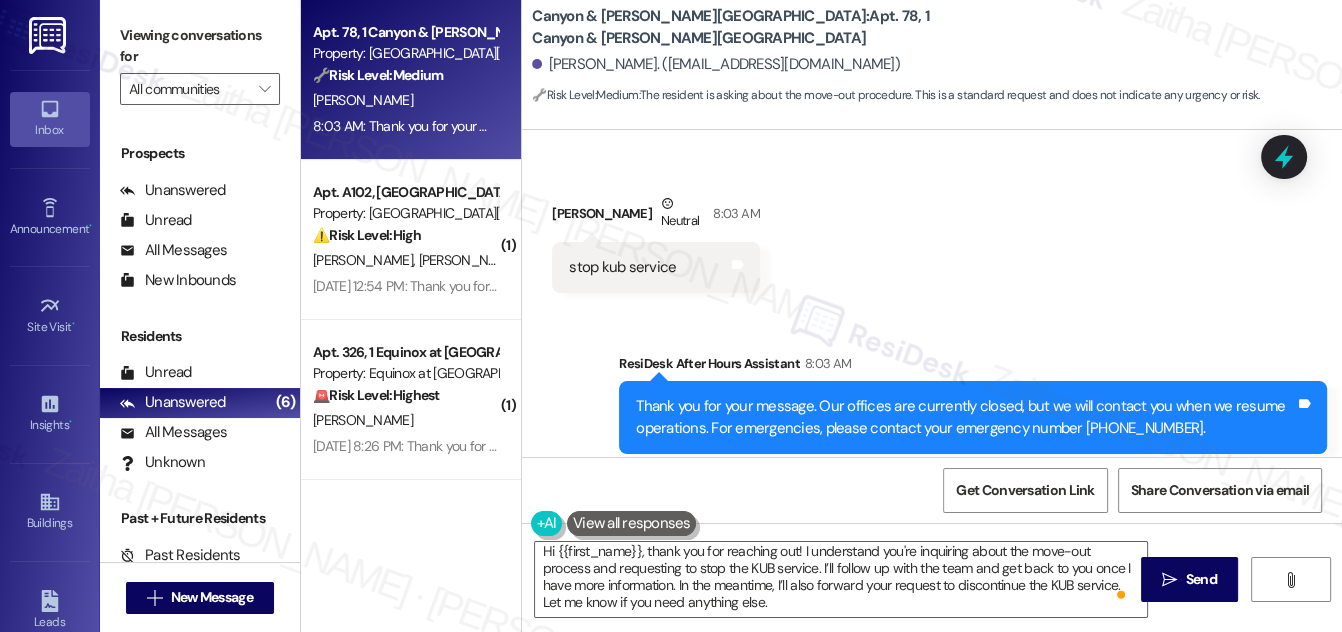 drag, startPoint x: 1191, startPoint y: 582, endPoint x: 1169, endPoint y: 554, distance: 35.608986 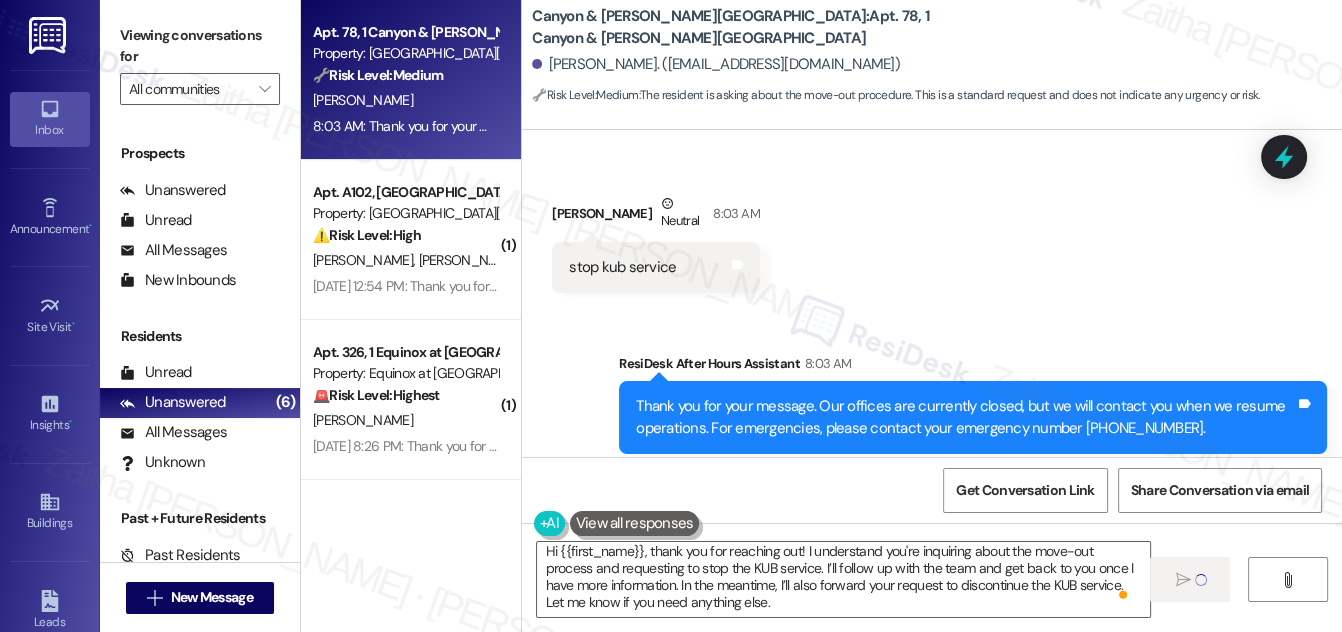 type 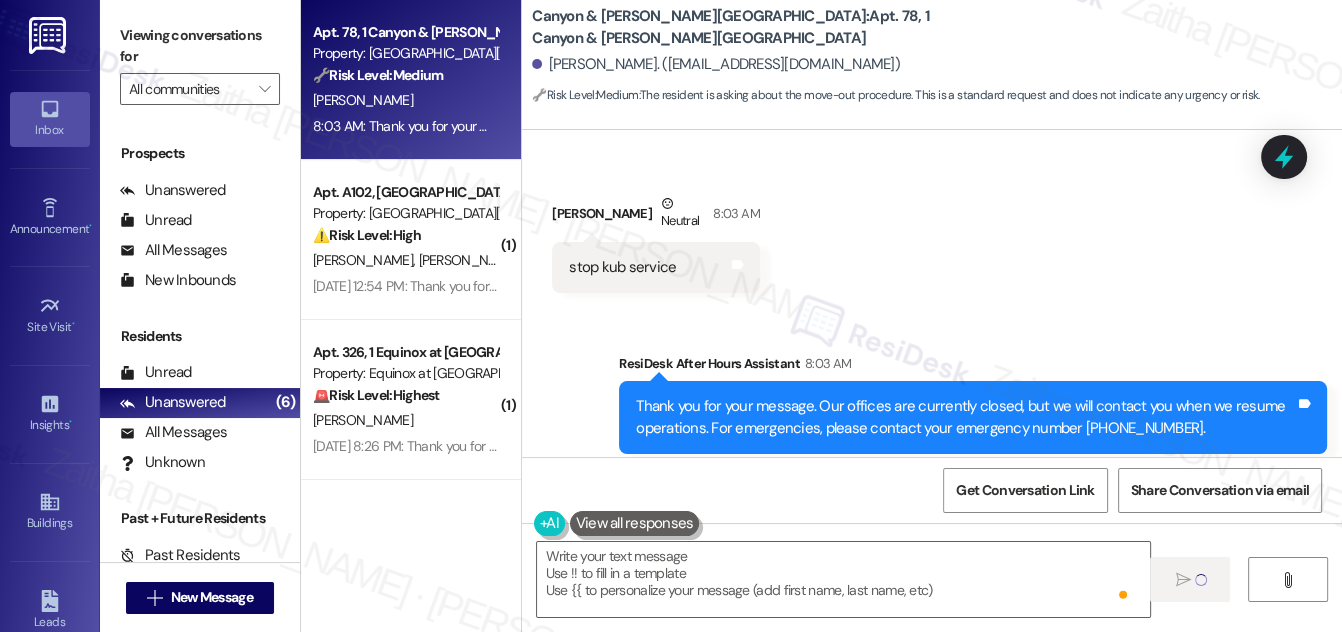 scroll, scrollTop: 0, scrollLeft: 0, axis: both 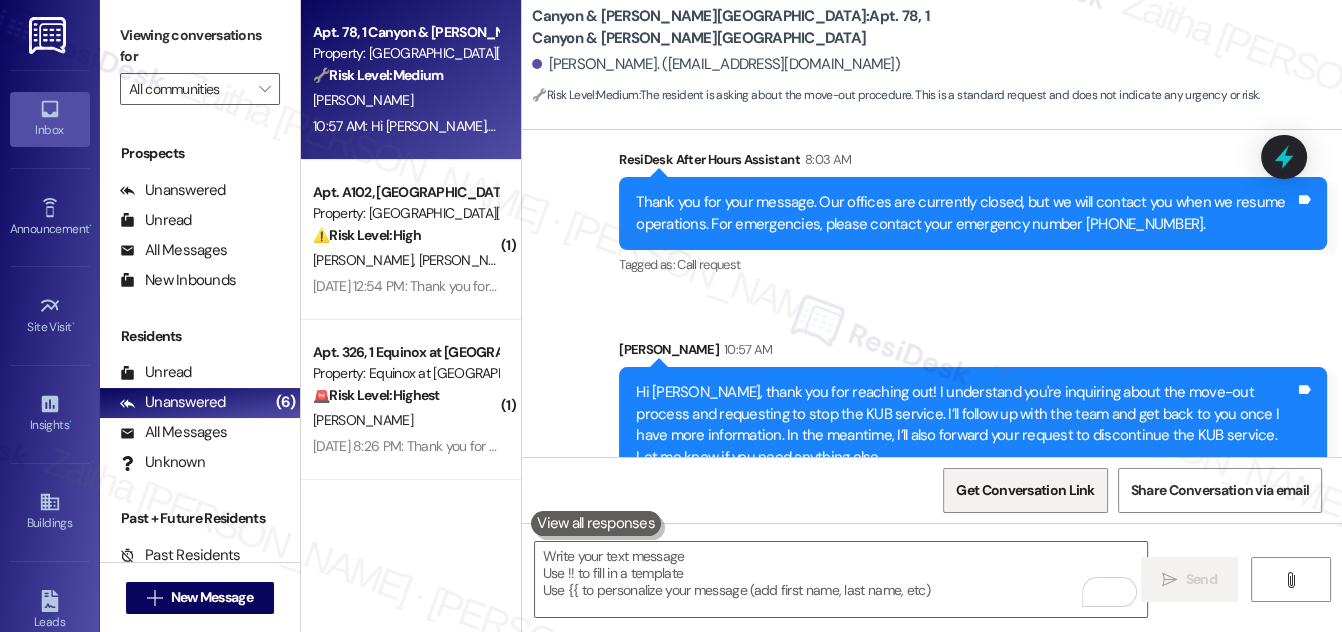 click on "Get Conversation Link" at bounding box center (1025, 490) 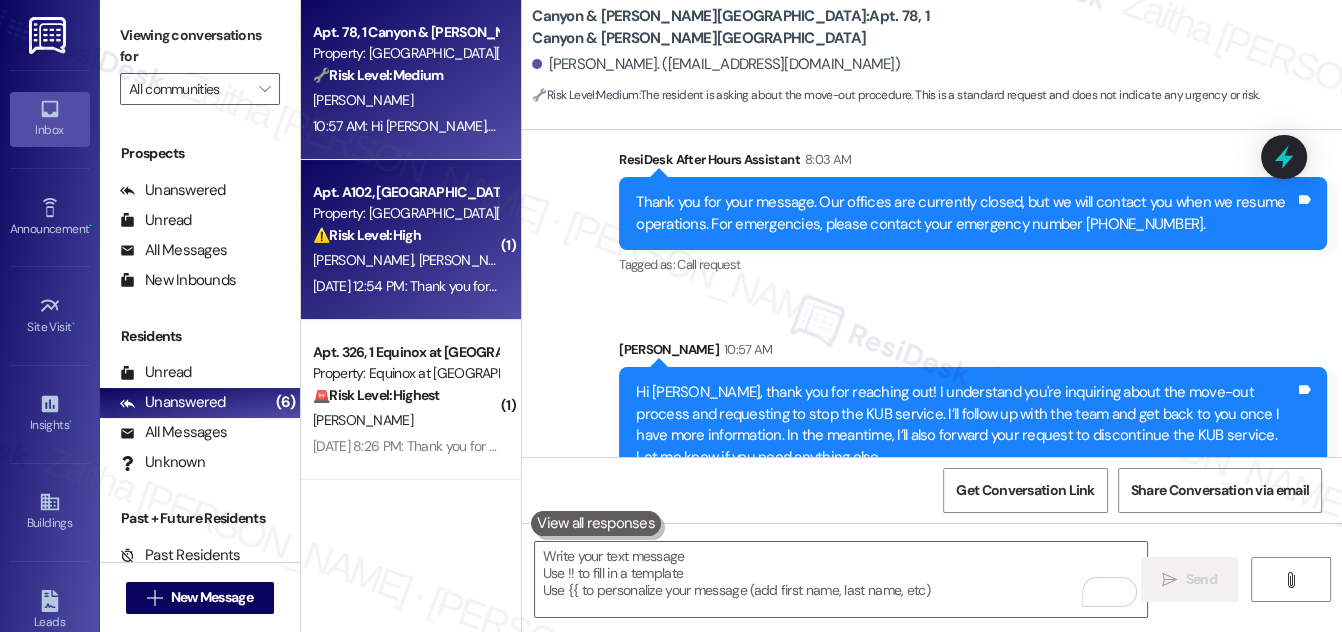 click on "⚠️  Risk Level:  High The resident reports a new leak and states they submitted an emergency request but cannot reach anyone. This indicates a potentially urgent maintenance issue that could cause property damage and requires immediate attention." at bounding box center [405, 235] 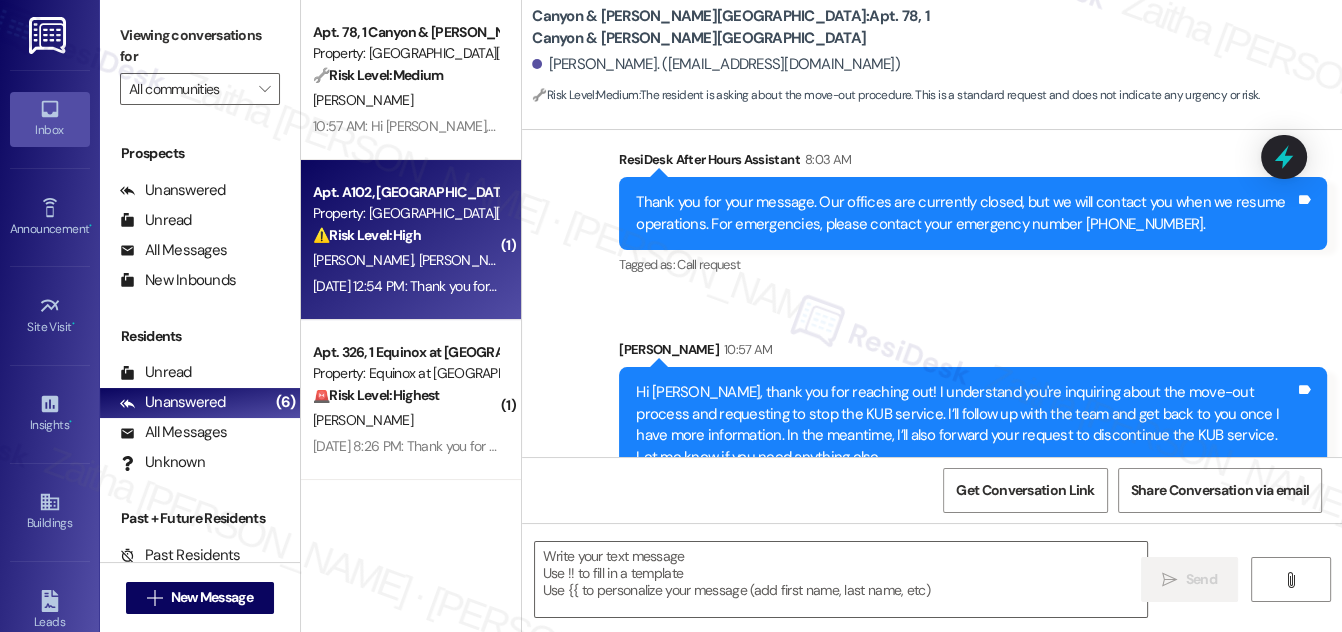 type on "Fetching suggested responses. Please feel free to read through the conversation in the meantime." 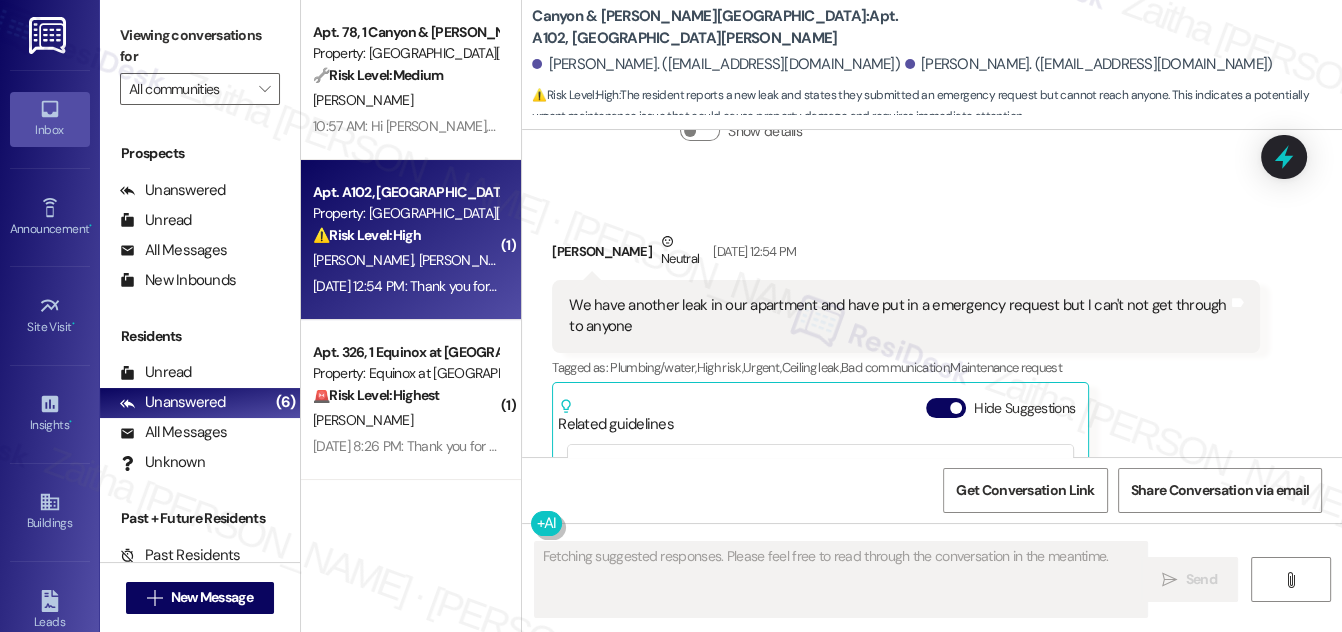 scroll, scrollTop: 6688, scrollLeft: 0, axis: vertical 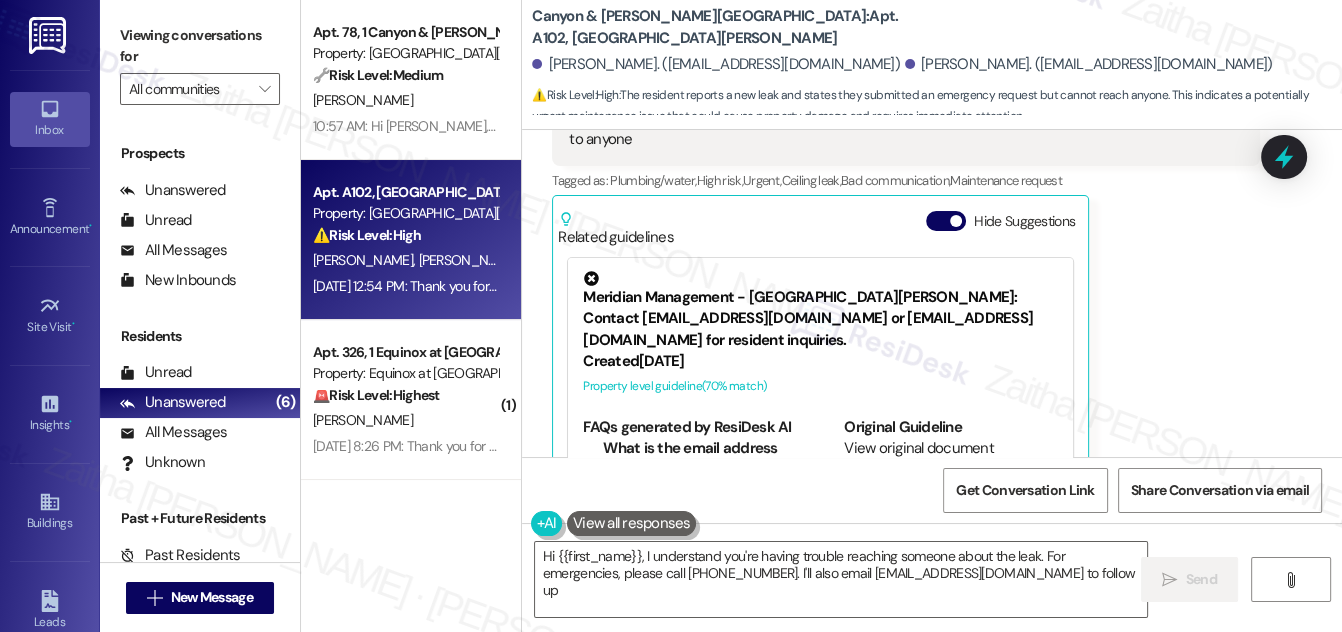 type on "Hi {{first_name}}, I understand you're having trouble reaching someone about the leak. For emergencies, please call [PHONE_NUMBER]. I'll also email [EMAIL_ADDRESS][DOMAIN_NAME] to follow up." 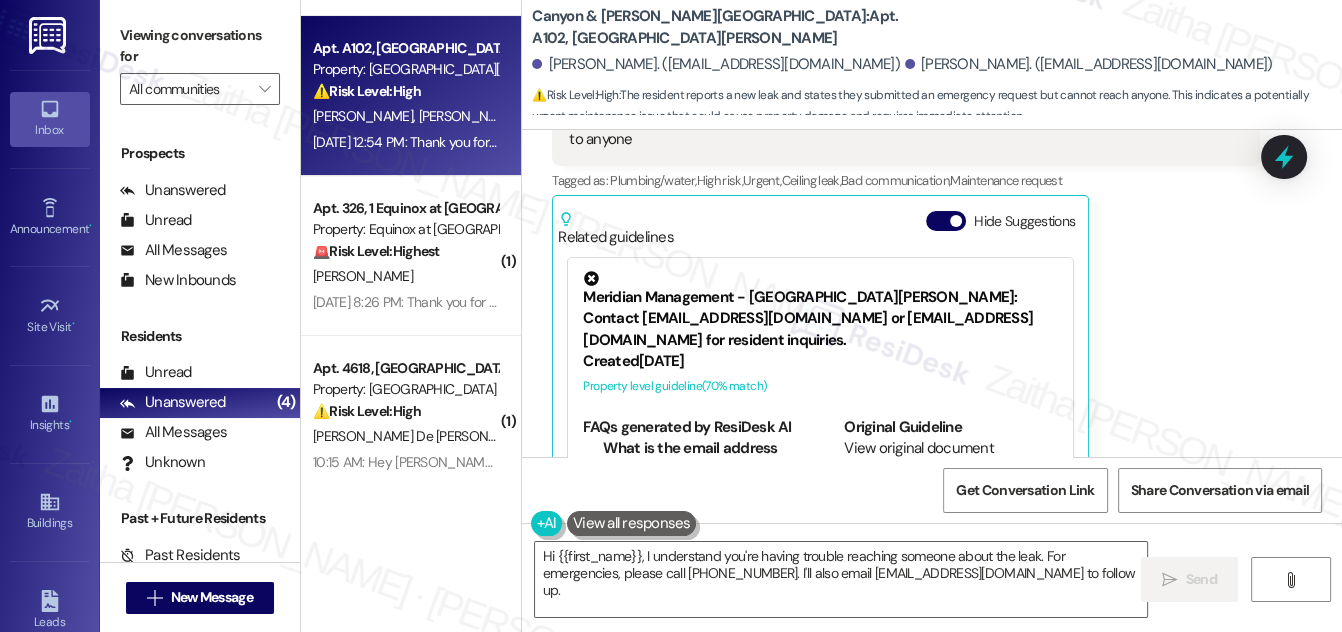 scroll, scrollTop: 149, scrollLeft: 0, axis: vertical 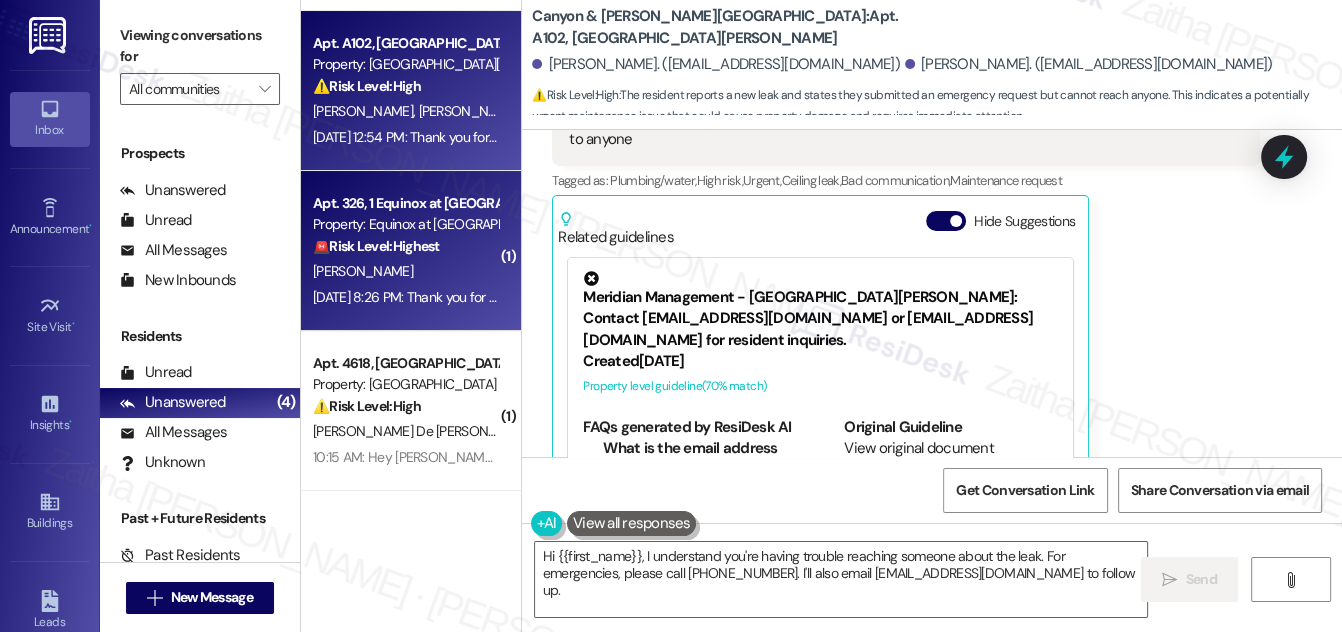 click on "[PERSON_NAME]" at bounding box center [405, 271] 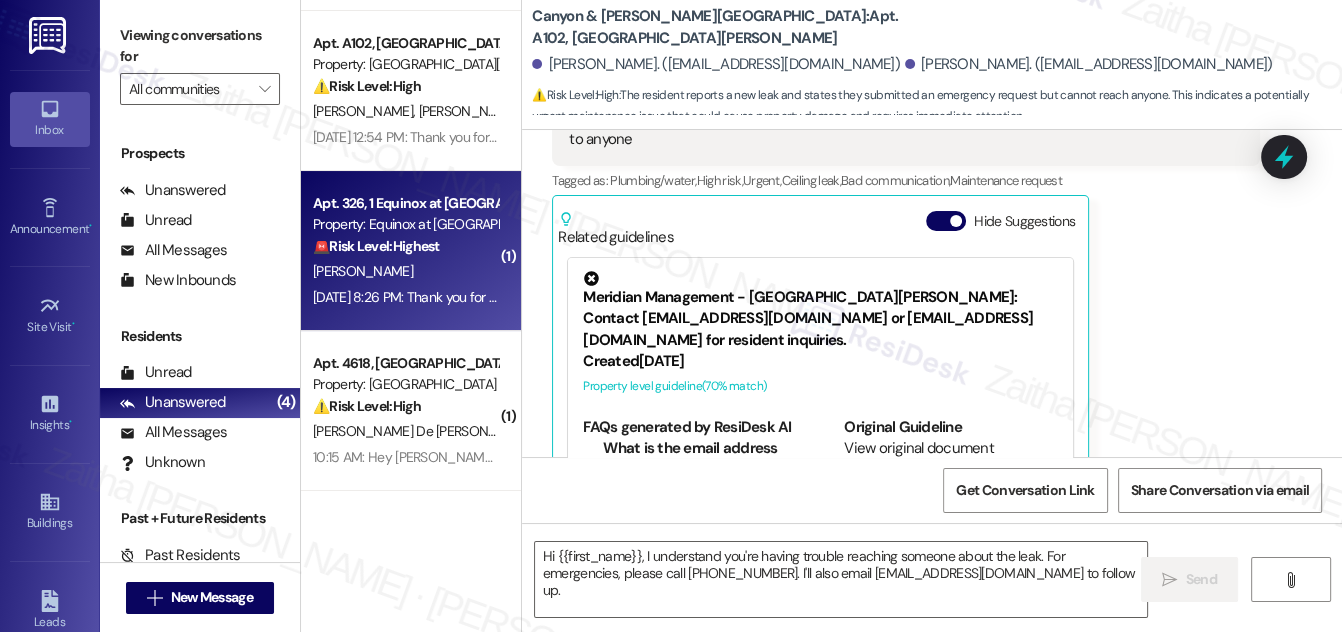 type on "Fetching suggested responses. Please feel free to read through the conversation in the meantime." 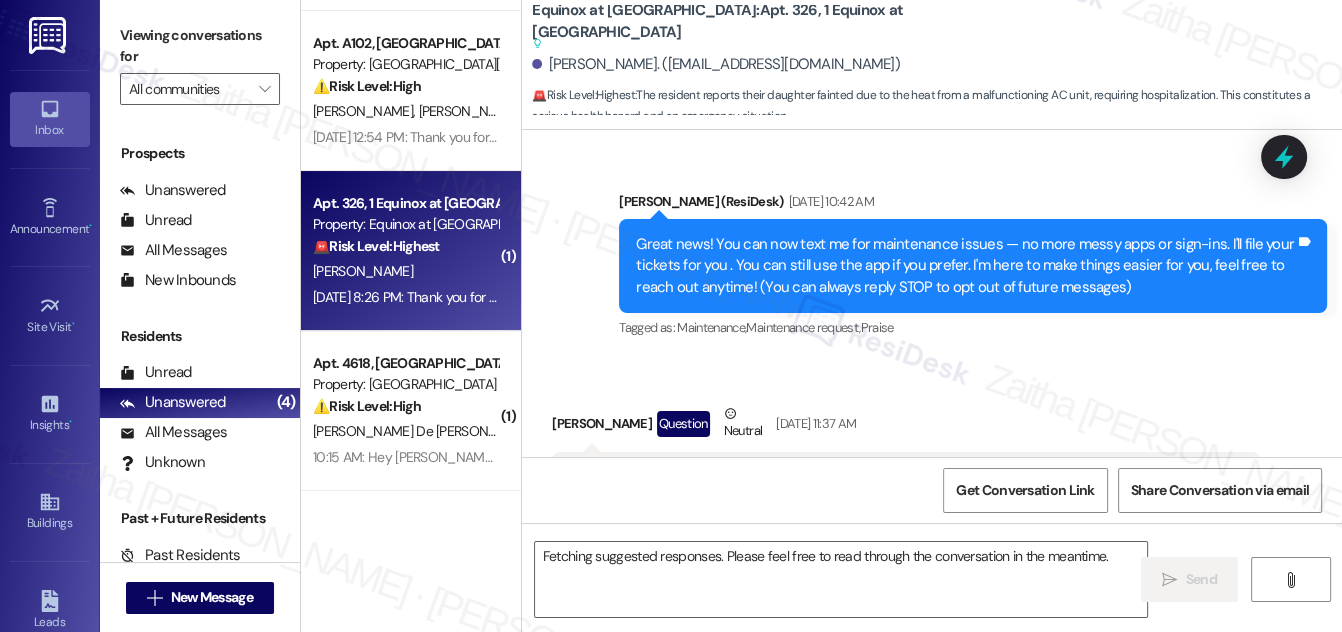 scroll, scrollTop: 28035, scrollLeft: 0, axis: vertical 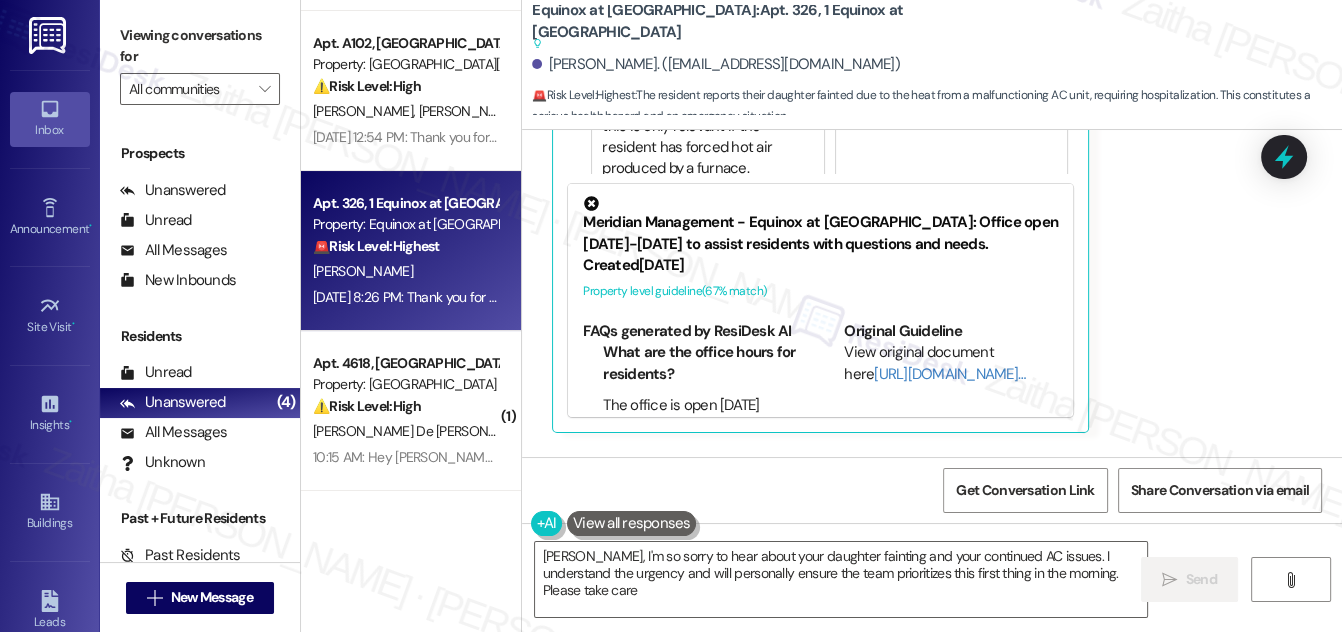 type on "[PERSON_NAME], I'm so sorry to hear about your daughter fainting and your continued AC issues. I understand the urgency and will personally ensure the team prioritizes this first thing in the morning. Please take care." 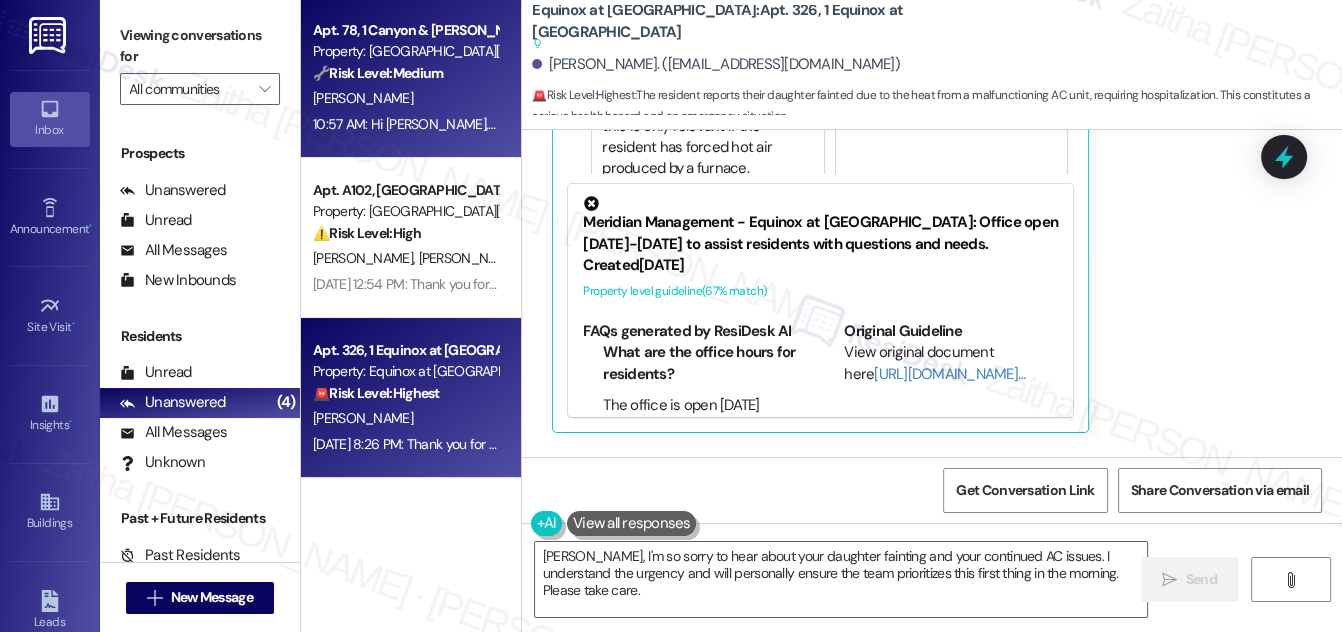 scroll, scrollTop: 0, scrollLeft: 0, axis: both 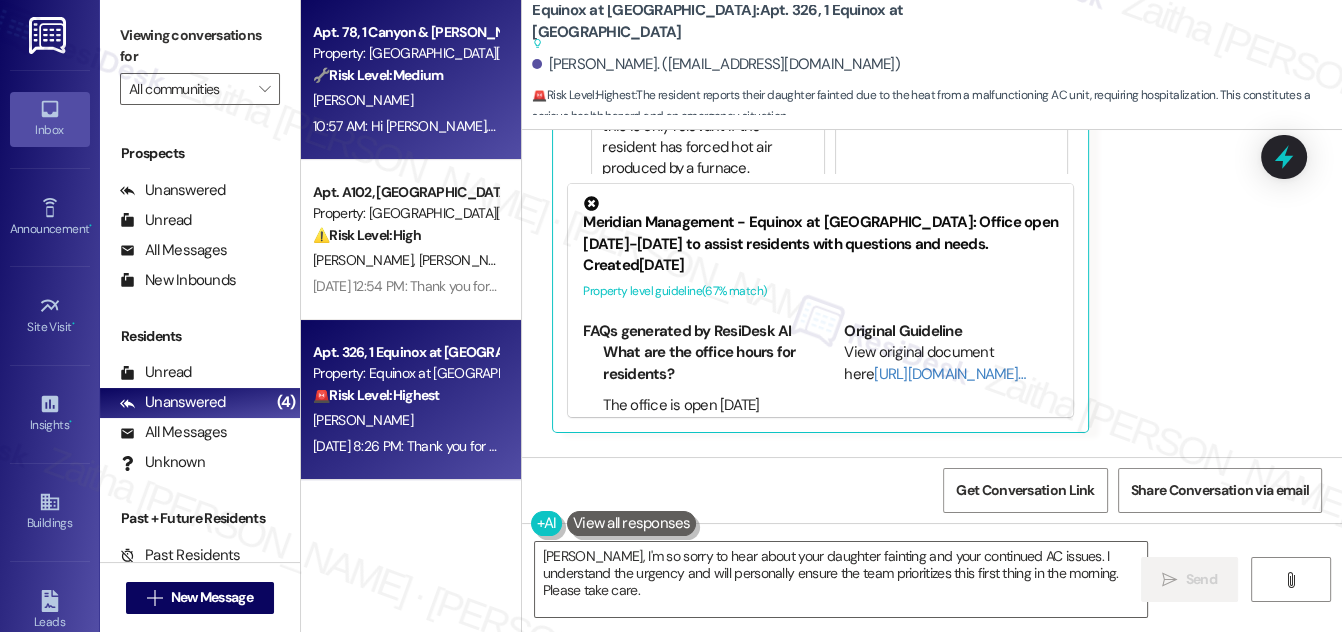 click on "[PERSON_NAME]" at bounding box center (405, 100) 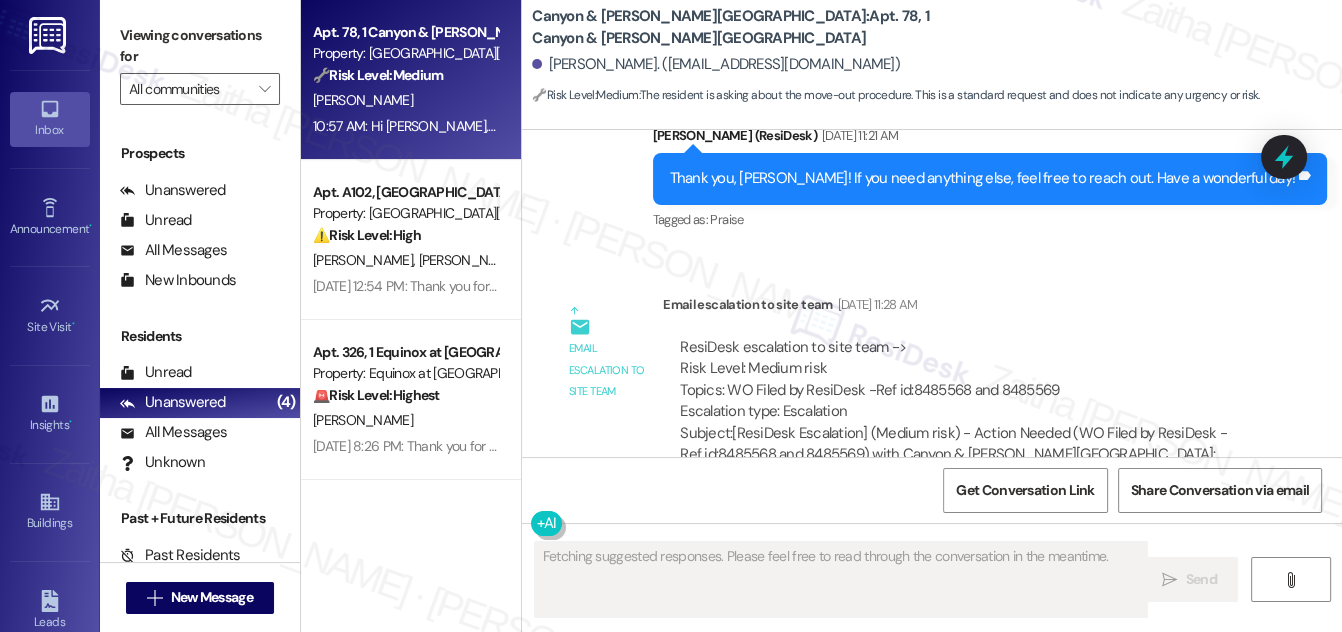 scroll, scrollTop: 3813, scrollLeft: 0, axis: vertical 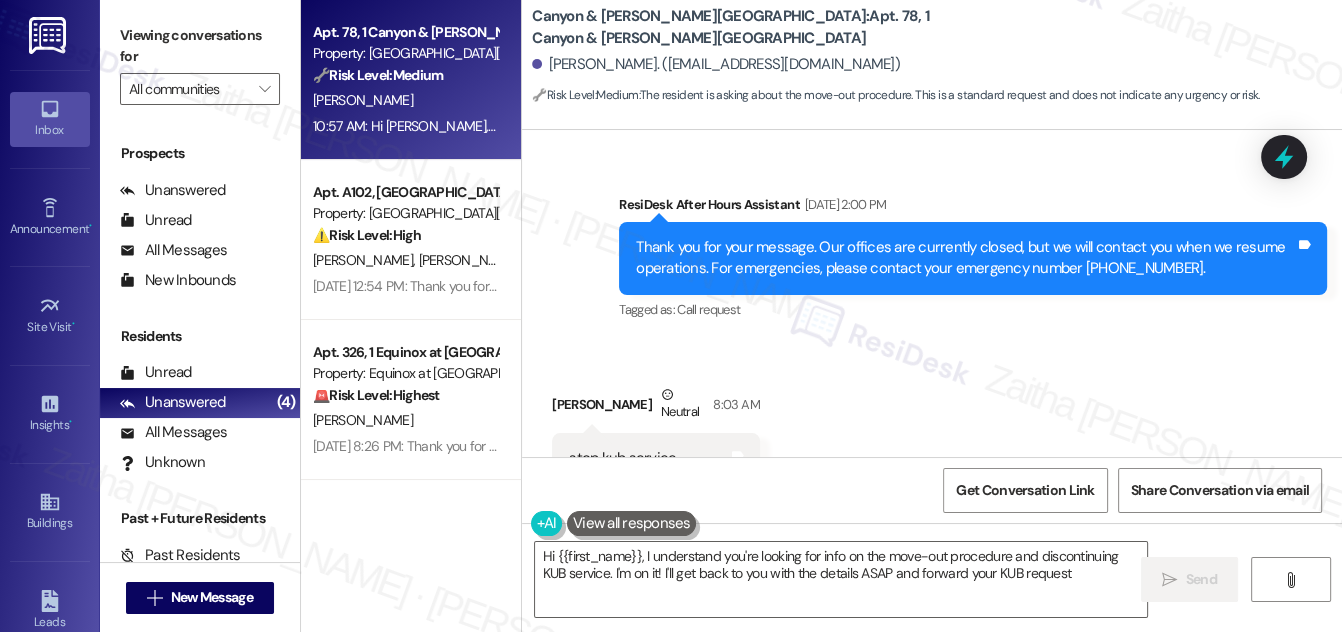 type on "Hi {{first_name}}, I understand you're looking for info on the move-out procedure and discontinuing KUB service. I'm on it! I'll get back to you with the details ASAP and forward your KUB request." 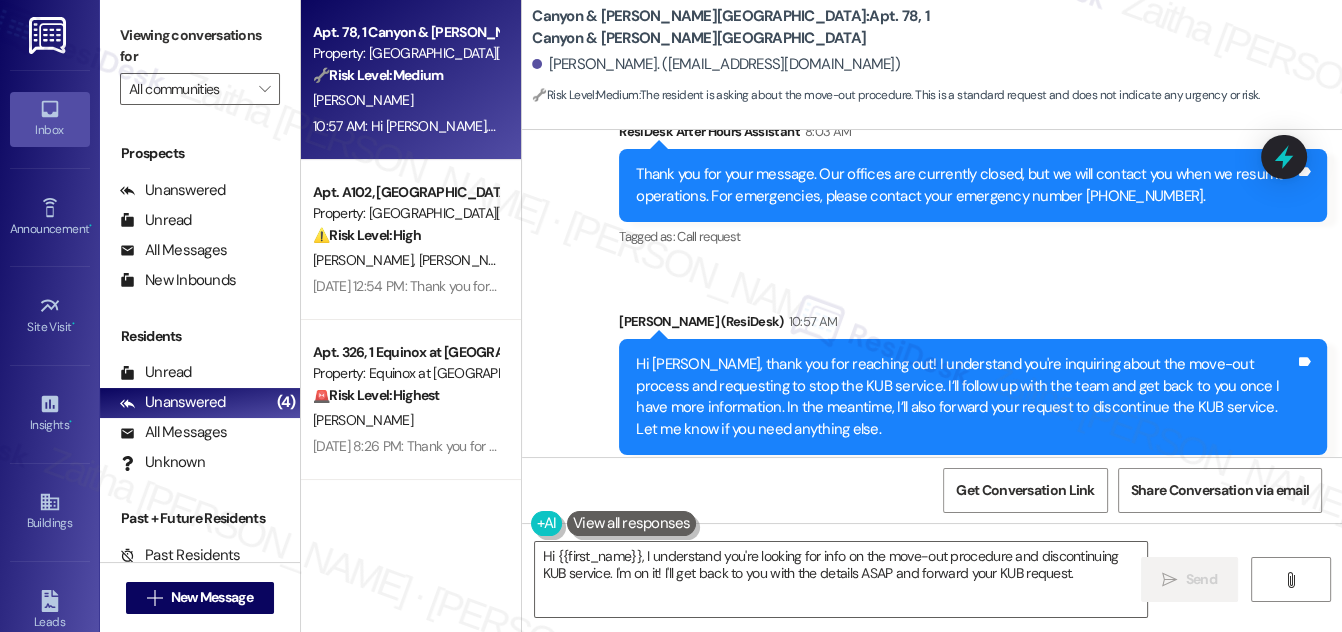 scroll, scrollTop: 4237, scrollLeft: 0, axis: vertical 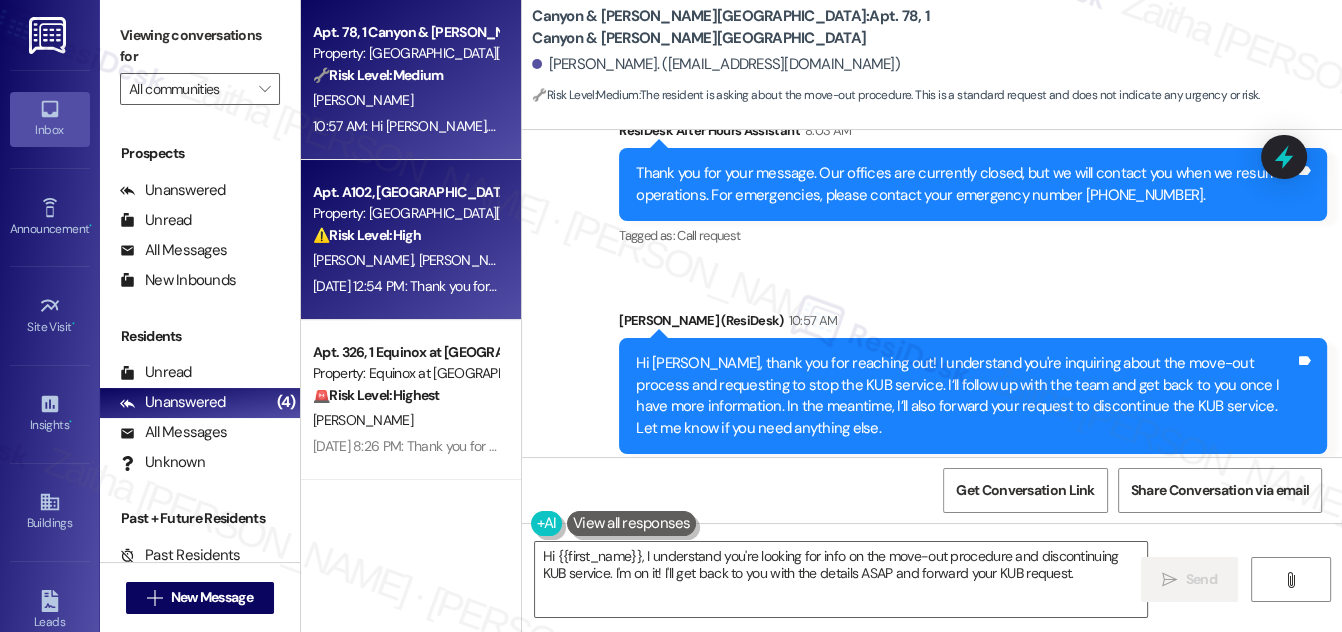 click on "[PERSON_NAME] [PERSON_NAME]" at bounding box center (405, 260) 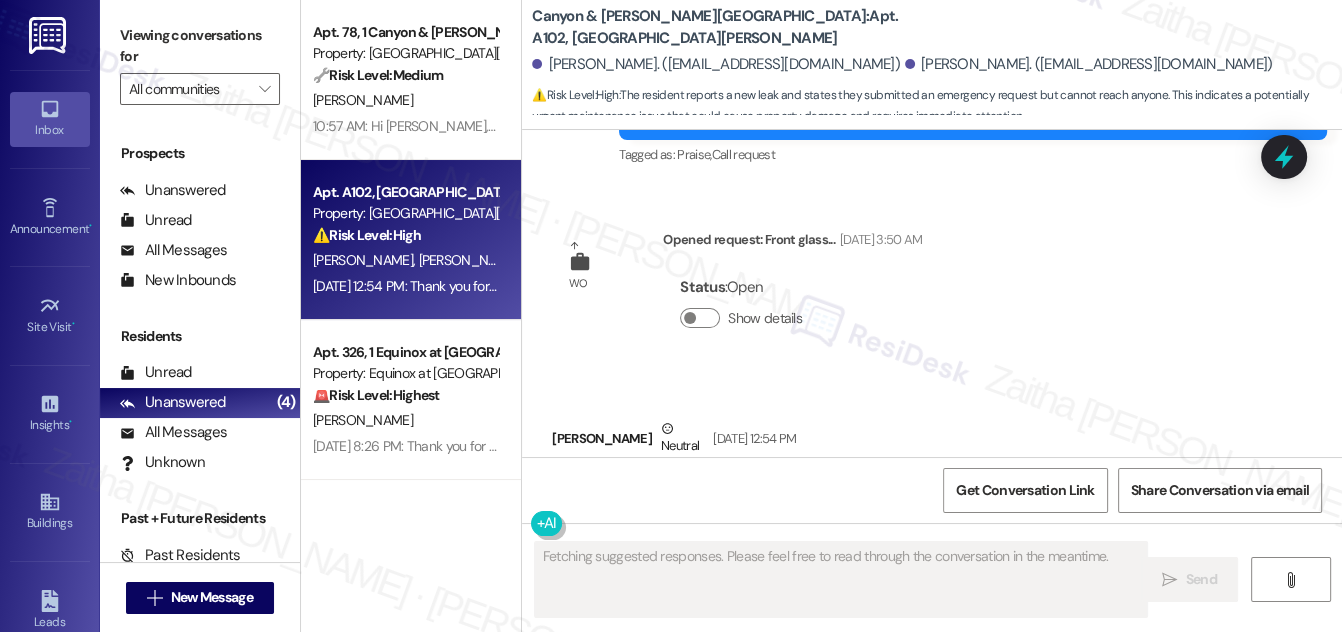 scroll, scrollTop: 6688, scrollLeft: 0, axis: vertical 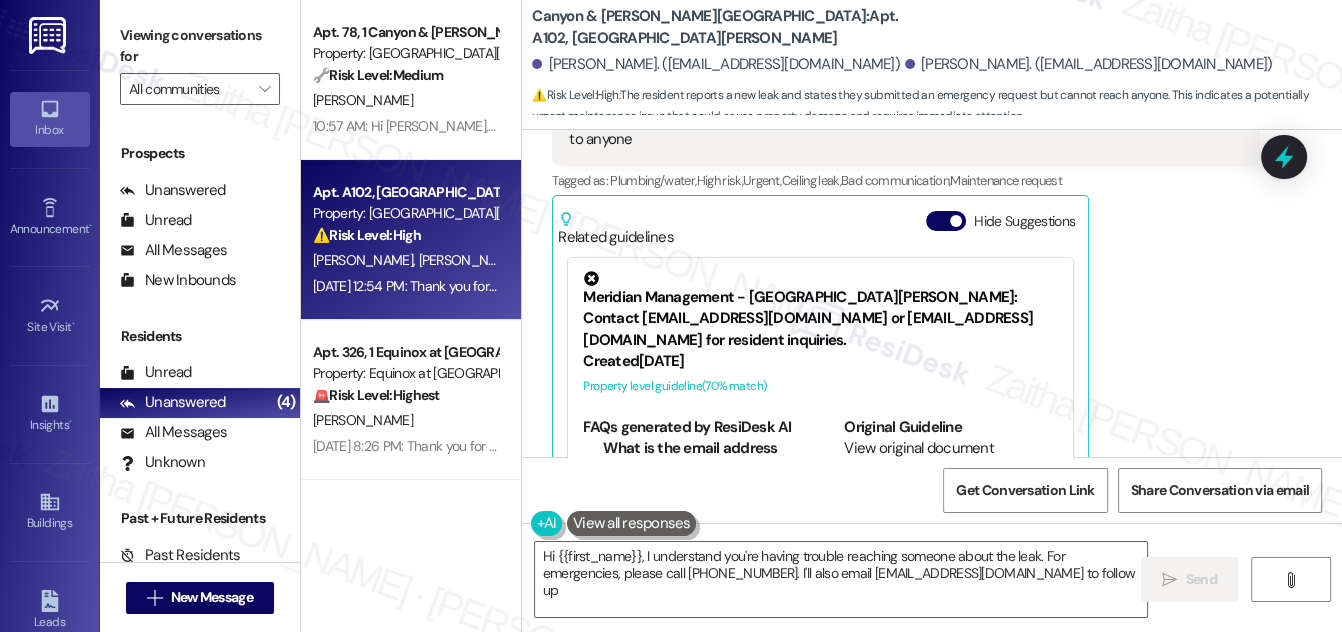 type on "Hi {{first_name}}, I understand you're having trouble reaching someone about the leak. For emergencies, please call [PHONE_NUMBER]. I'll also email [EMAIL_ADDRESS][DOMAIN_NAME] to follow up." 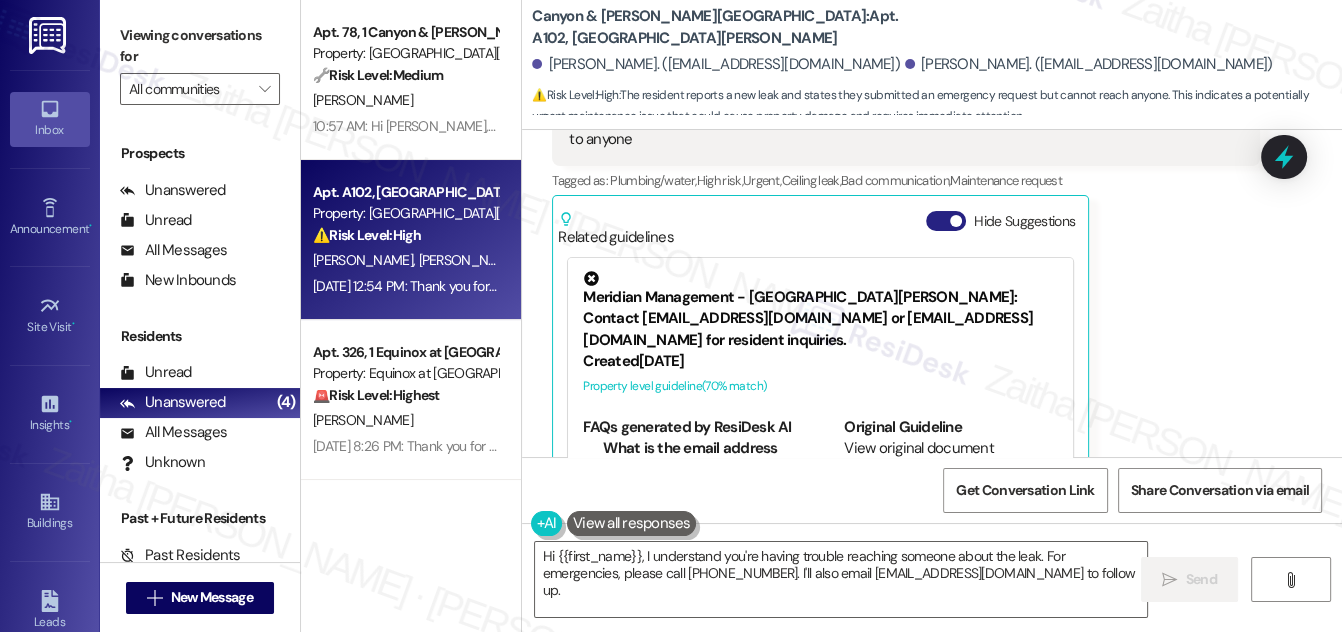 click on "Hide Suggestions" at bounding box center (946, 221) 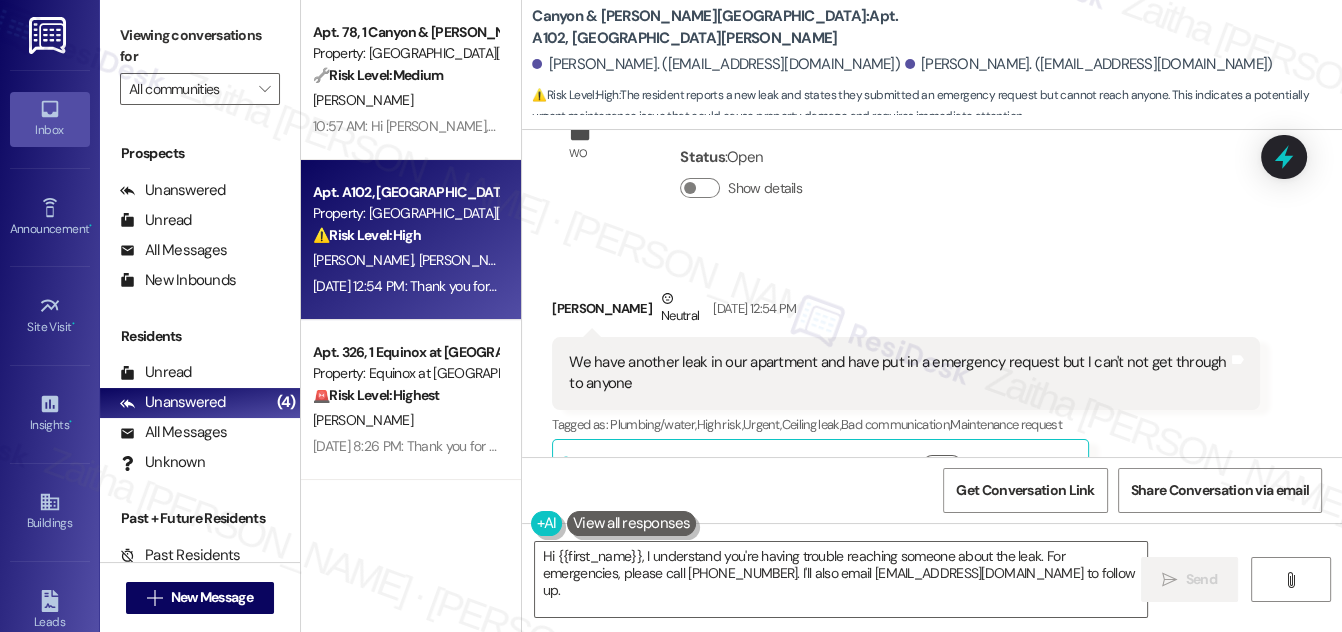 scroll, scrollTop: 6445, scrollLeft: 0, axis: vertical 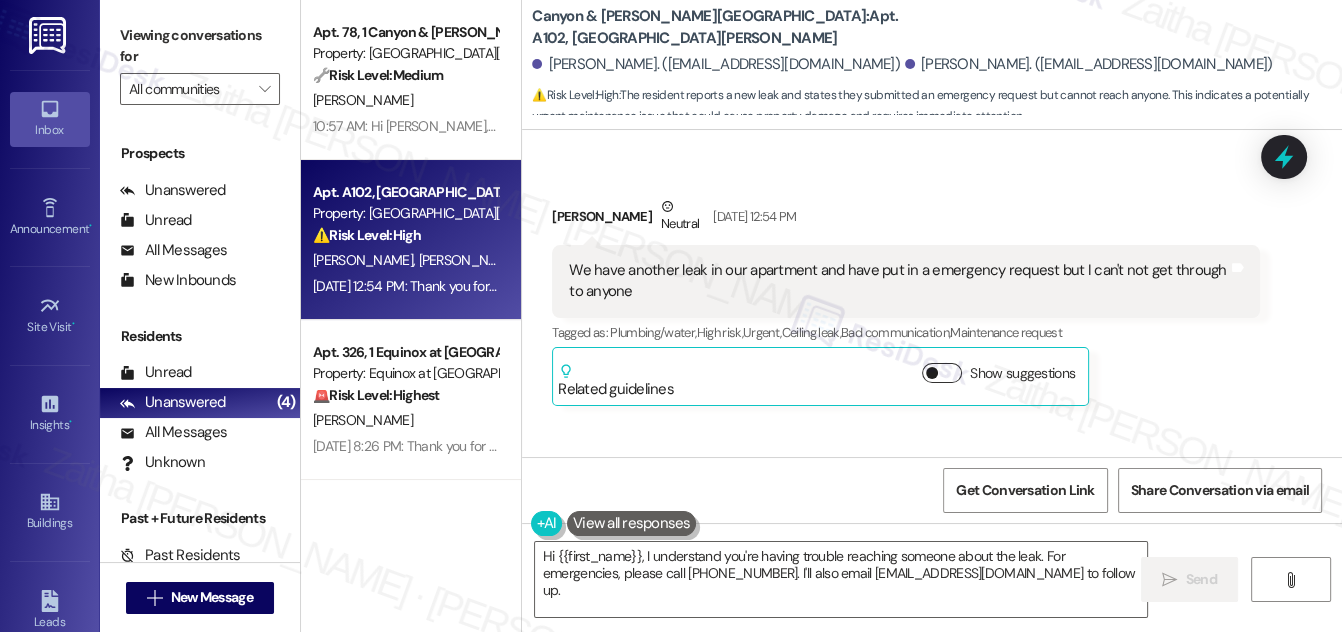 click on "Show suggestions" at bounding box center (942, 373) 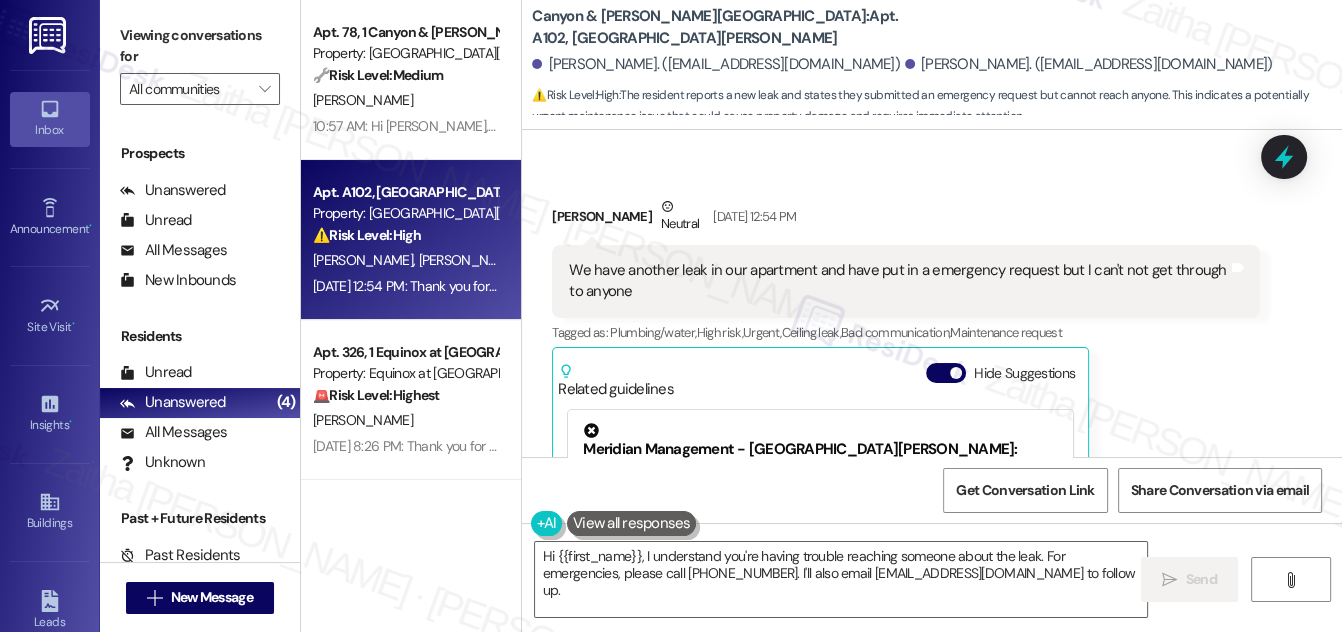scroll, scrollTop: 6626, scrollLeft: 0, axis: vertical 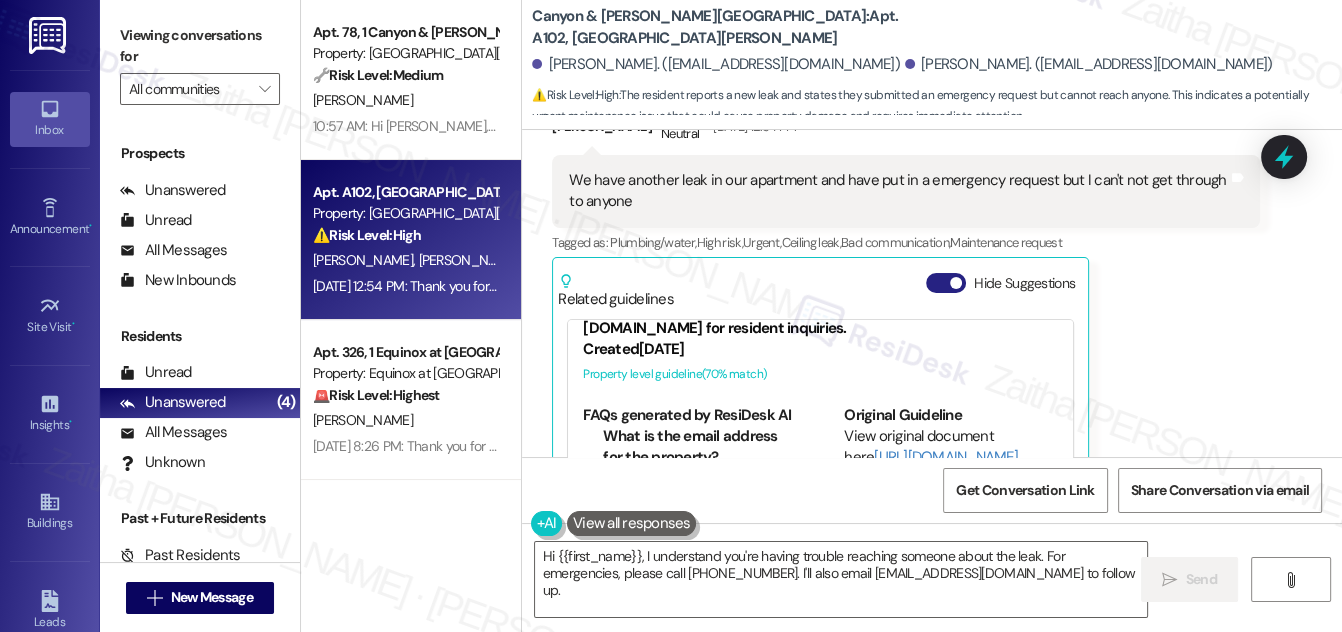 click on "Hide Suggestions" at bounding box center (946, 283) 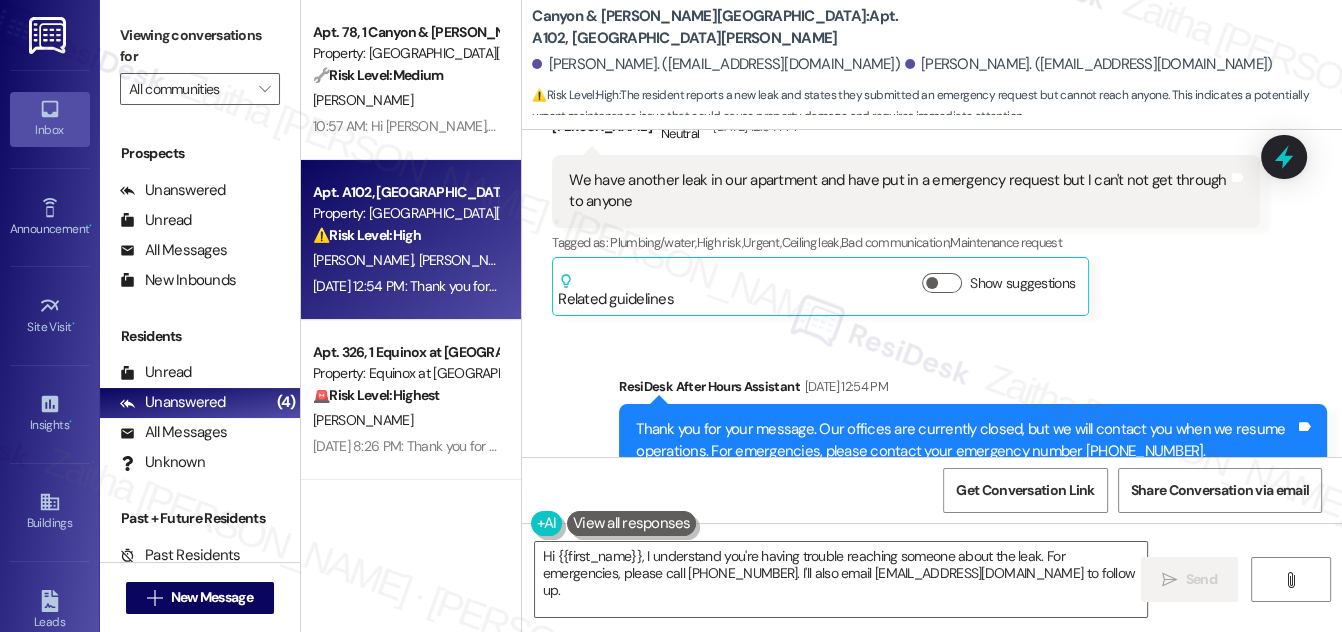 drag, startPoint x: 1288, startPoint y: 151, endPoint x: 1059, endPoint y: 143, distance: 229.1397 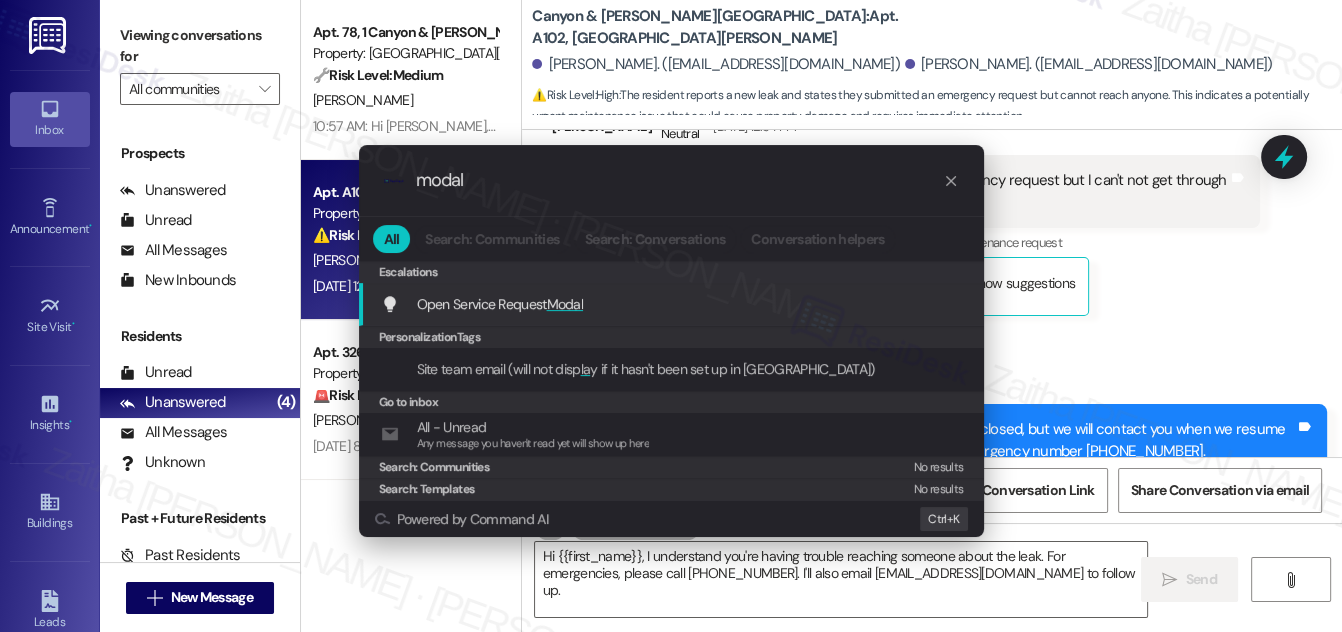 type on "modal" 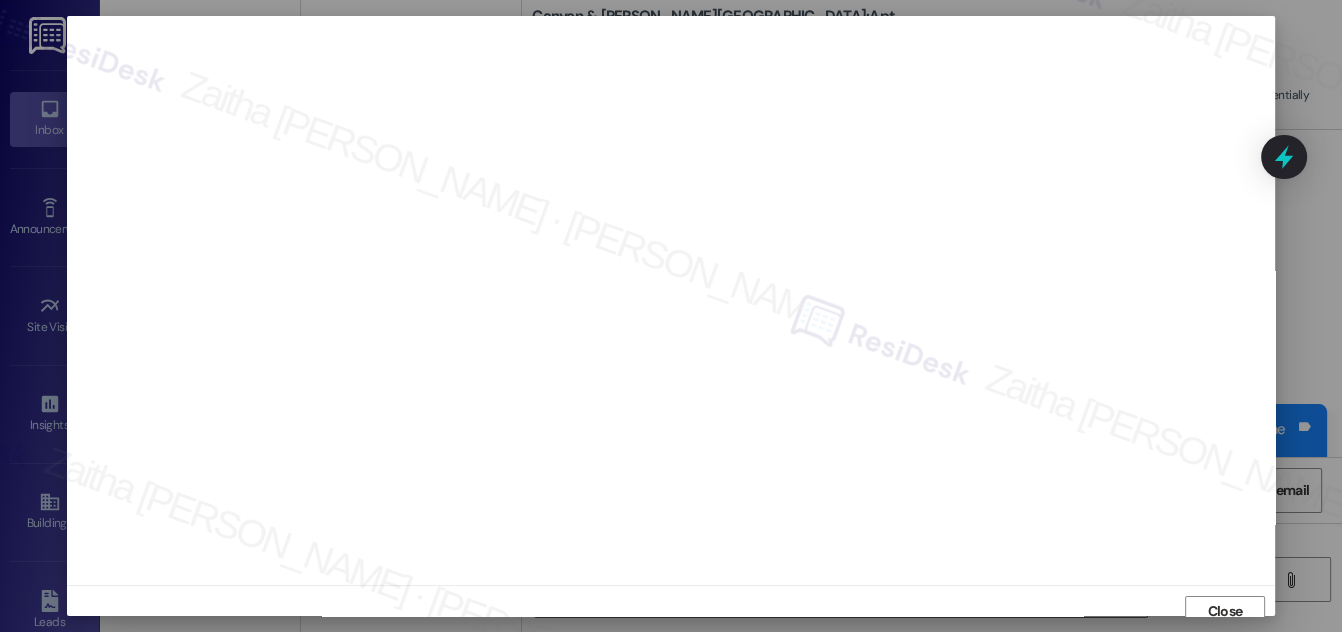 scroll, scrollTop: 11, scrollLeft: 0, axis: vertical 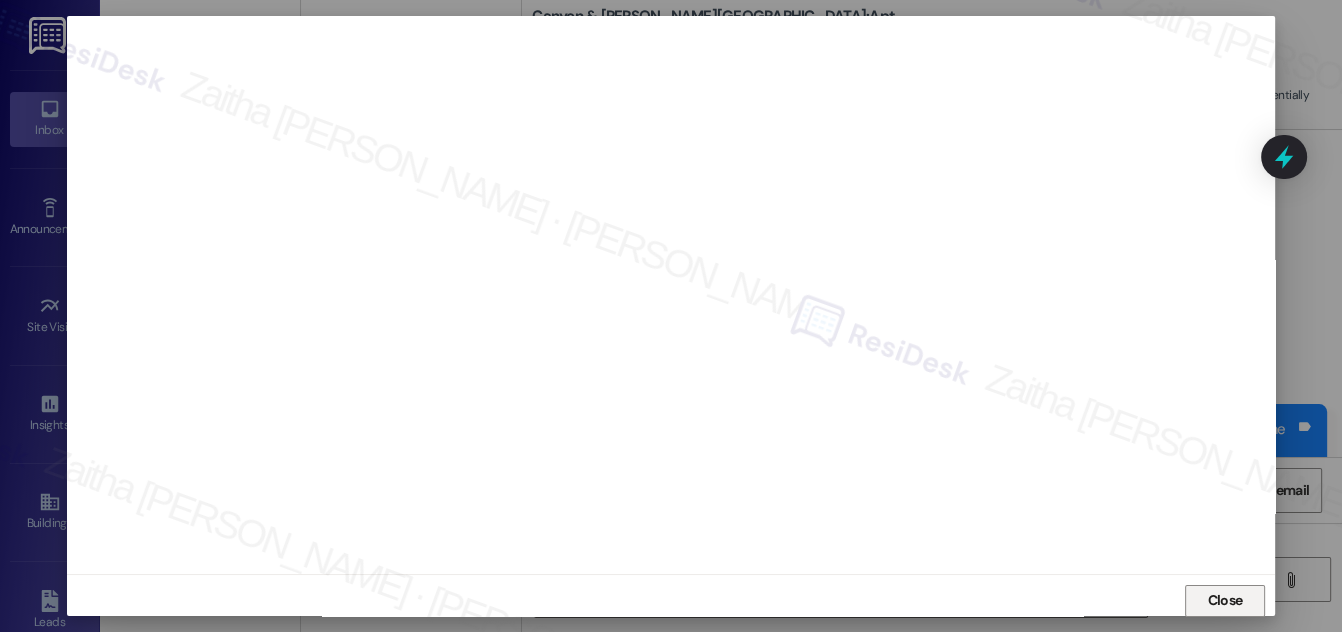 click on "Close" at bounding box center [1225, 600] 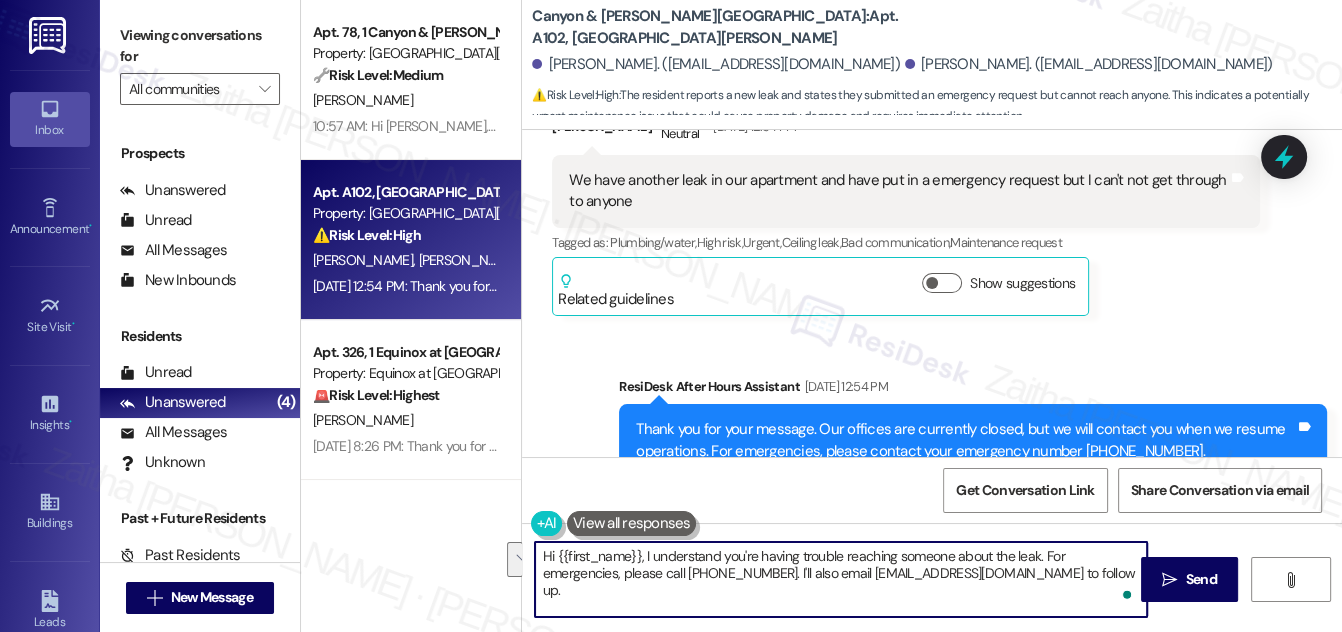 drag, startPoint x: 642, startPoint y: 554, endPoint x: 1136, endPoint y: 566, distance: 494.14572 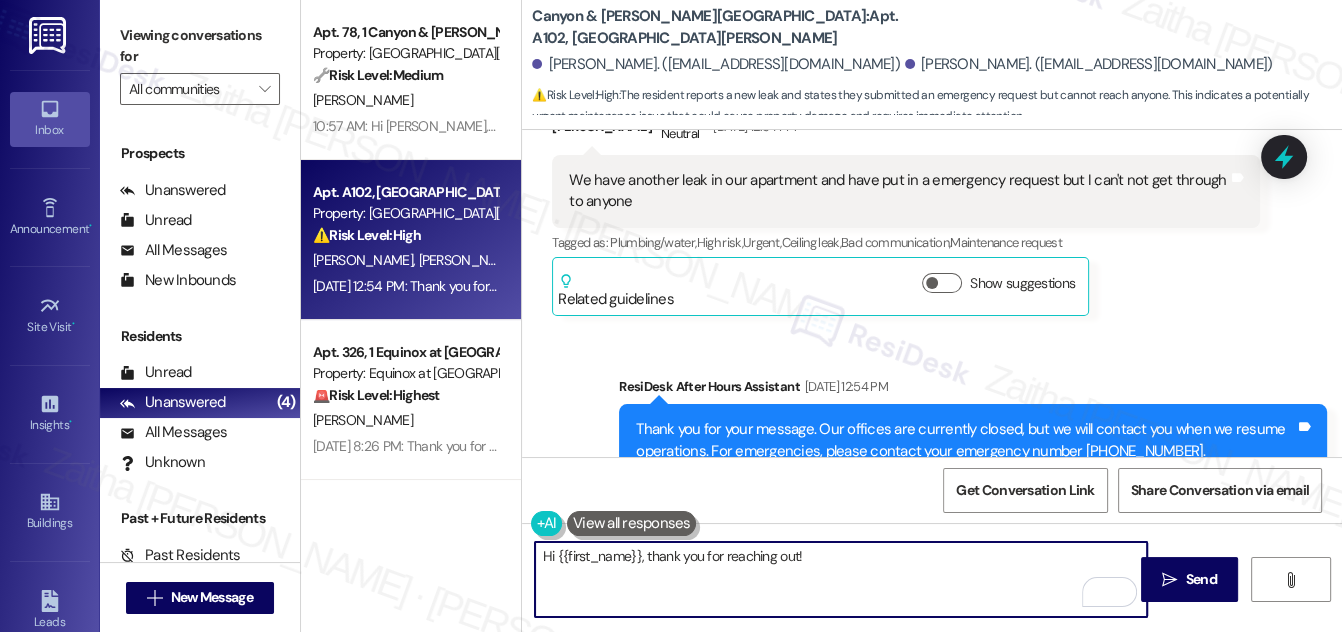 paste on "8486286" 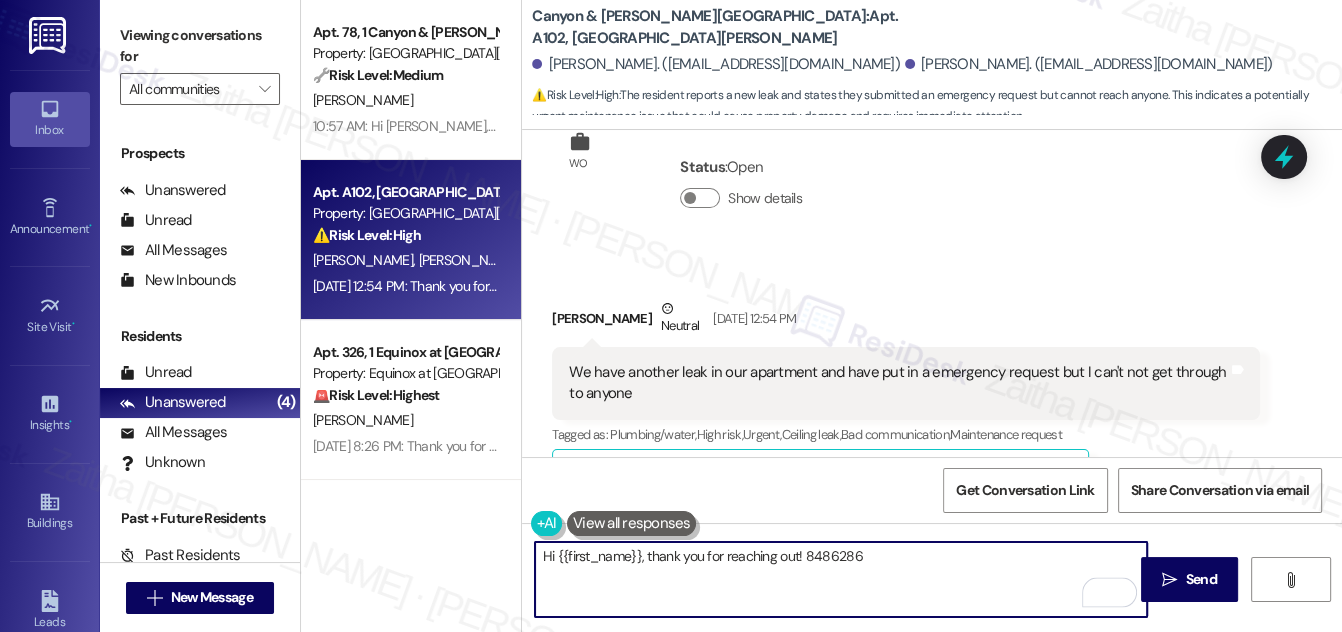 scroll, scrollTop: 6354, scrollLeft: 0, axis: vertical 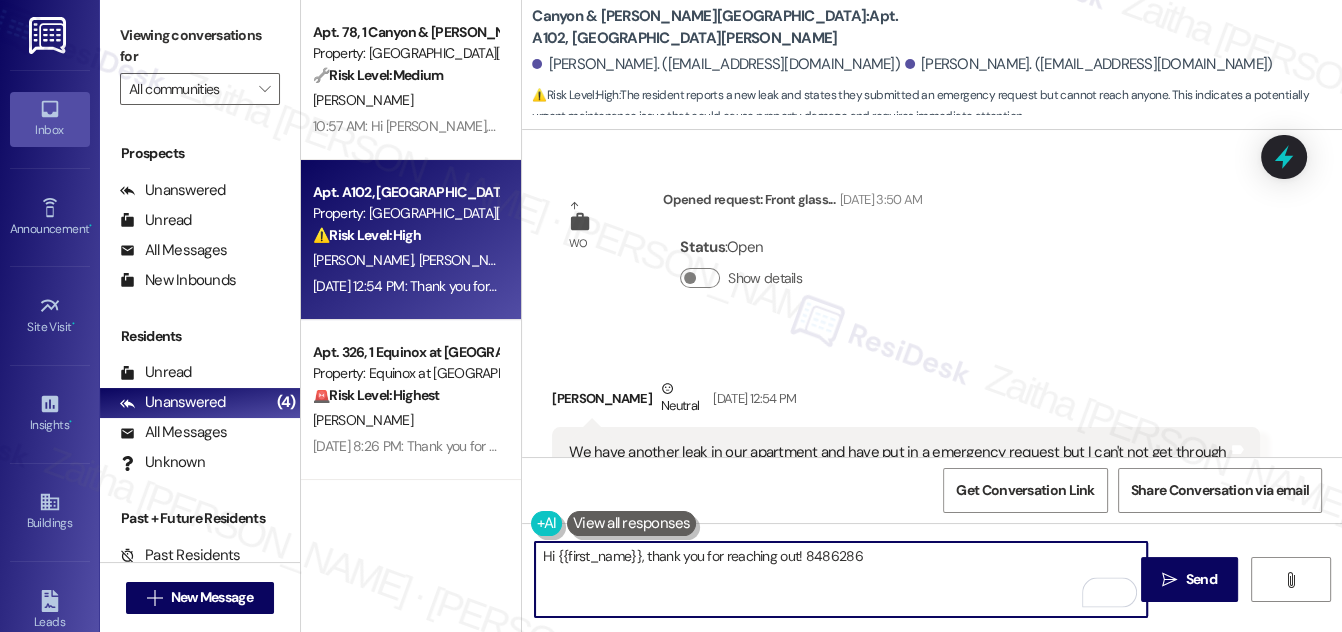 click on "[PERSON_NAME]   Neutral [DATE] 12:54 PM" at bounding box center (906, 402) 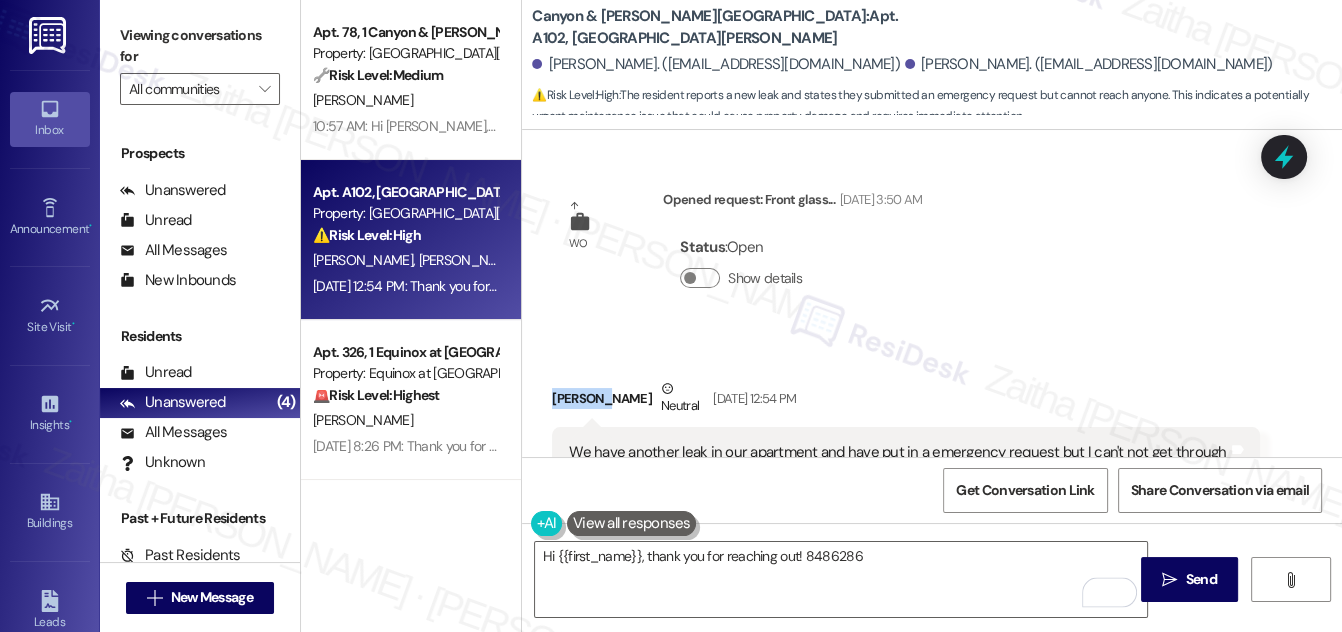 click on "[PERSON_NAME]   Neutral [DATE] 12:54 PM" at bounding box center [906, 402] 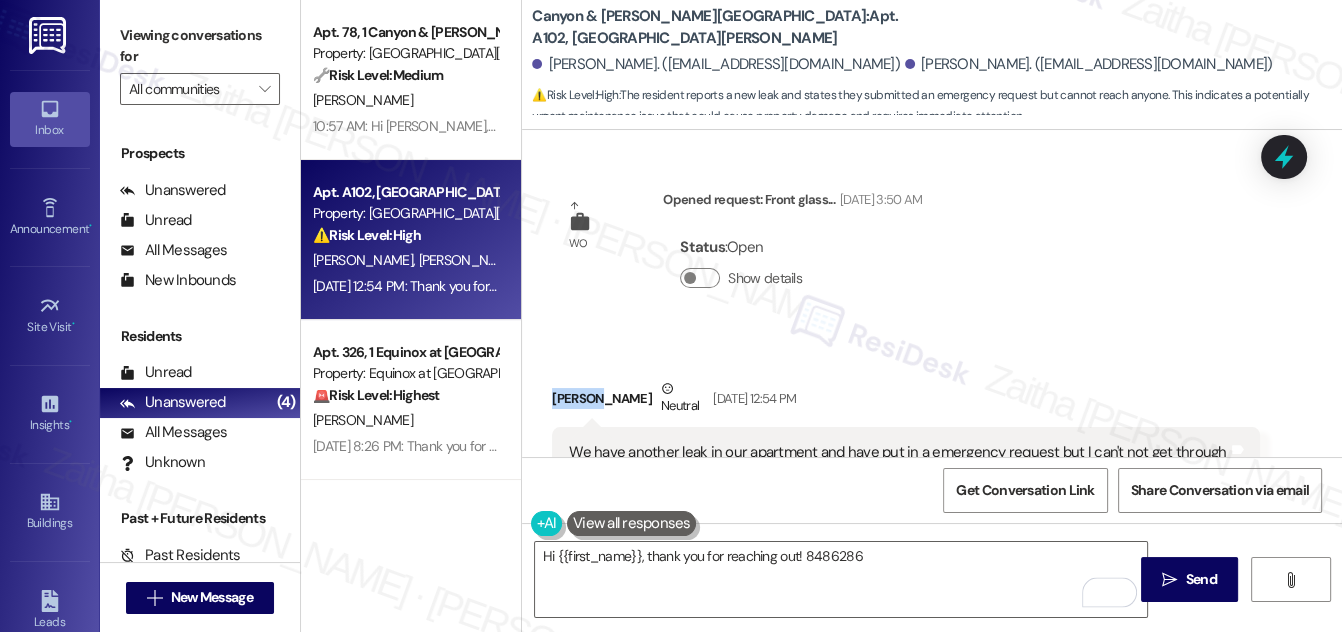 copy on "[PERSON_NAME]" 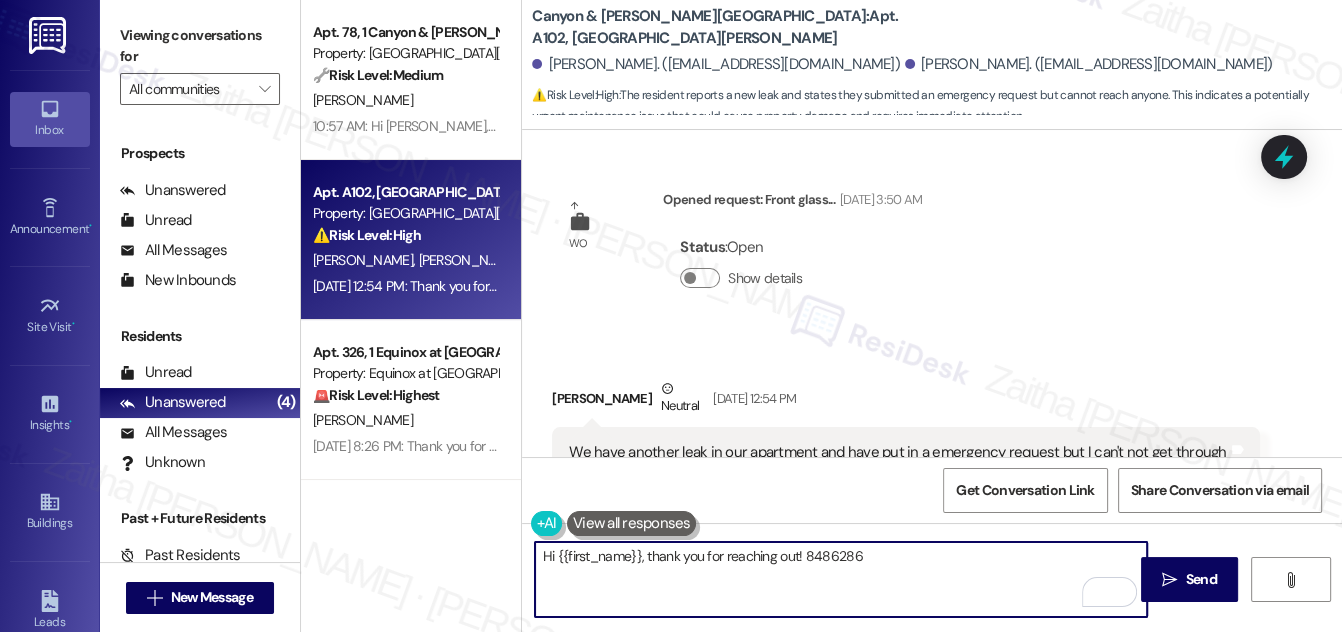 click on "Hi {{first_name}}, thank you for reaching out! 8486286" at bounding box center (841, 579) 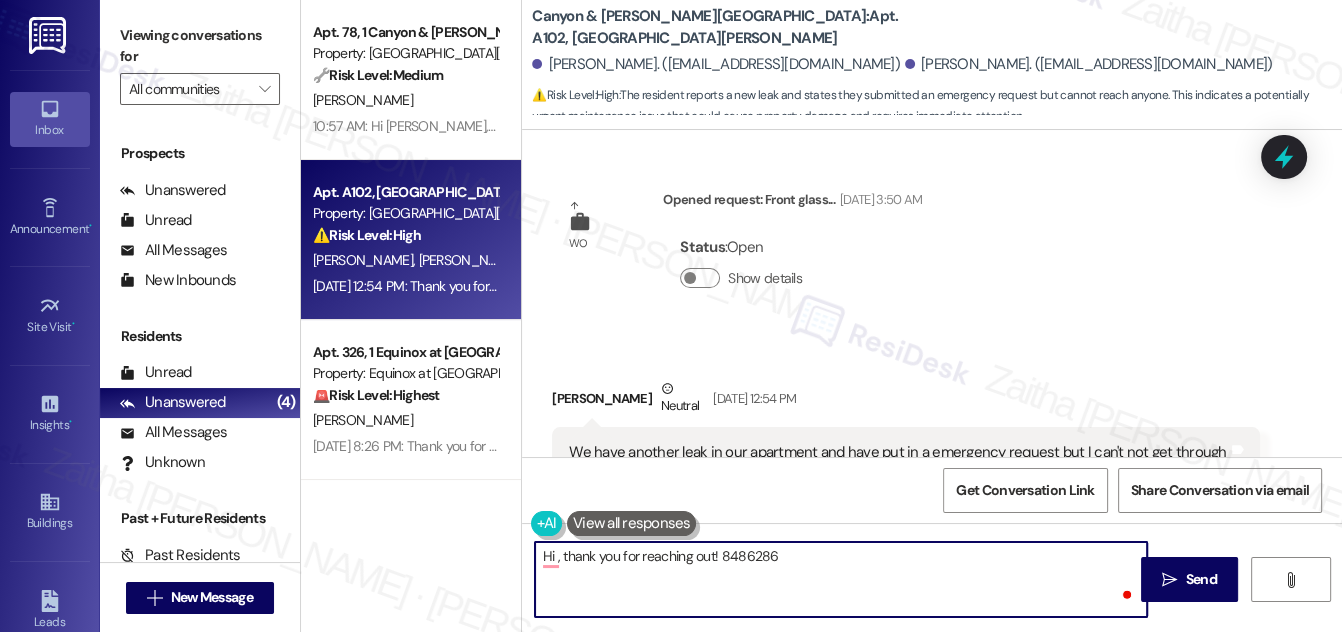 paste on "[PERSON_NAME]" 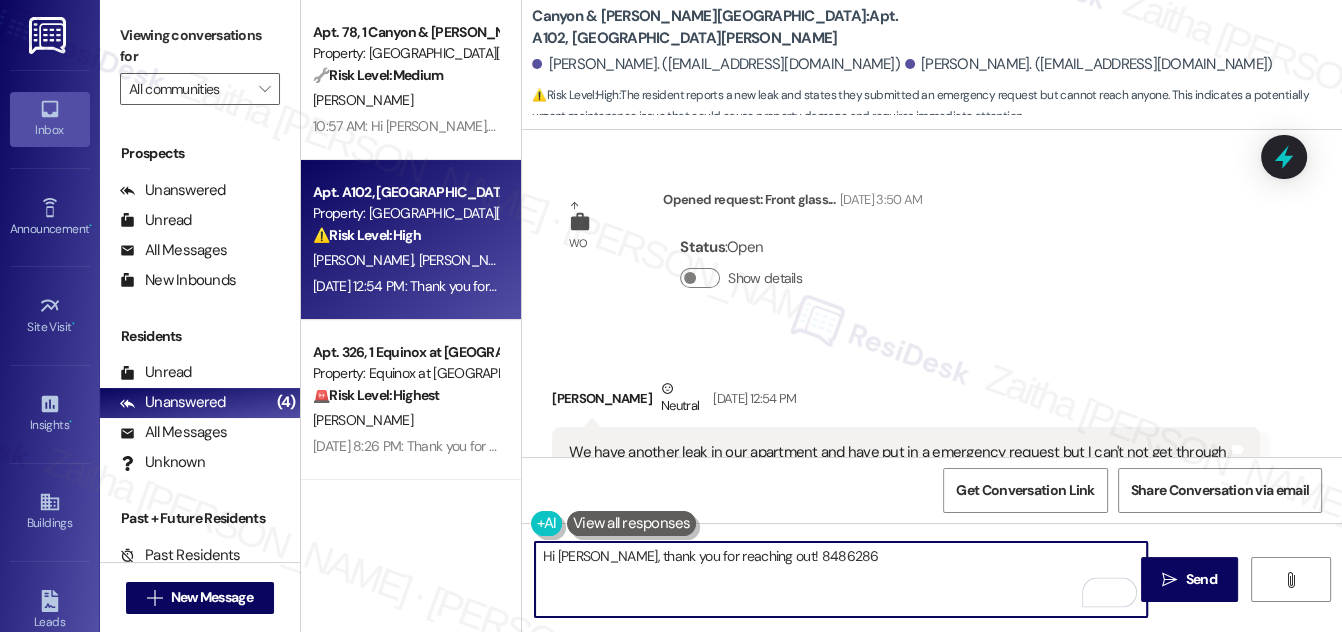 scroll, scrollTop: 6445, scrollLeft: 0, axis: vertical 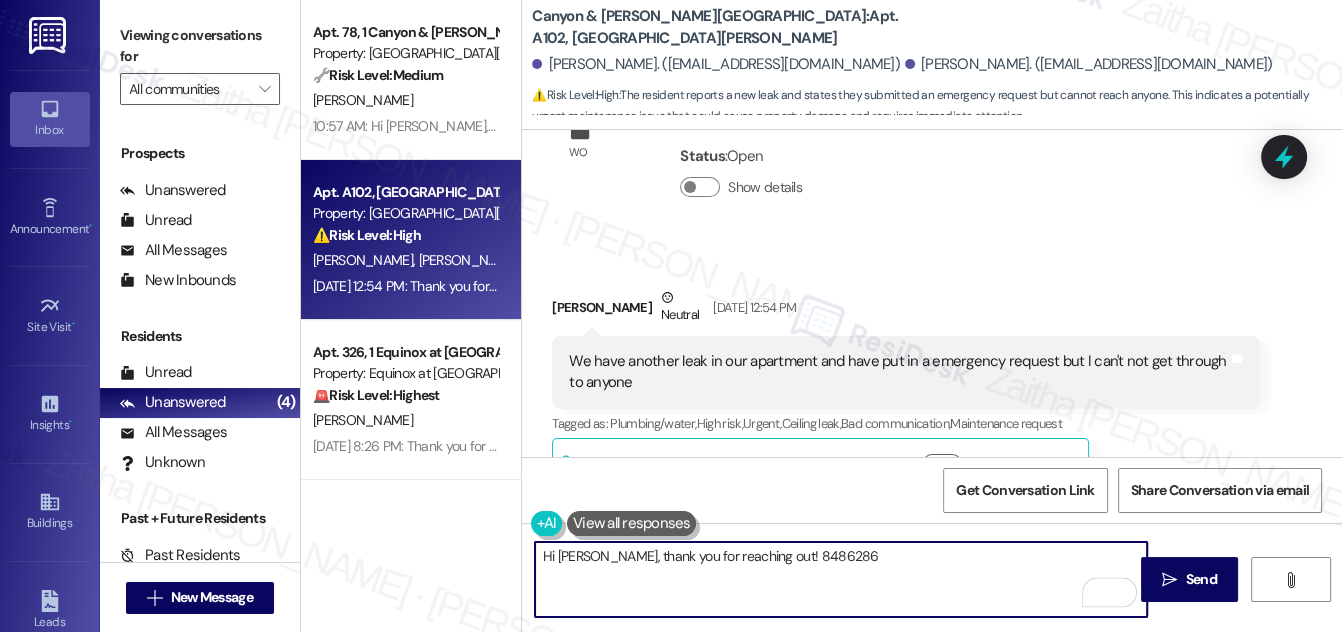 click on "Hi [PERSON_NAME], thank you for reaching out! 8486286" at bounding box center [841, 579] 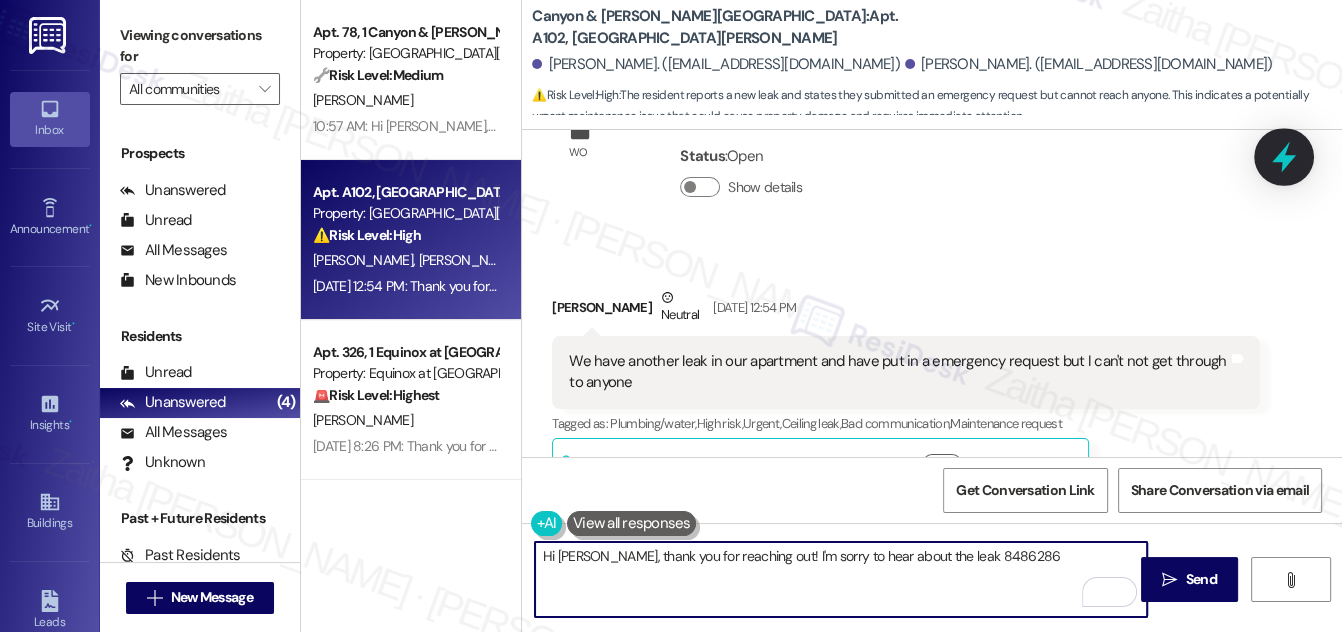 type on "Hi [PERSON_NAME], thank you for reaching out! I'm sorry to hear about the leak 8486286" 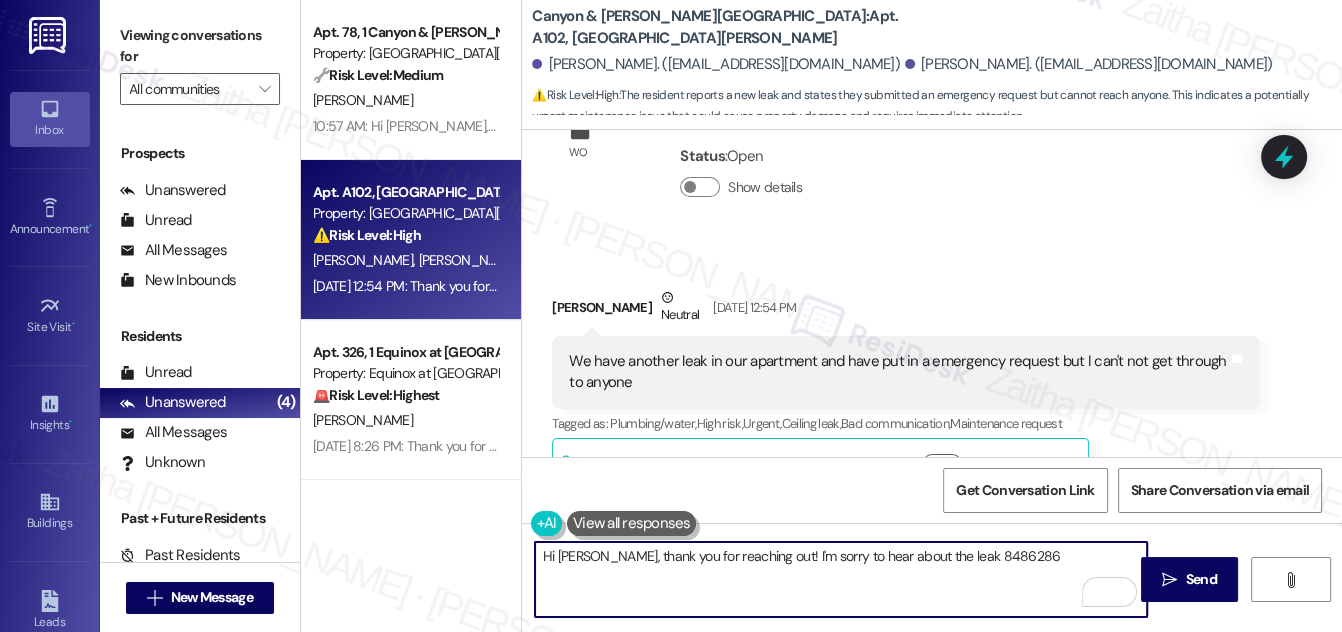 drag, startPoint x: 1272, startPoint y: 153, endPoint x: 1216, endPoint y: 169, distance: 58.24088 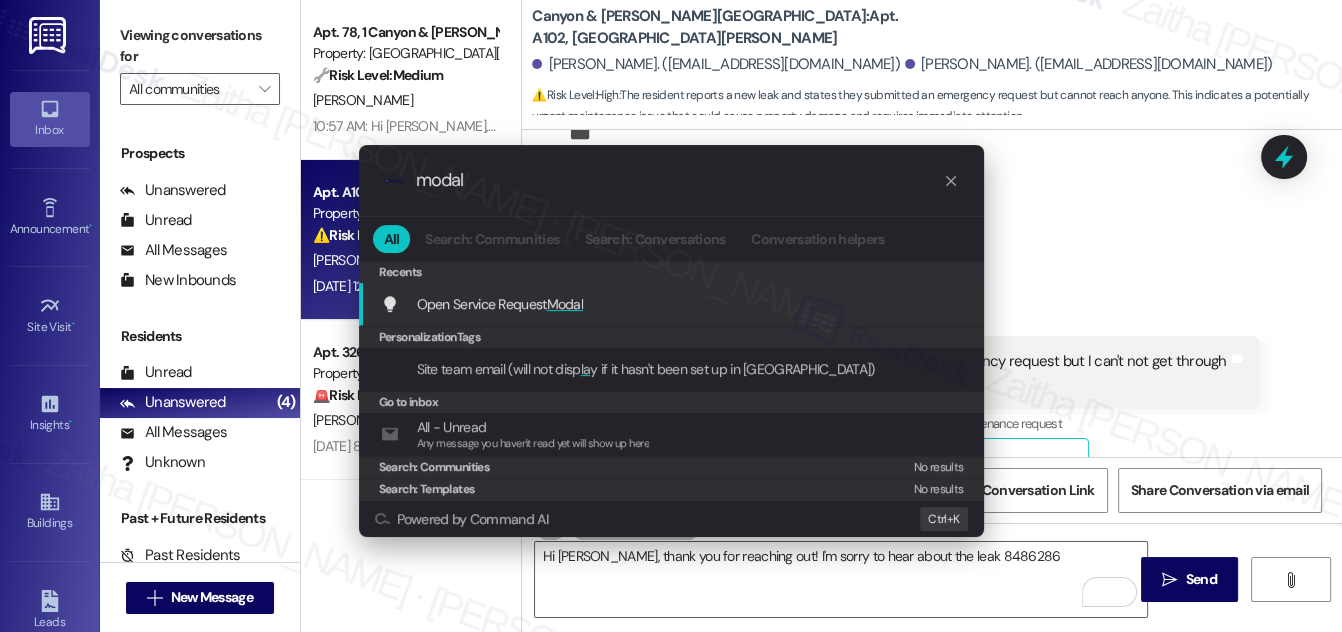 type on "modal" 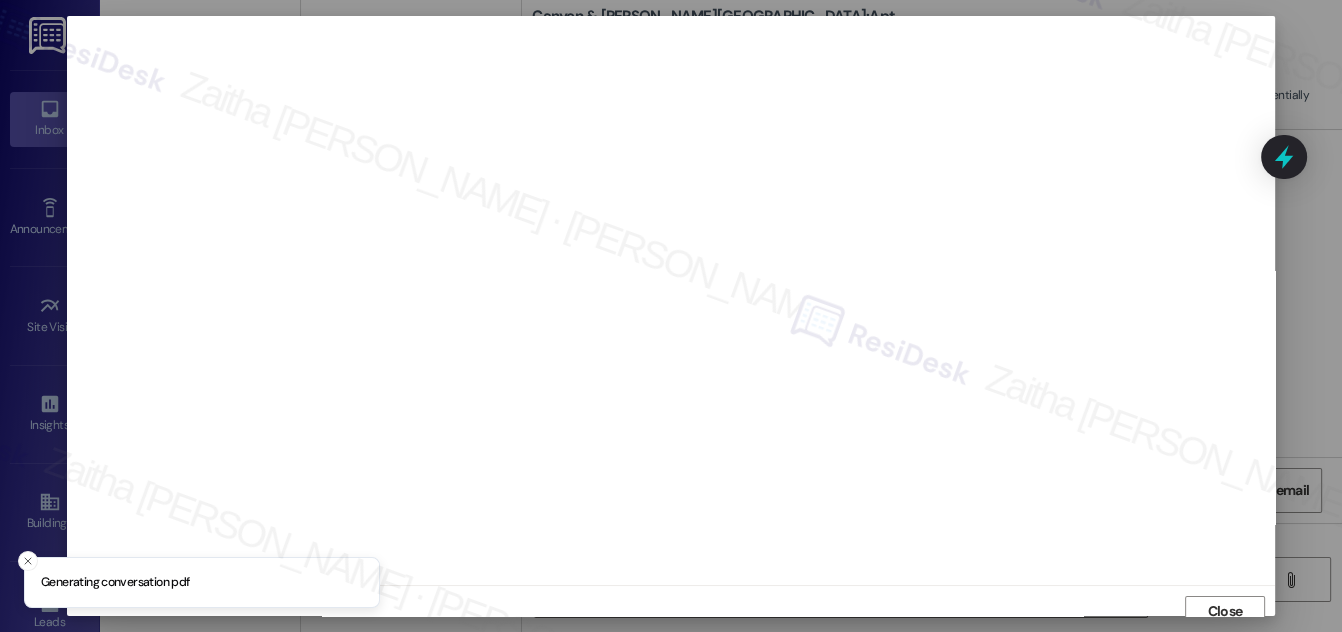 scroll, scrollTop: 11, scrollLeft: 0, axis: vertical 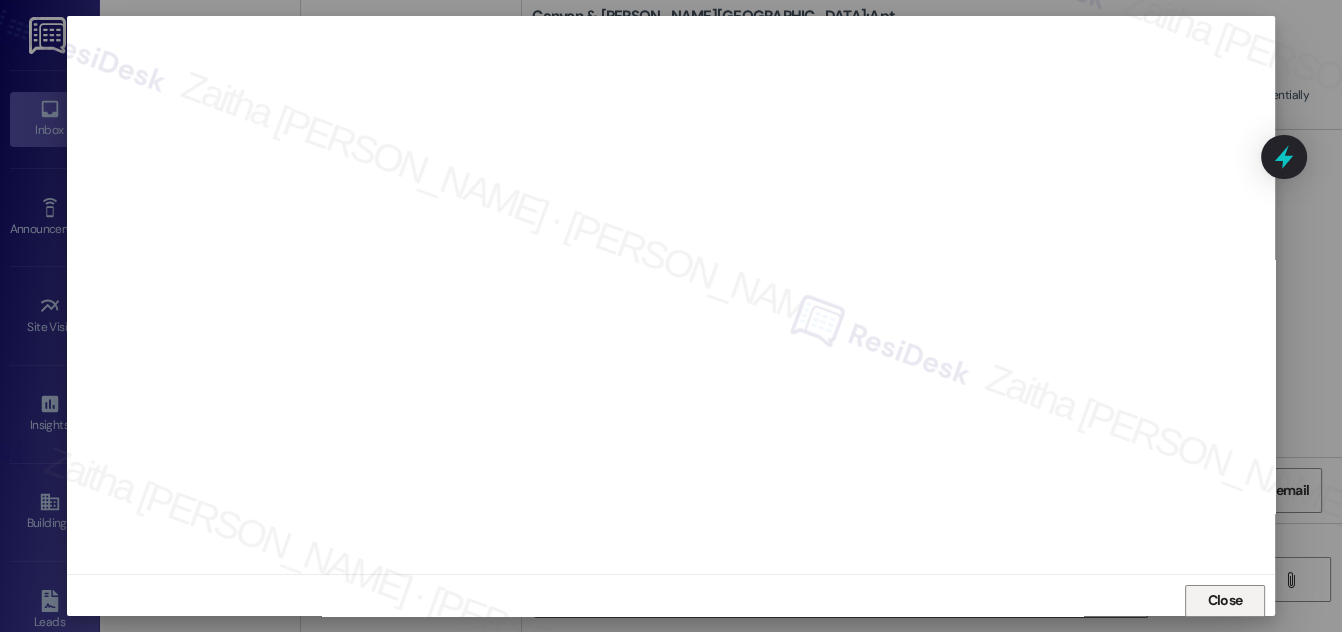 click on "Close" at bounding box center (1225, 600) 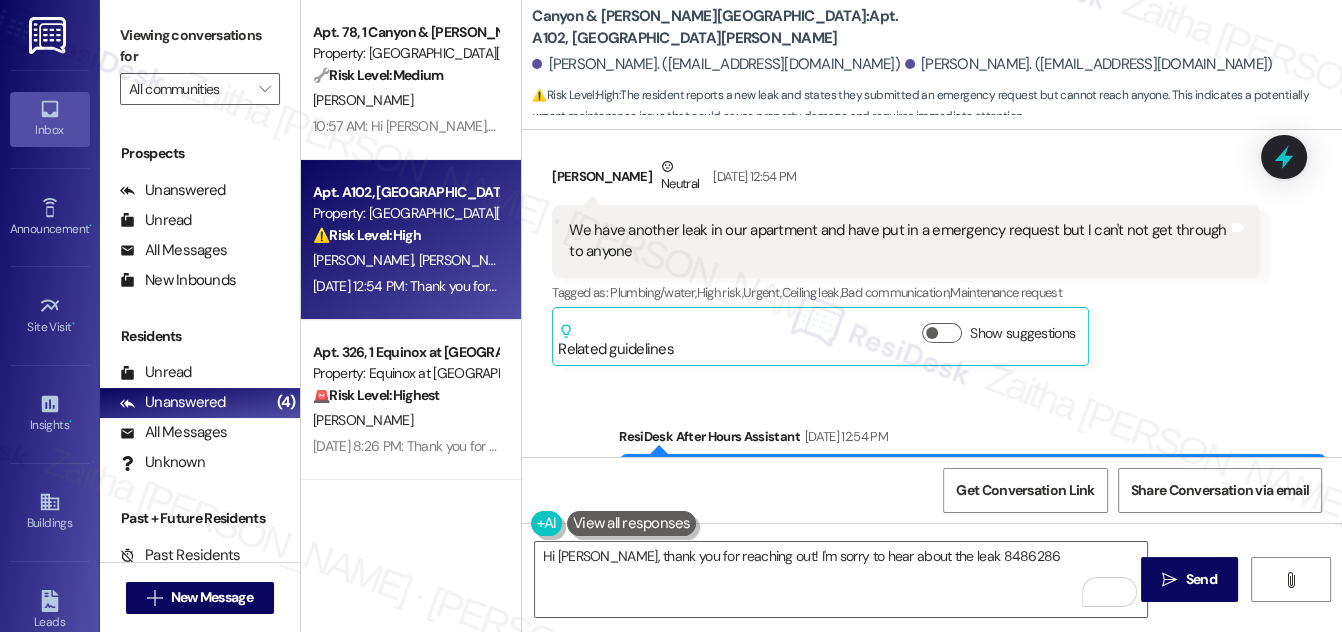 scroll, scrollTop: 6626, scrollLeft: 0, axis: vertical 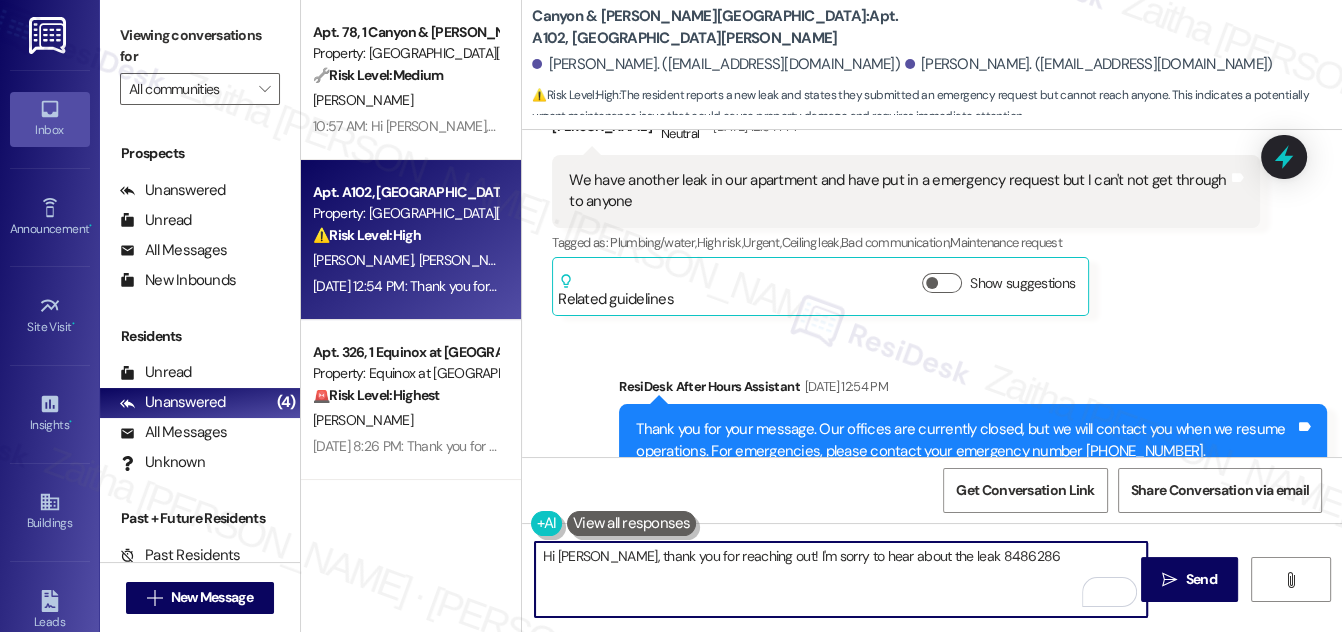 drag, startPoint x: 949, startPoint y: 556, endPoint x: 1014, endPoint y: 560, distance: 65.12296 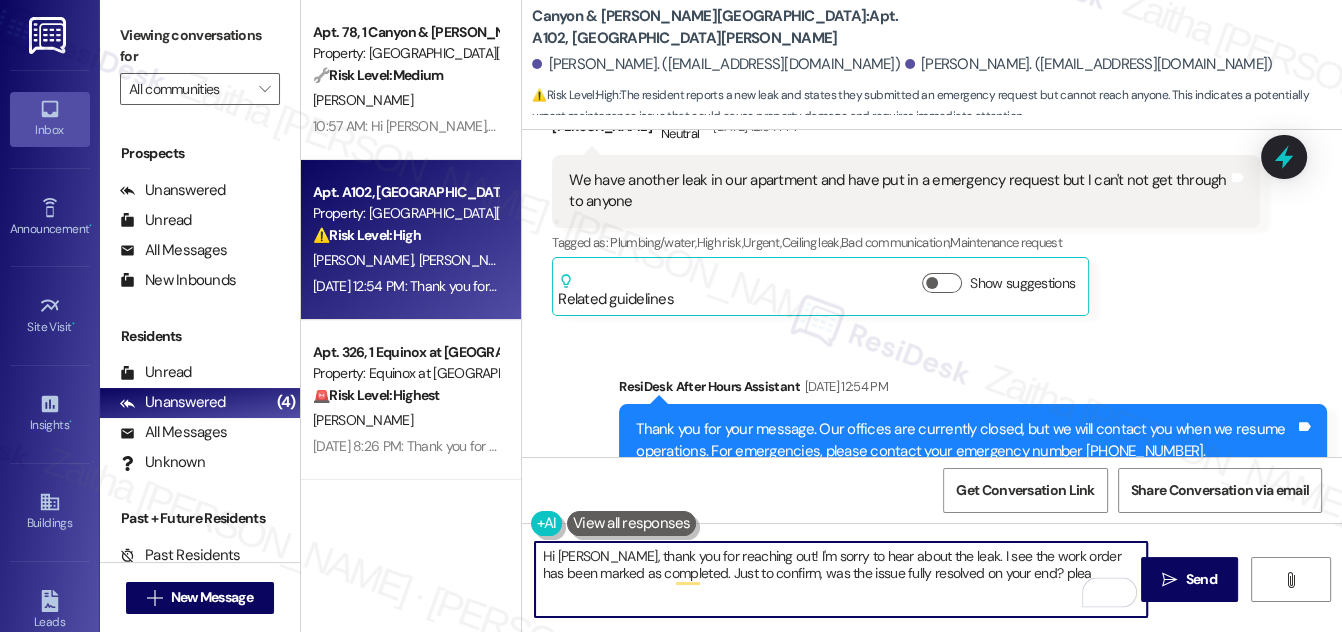 click on "Hi [PERSON_NAME], thank you for reaching out! I'm sorry to hear about the leak. I see the work order has been marked as completed. Just to confirm, was the issue fully resolved on your end? plea" at bounding box center [841, 579] 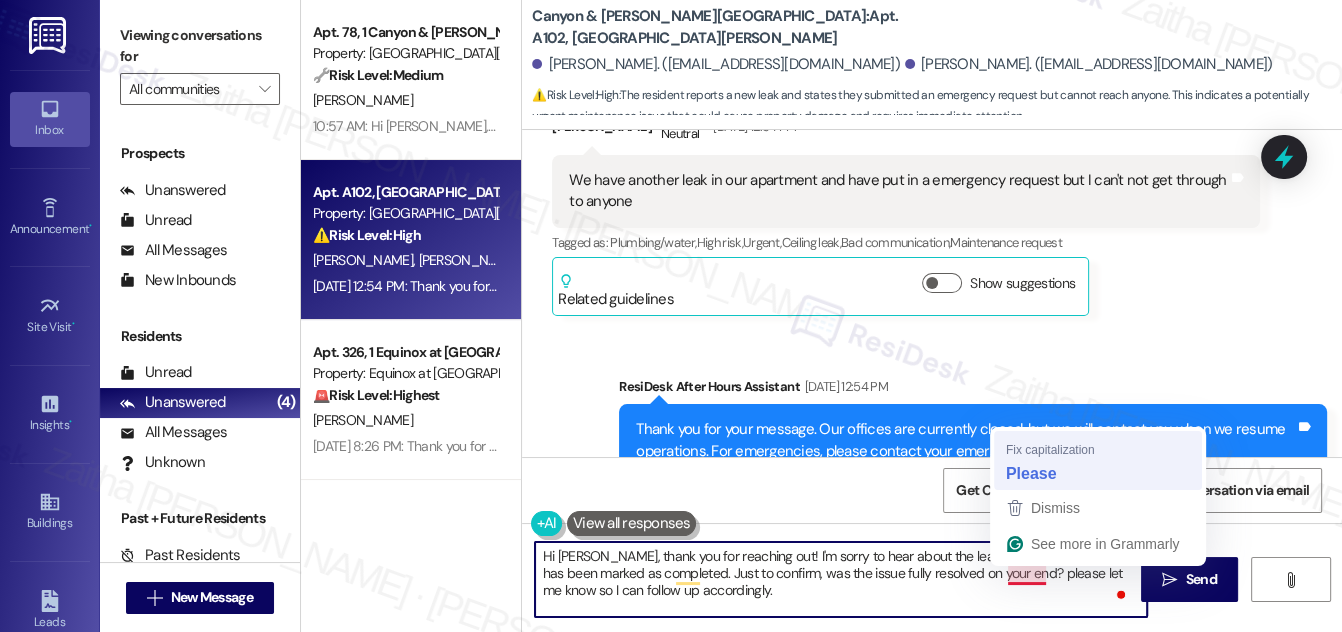 type on "Hi [PERSON_NAME], thank you for reaching out! I'm sorry to hear about the leak. I see the work order has been marked as completed. Just to confirm, was the issue fully resolved on your end? Please let me know so I can follow up accordingly." 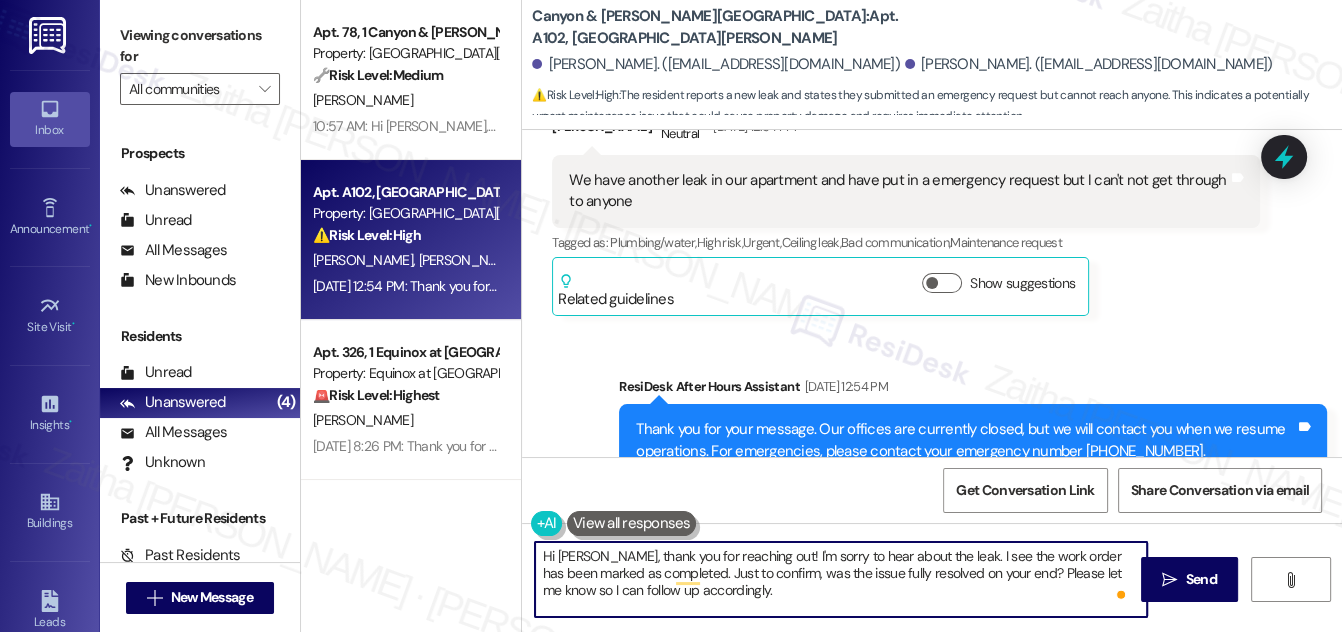 scroll, scrollTop: 5, scrollLeft: 0, axis: vertical 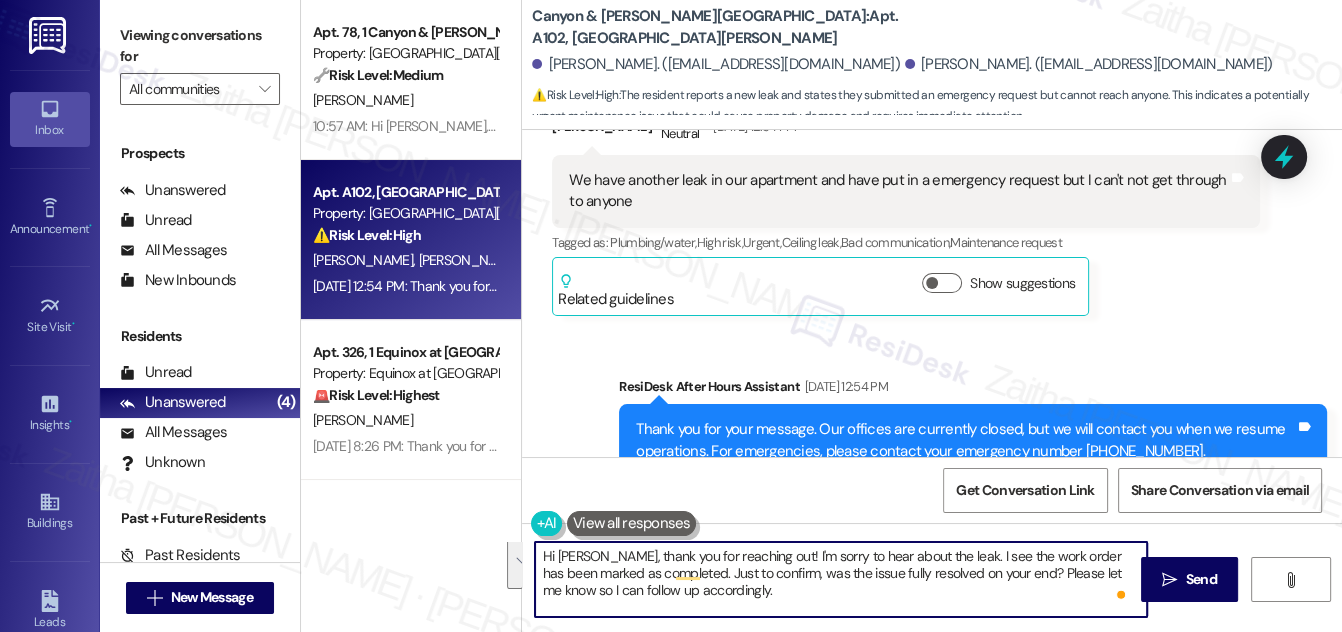 drag, startPoint x: 541, startPoint y: 553, endPoint x: 770, endPoint y: 603, distance: 234.39496 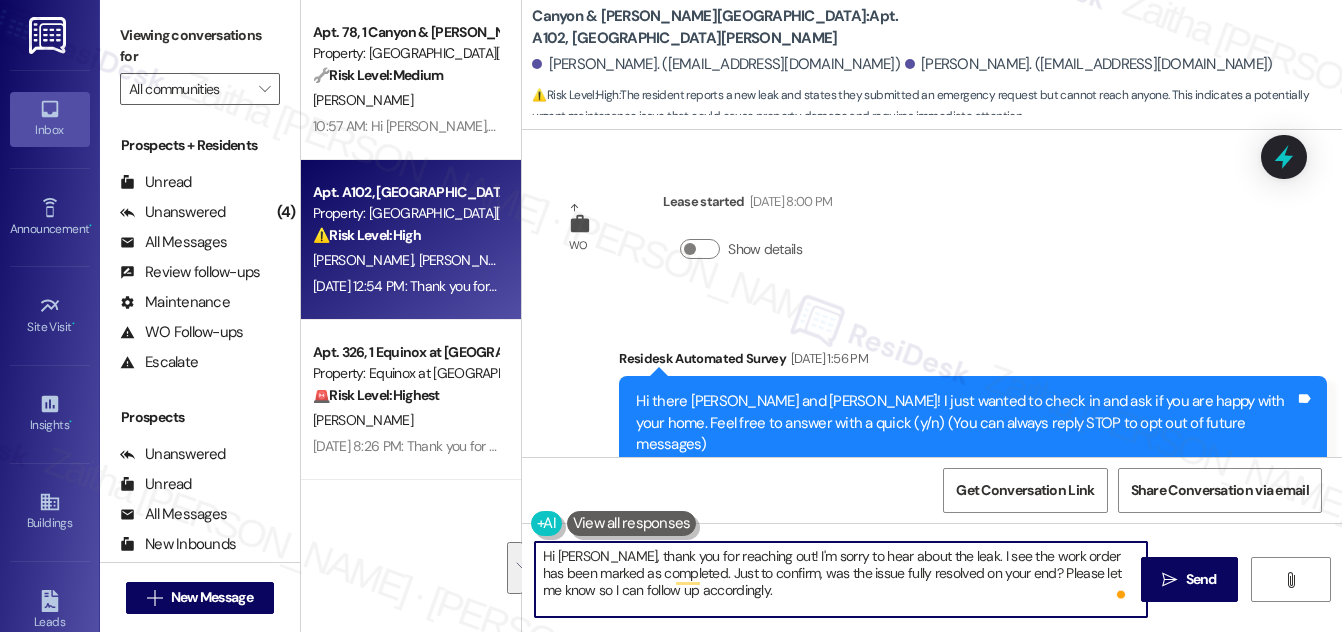 scroll, scrollTop: 0, scrollLeft: 0, axis: both 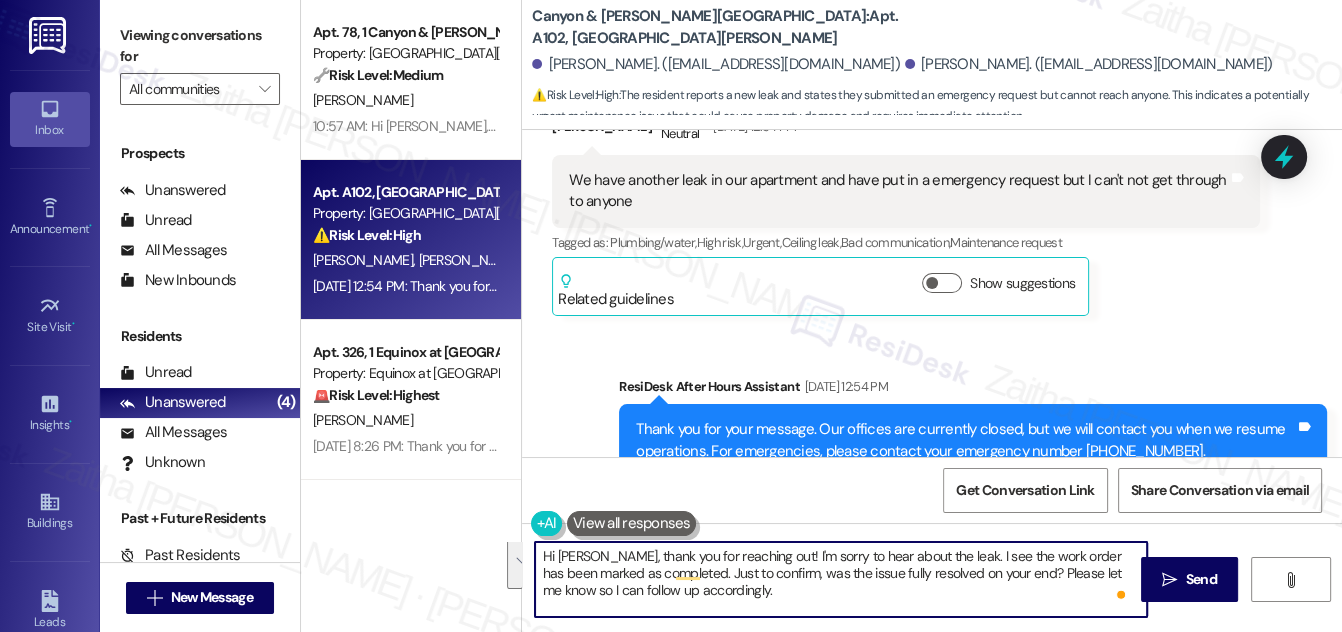 click on "Hi [PERSON_NAME], thank you for reaching out! I'm sorry to hear about the leak. I see the work order has been marked as completed. Just to confirm, was the issue fully resolved on your end? Please let me know so I can follow up accordingly." at bounding box center (841, 579) 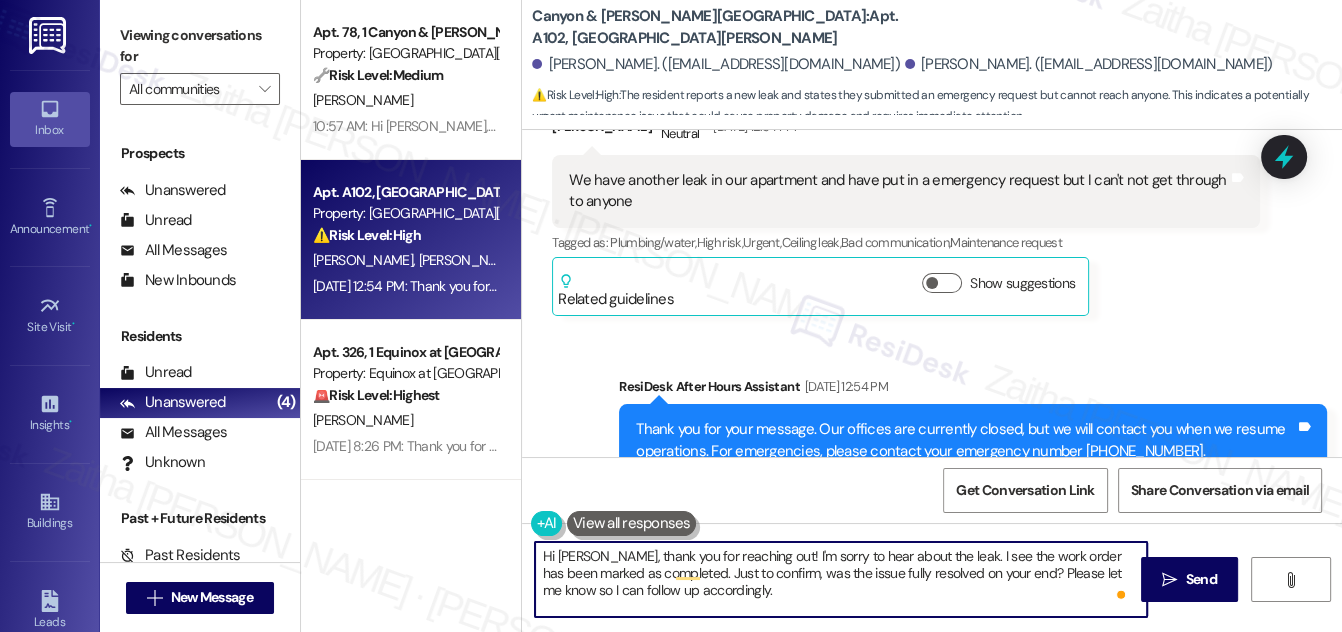 scroll, scrollTop: 0, scrollLeft: 0, axis: both 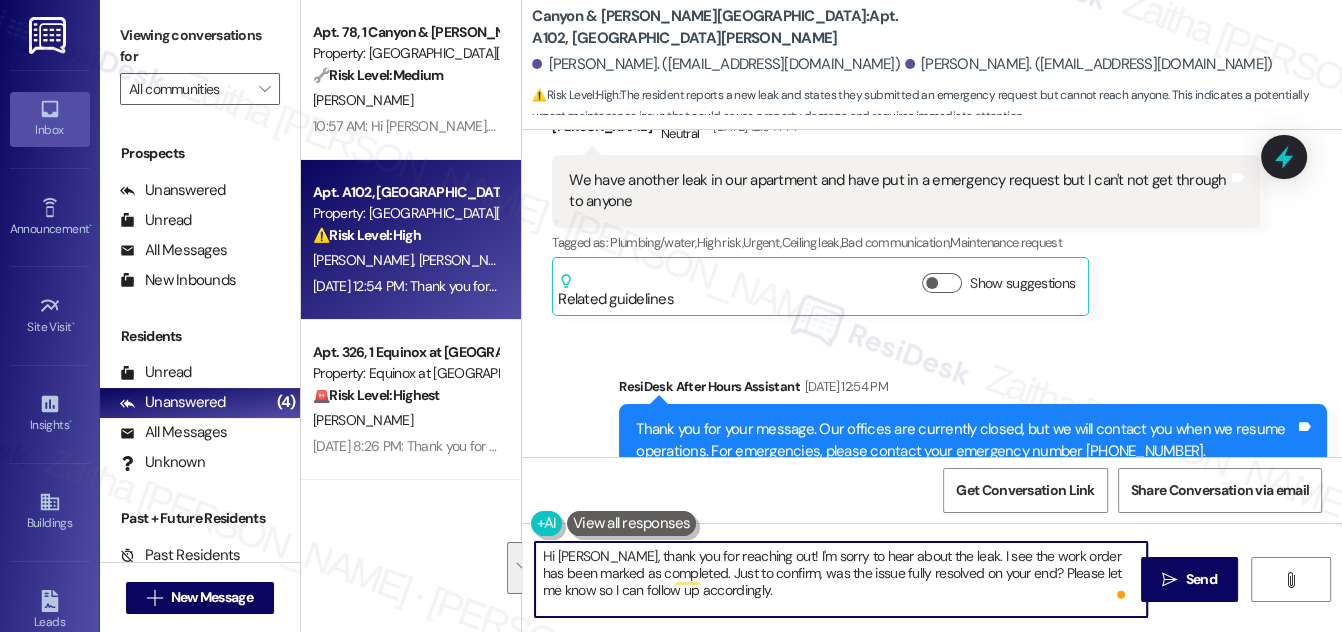 drag, startPoint x: 768, startPoint y: 551, endPoint x: 789, endPoint y: 586, distance: 40.81666 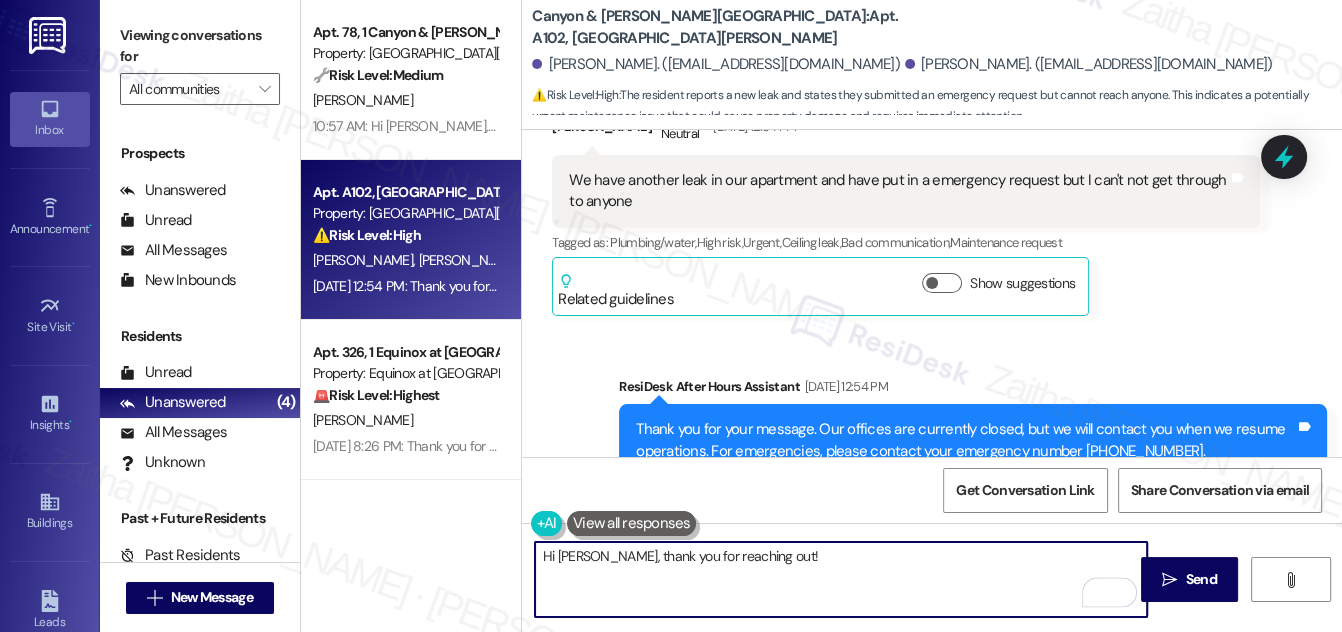 paste on "I'm sorry to hear about the leak. I see the work order was marked as completed—can you please confirm if the issue has been fully resolved on your end? Let me know so I can follow up if needed." 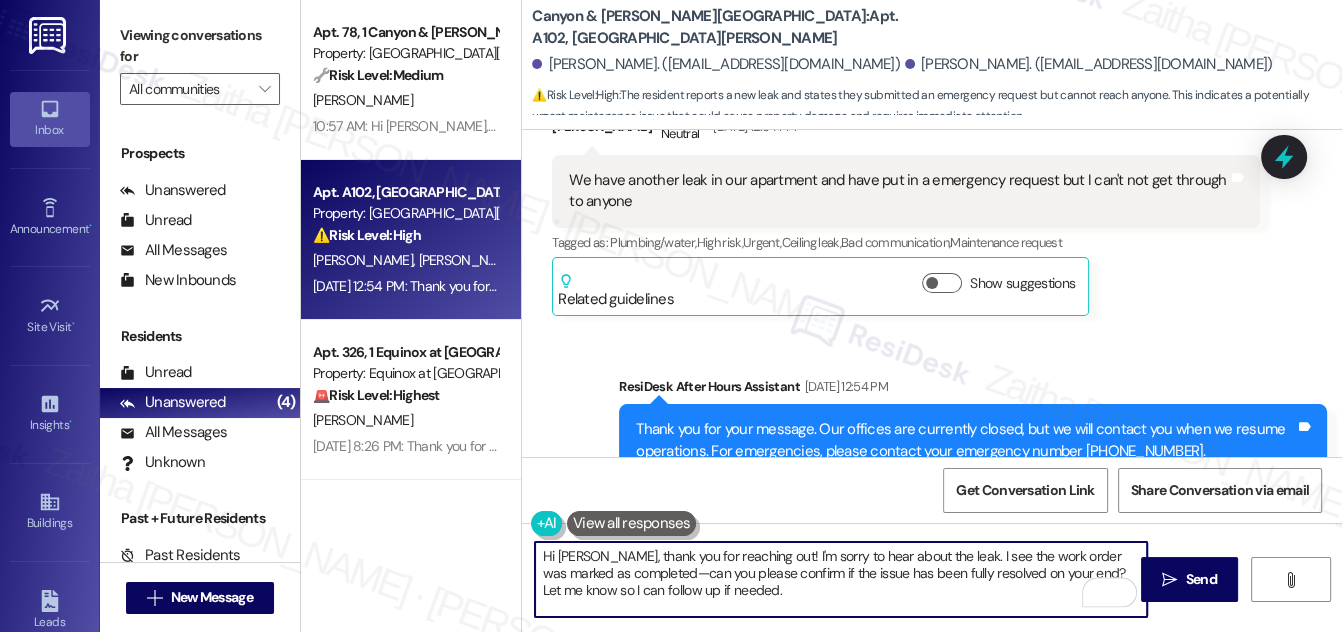 scroll, scrollTop: 16, scrollLeft: 0, axis: vertical 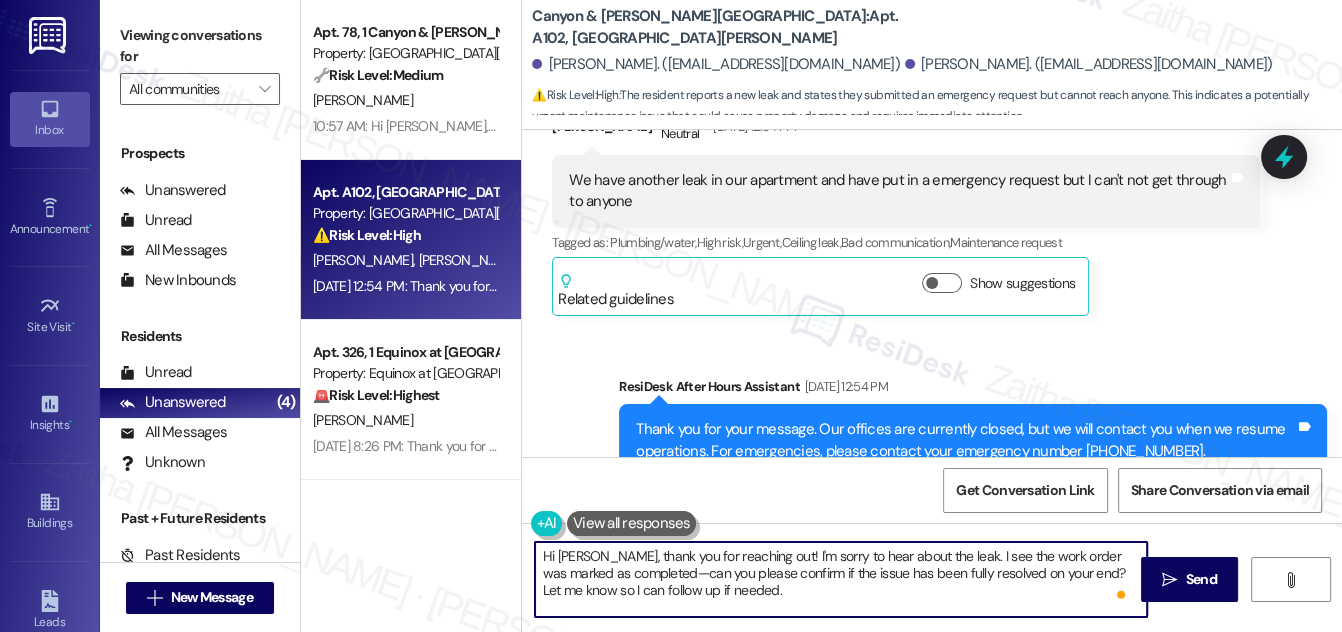 click on "Hi Deeanna, thank you for reaching out! I'm sorry to hear about the leak. I see the work order was marked as completed—can you please confirm if the issue has been fully resolved on your end? Let me know so I can follow up if needed." at bounding box center [841, 579] 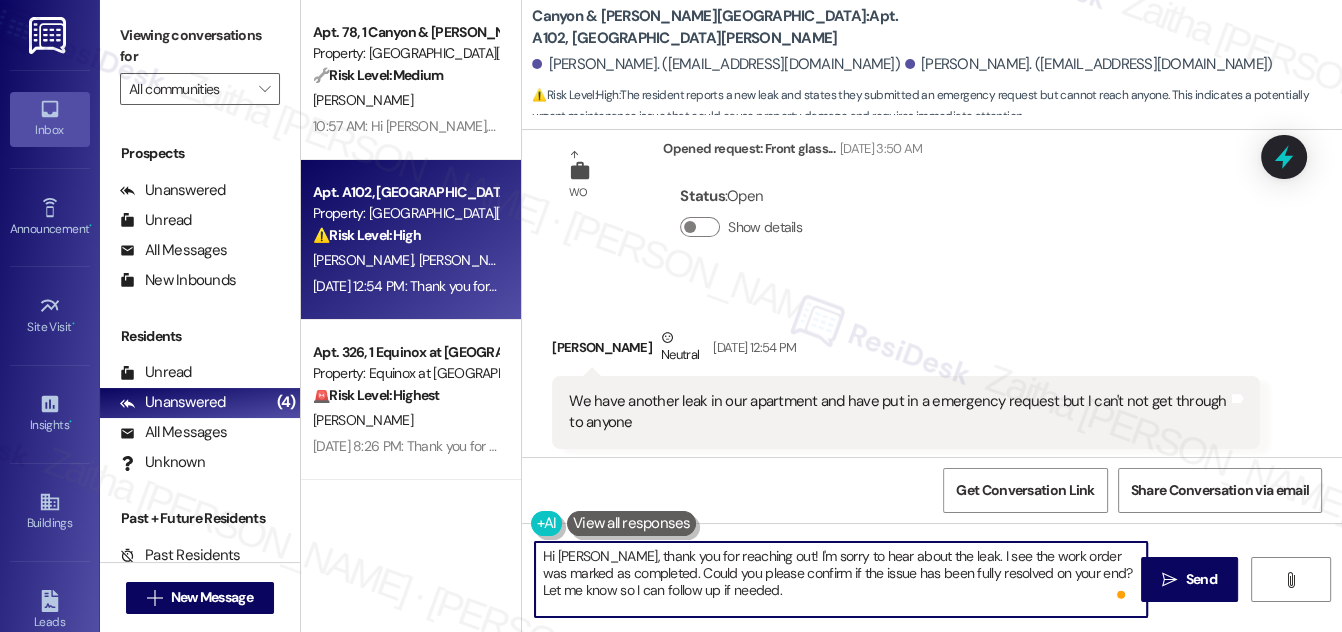 scroll, scrollTop: 6626, scrollLeft: 0, axis: vertical 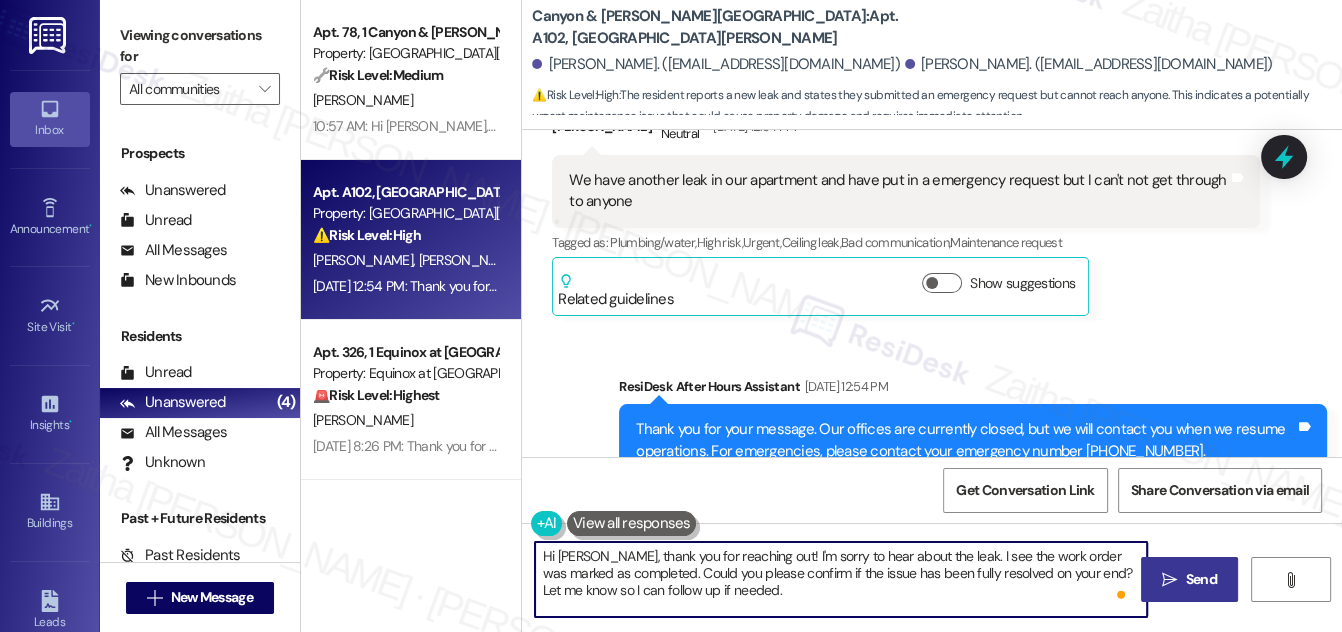 type on "Hi Deeanna, thank you for reaching out! I'm sorry to hear about the leak. I see the work order was marked as completed. Could you please confirm if the issue has been fully resolved on your end? Let me know so I can follow up if needed." 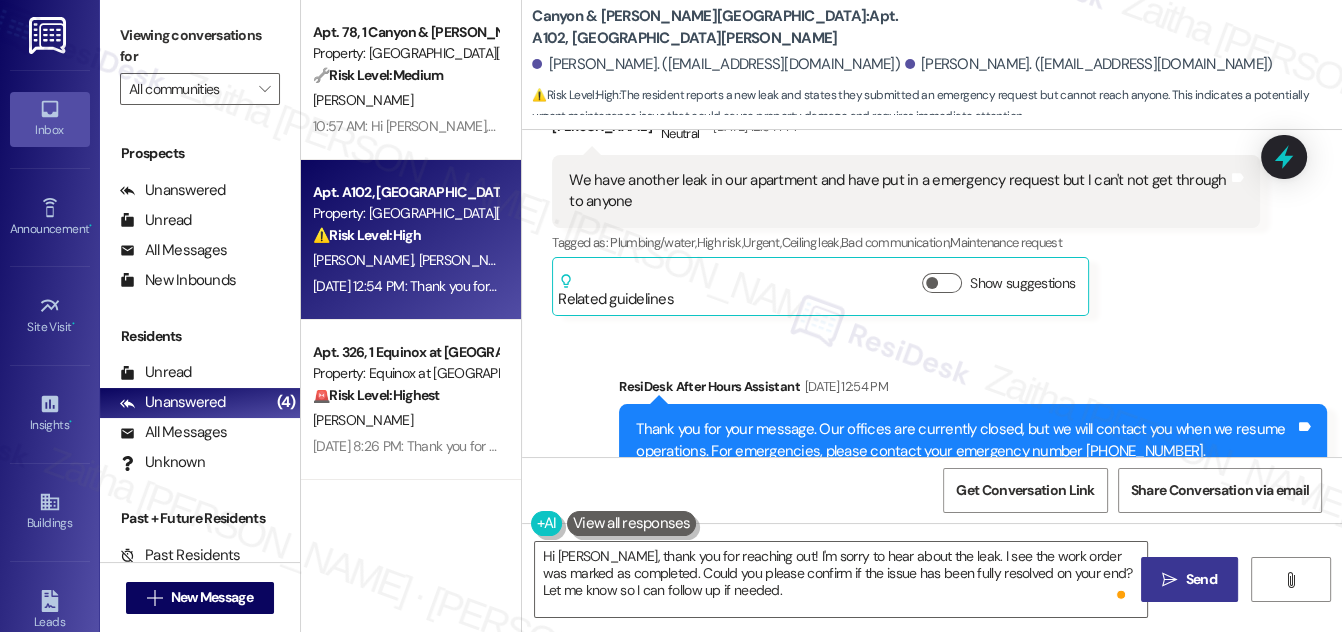 drag, startPoint x: 1186, startPoint y: 578, endPoint x: 1181, endPoint y: 569, distance: 10.29563 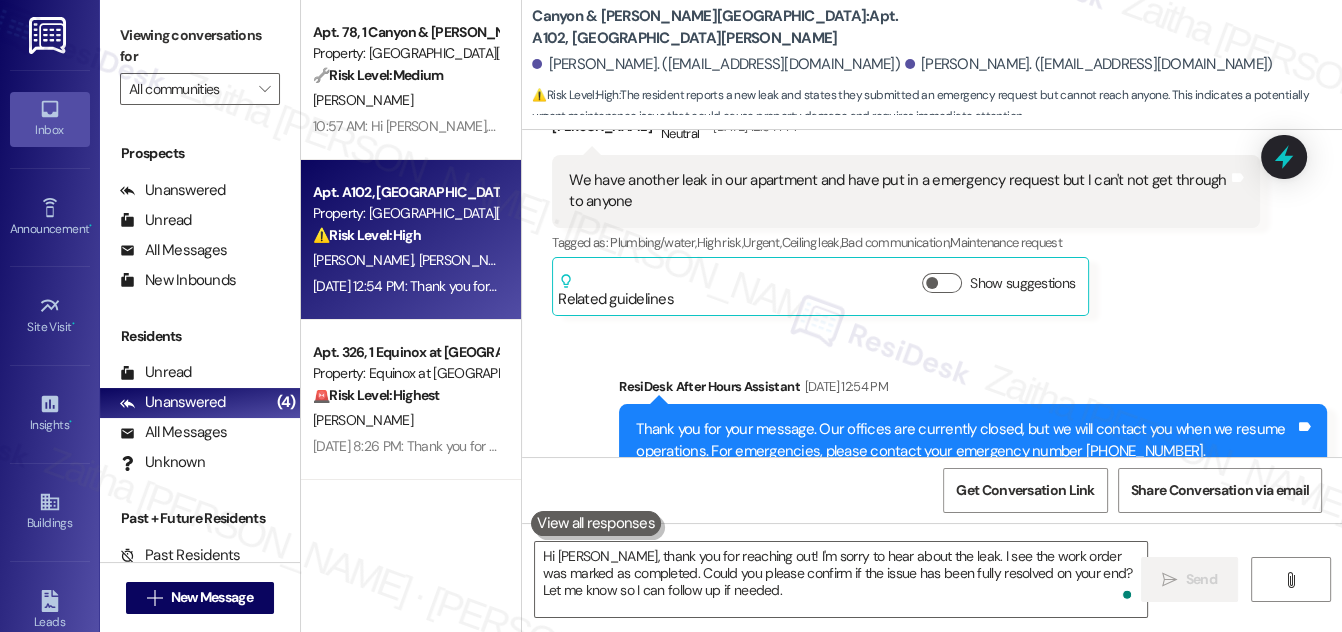 scroll, scrollTop: 0, scrollLeft: 0, axis: both 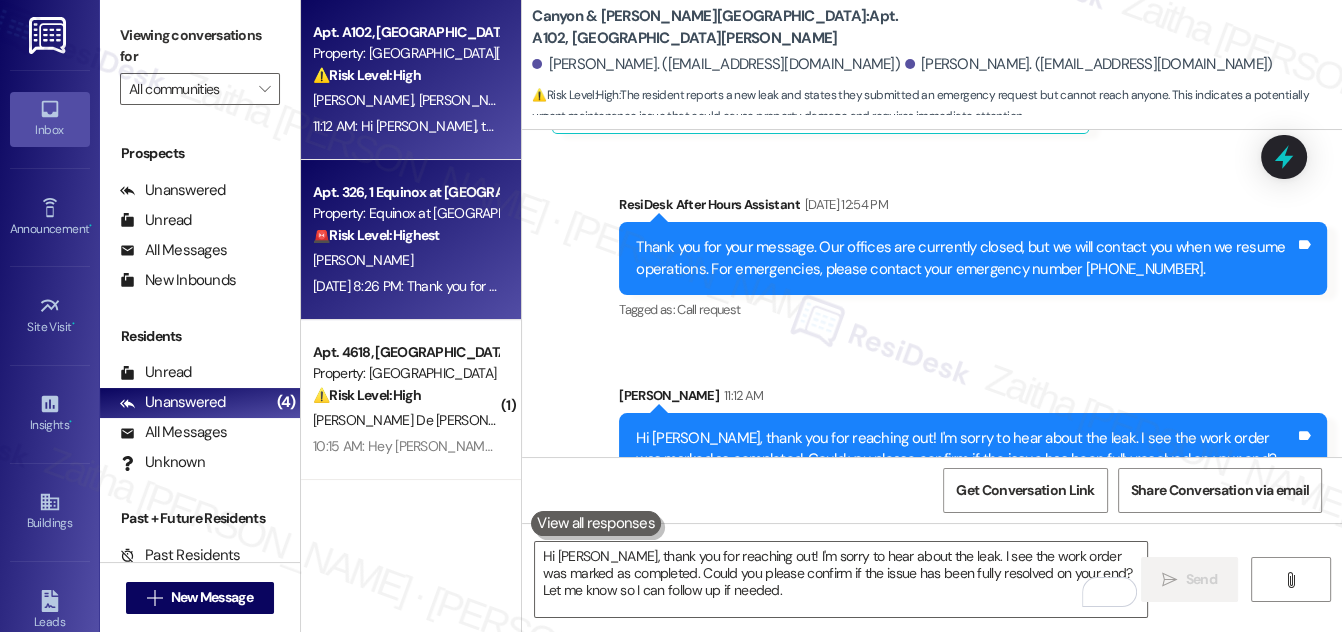 click on "[PERSON_NAME]" at bounding box center (405, 260) 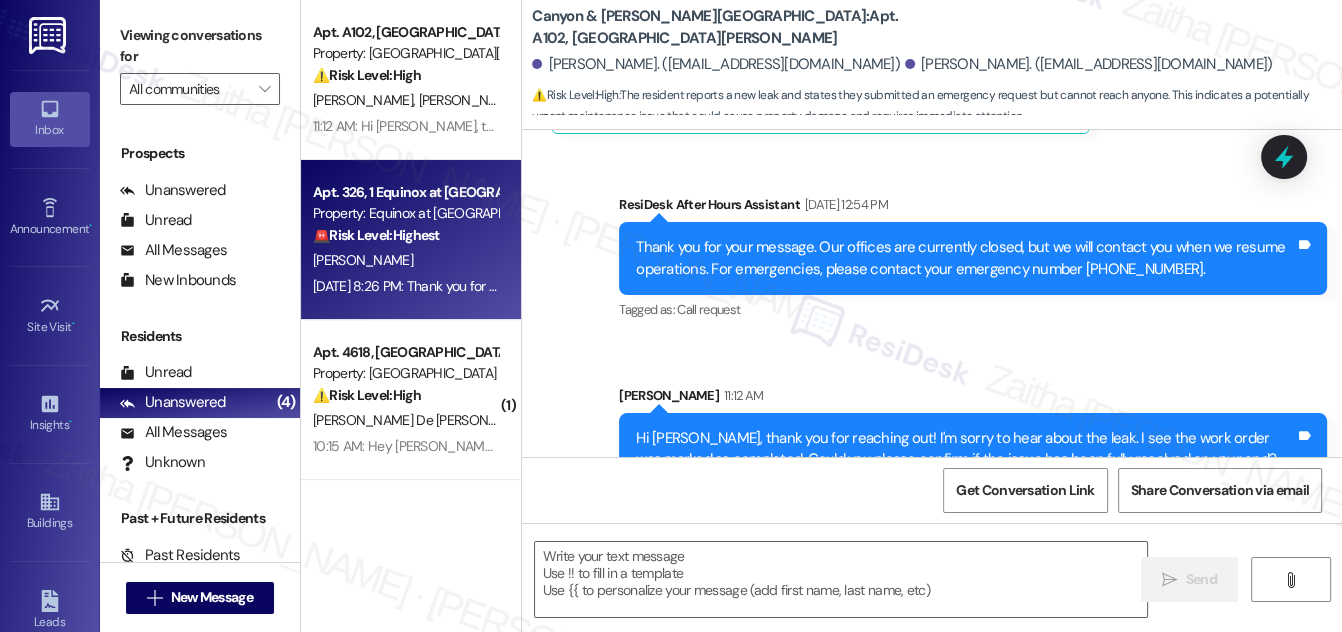 type on "Fetching suggested responses. Please feel free to read through the conversation in the meantime." 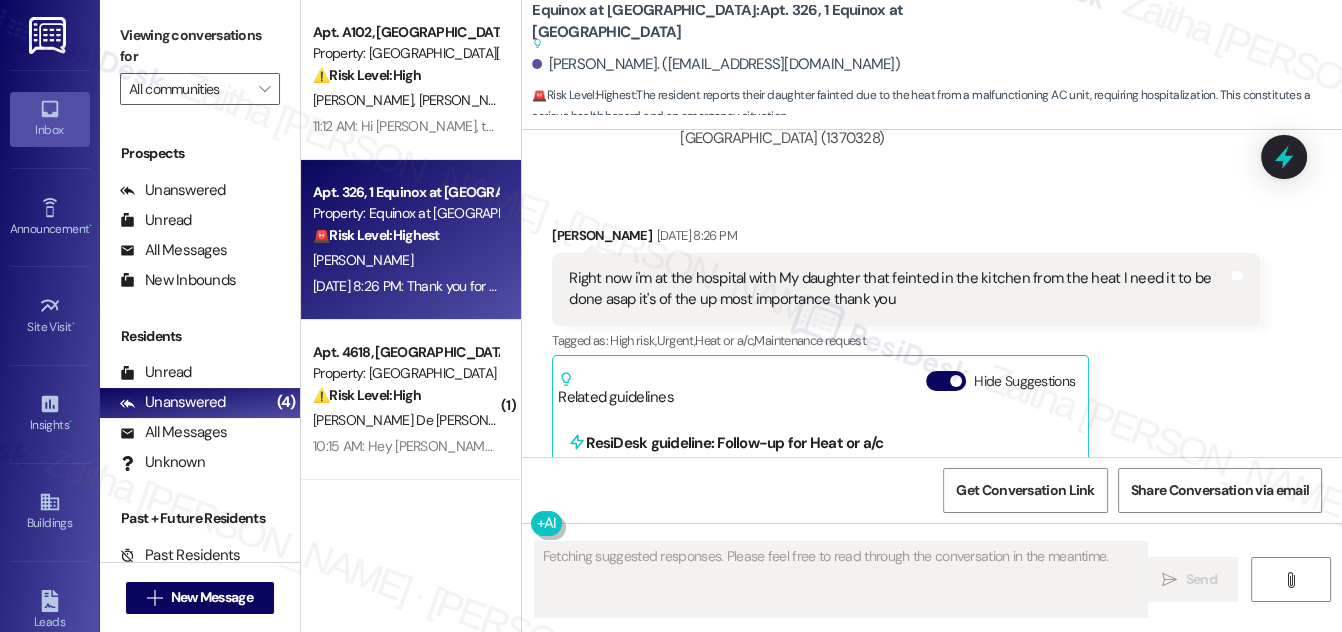 scroll, scrollTop: 27453, scrollLeft: 0, axis: vertical 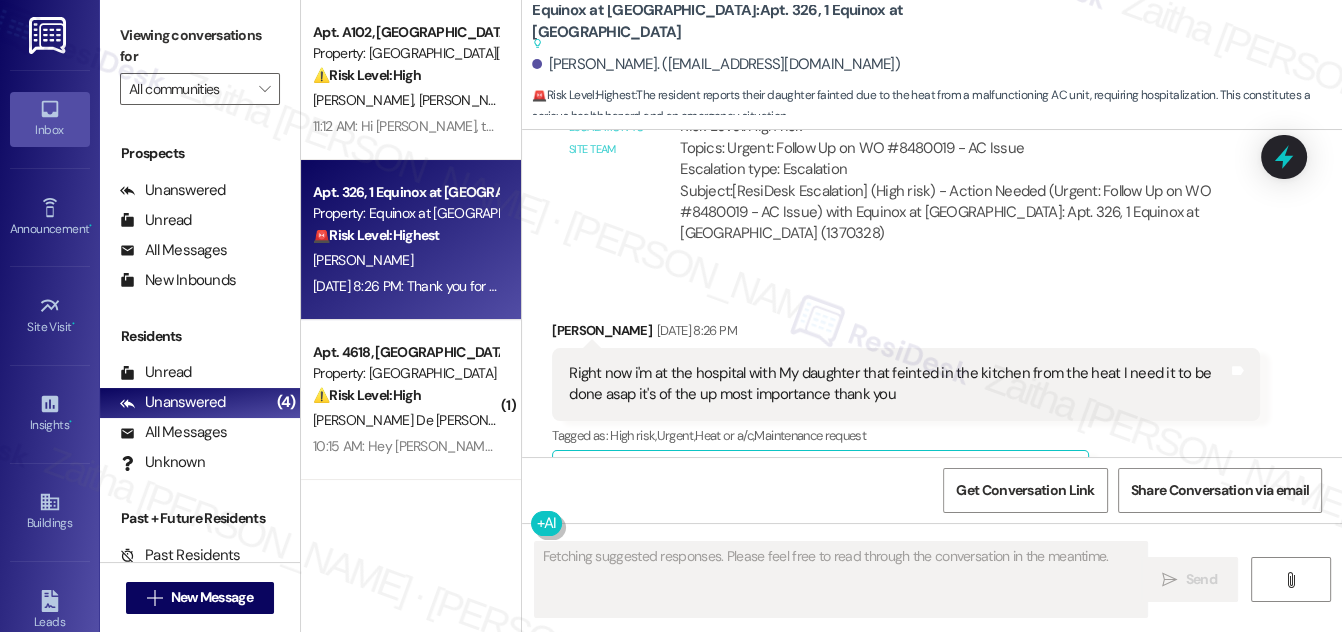 click on "Hide Suggestions" at bounding box center (946, 476) 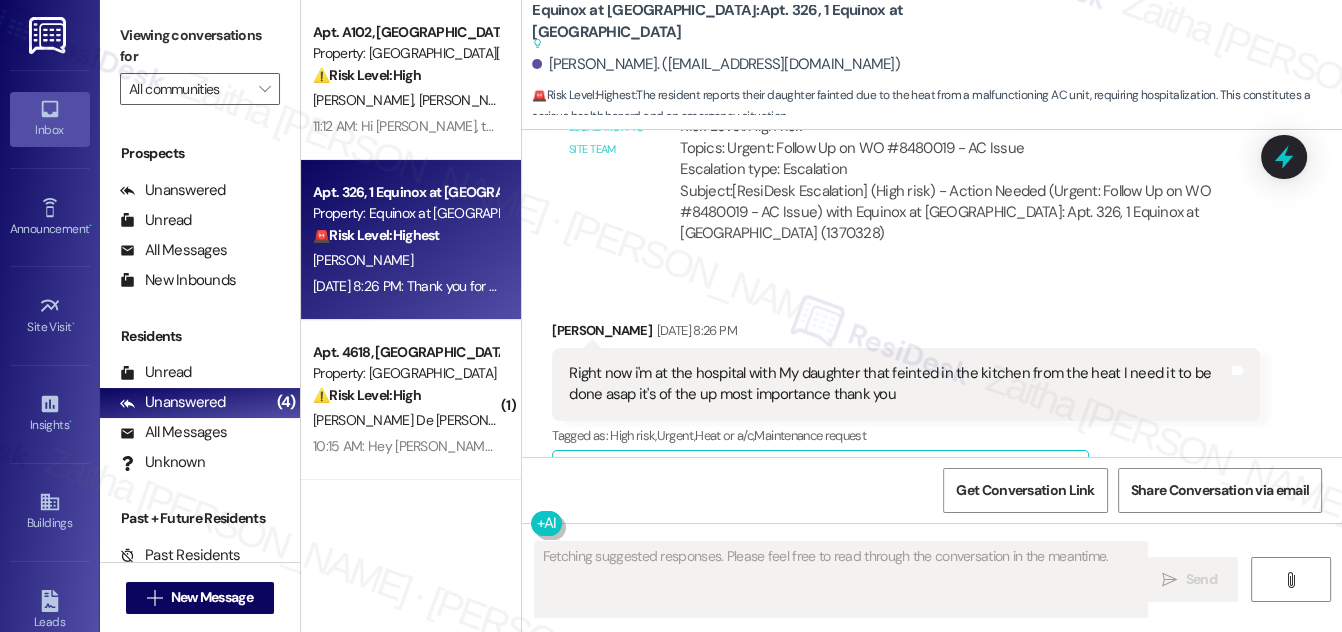 scroll, scrollTop: 27272, scrollLeft: 0, axis: vertical 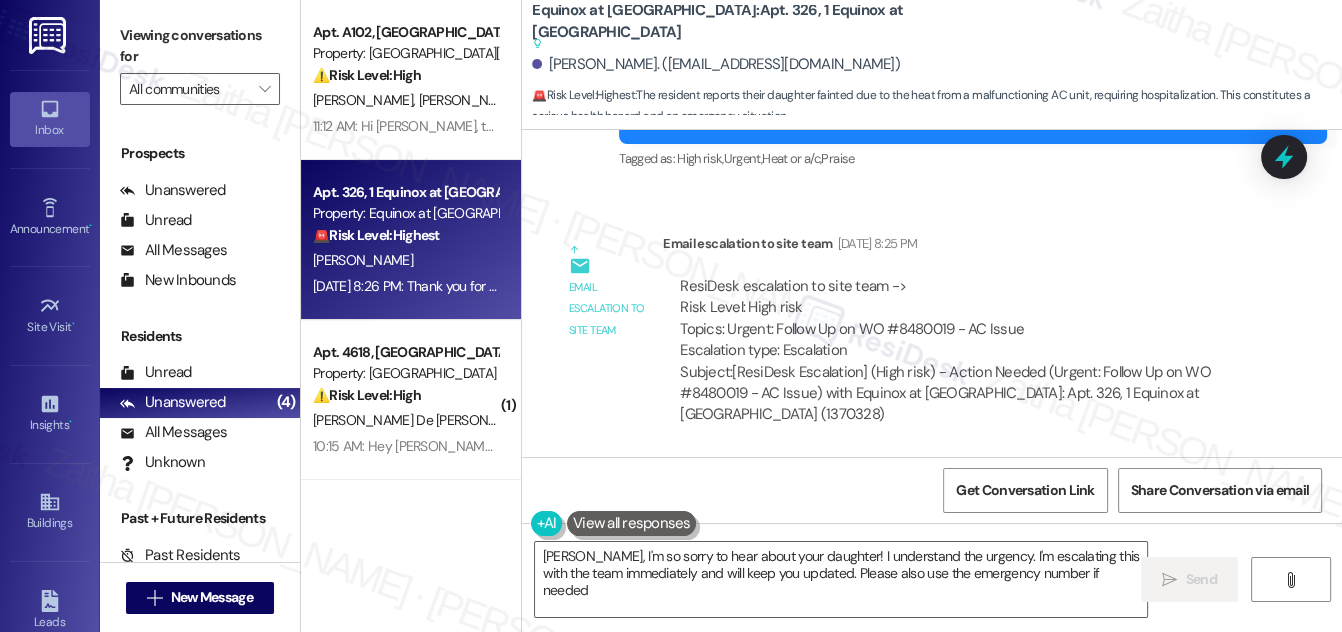 type on "Betty, I'm so sorry to hear about your daughter! I understand the urgency. I'm escalating this with the team immediately and will keep you updated. Please also use the emergency number if needed." 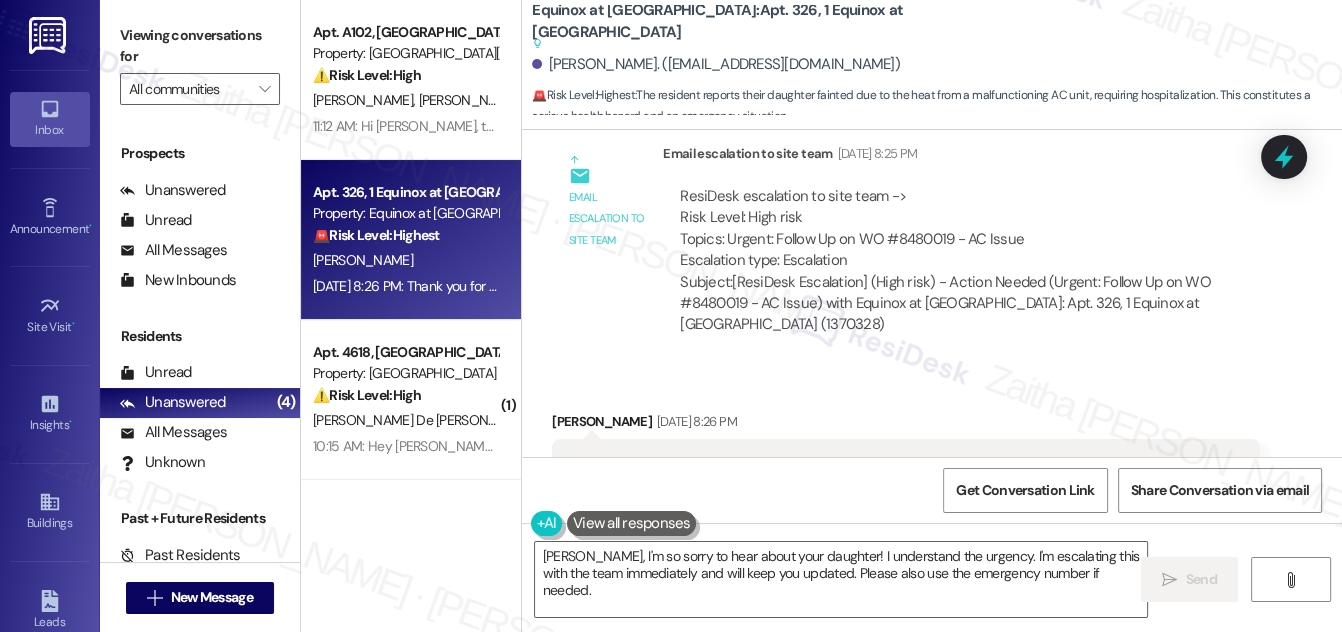 scroll, scrollTop: 27530, scrollLeft: 0, axis: vertical 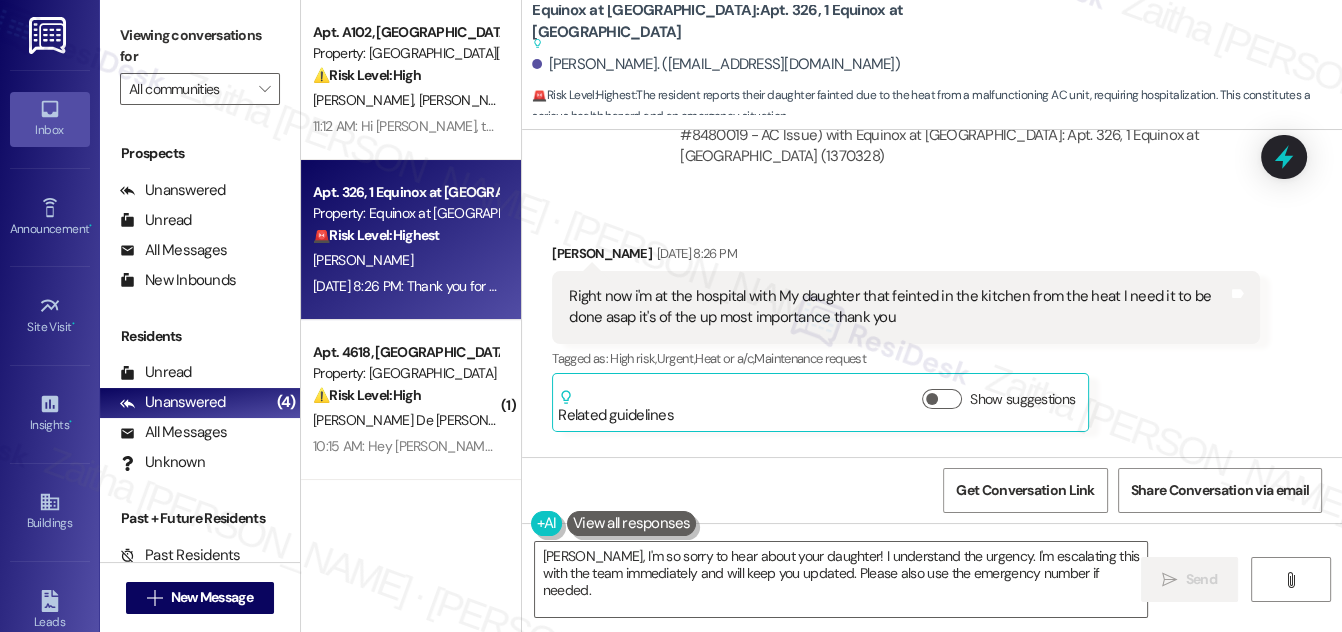 drag, startPoint x: 1299, startPoint y: 151, endPoint x: 1076, endPoint y: 151, distance: 223 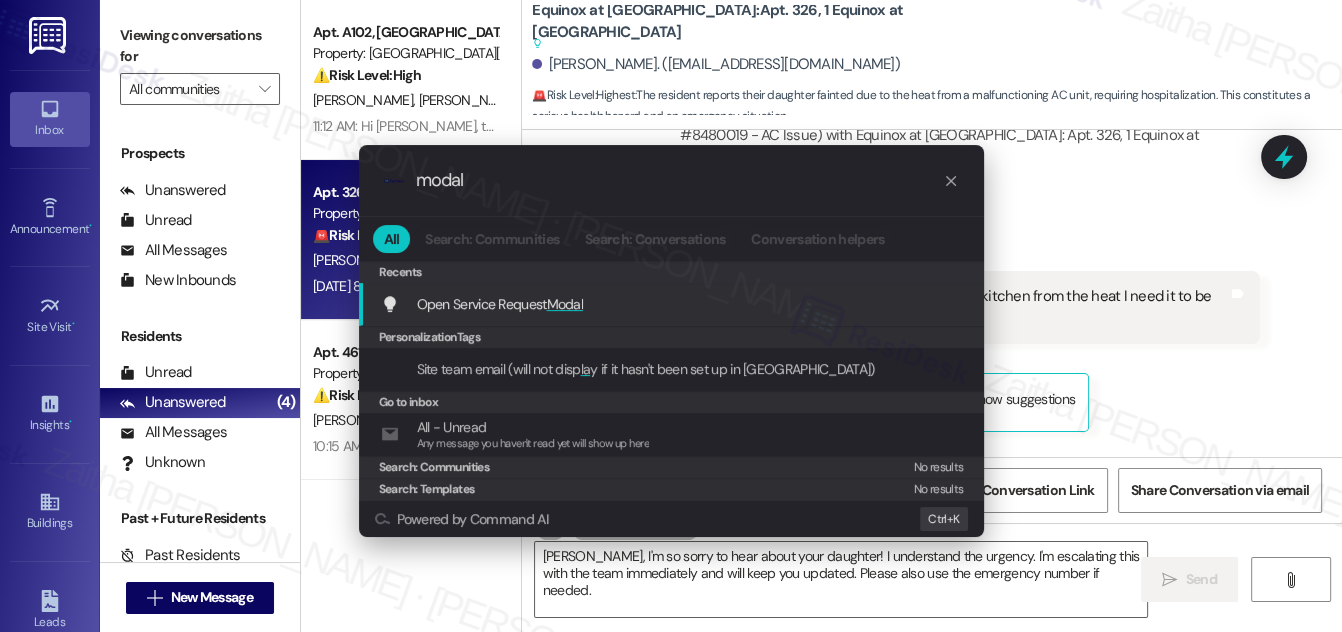 type on "modal" 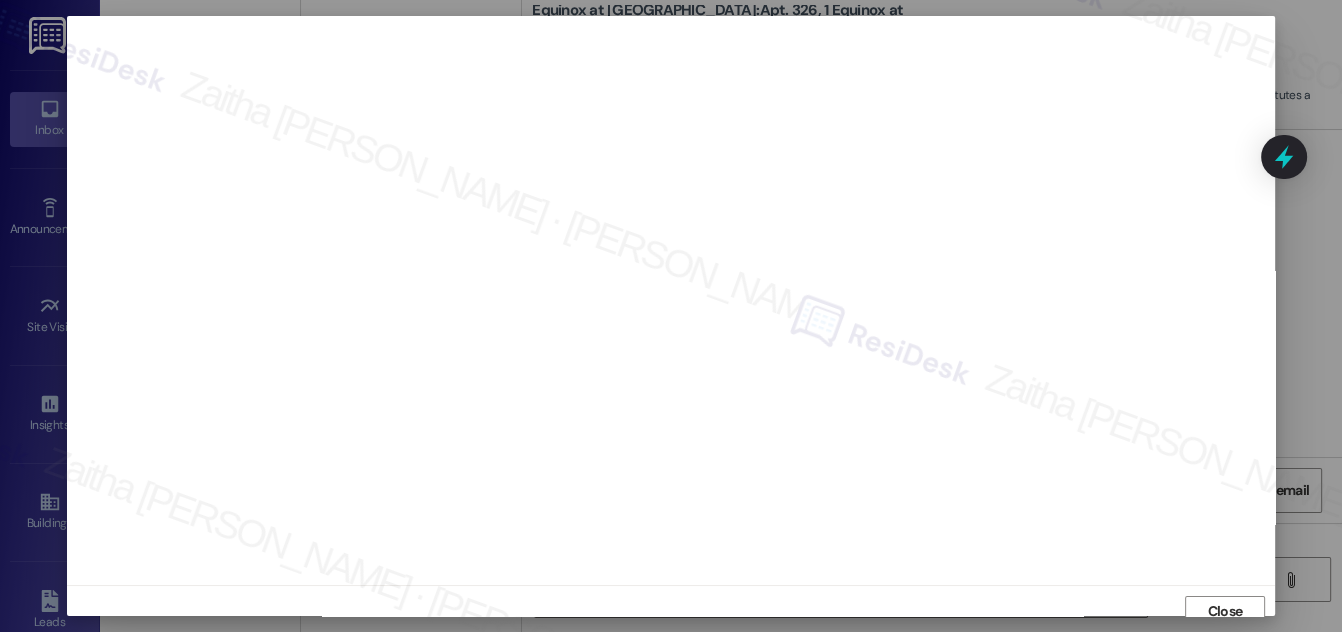 scroll, scrollTop: 11, scrollLeft: 0, axis: vertical 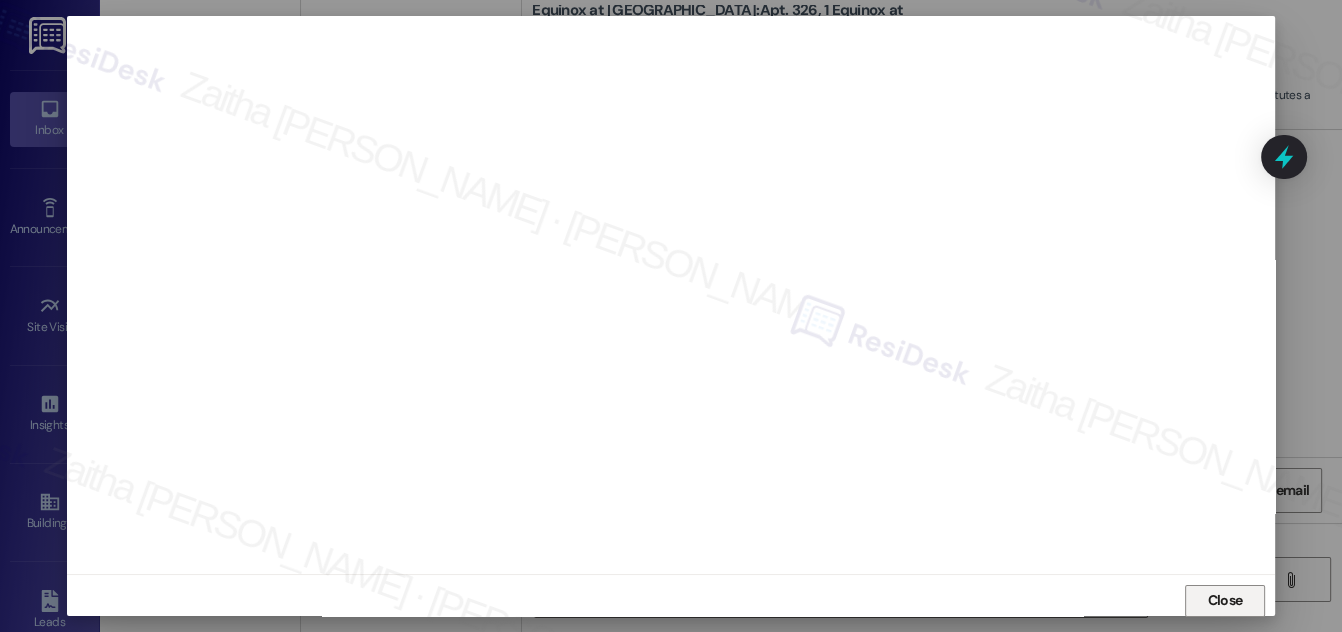 click on "Close" at bounding box center [1225, 600] 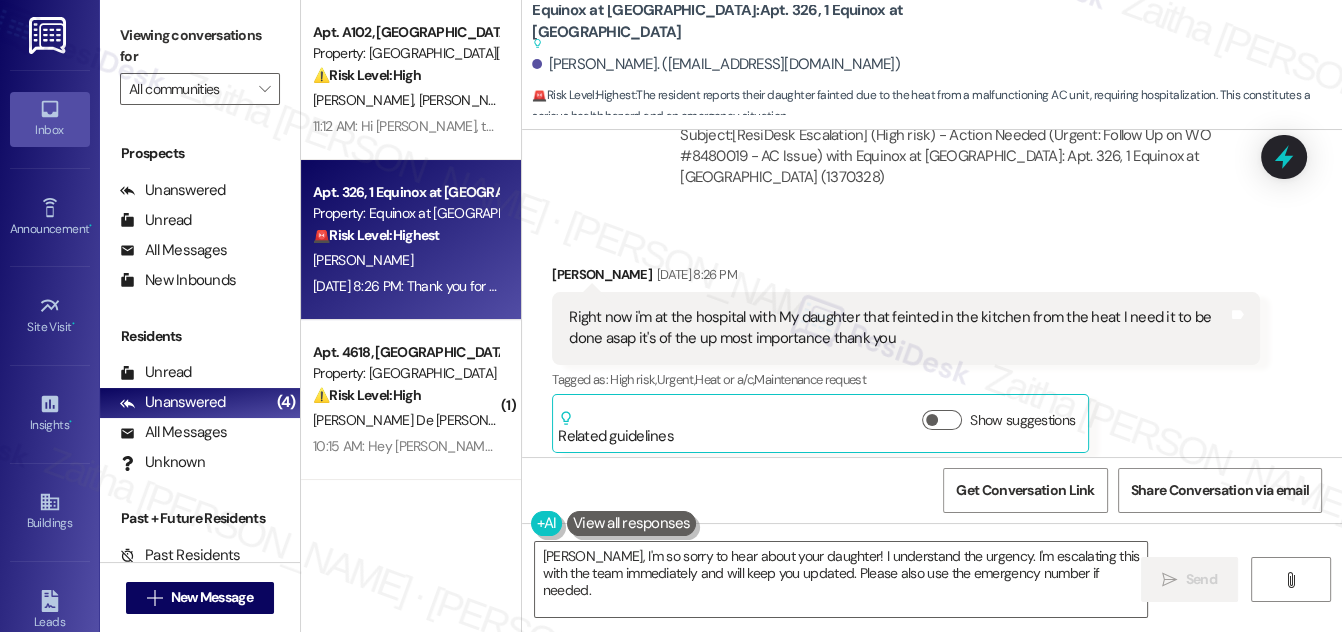 scroll, scrollTop: 27530, scrollLeft: 0, axis: vertical 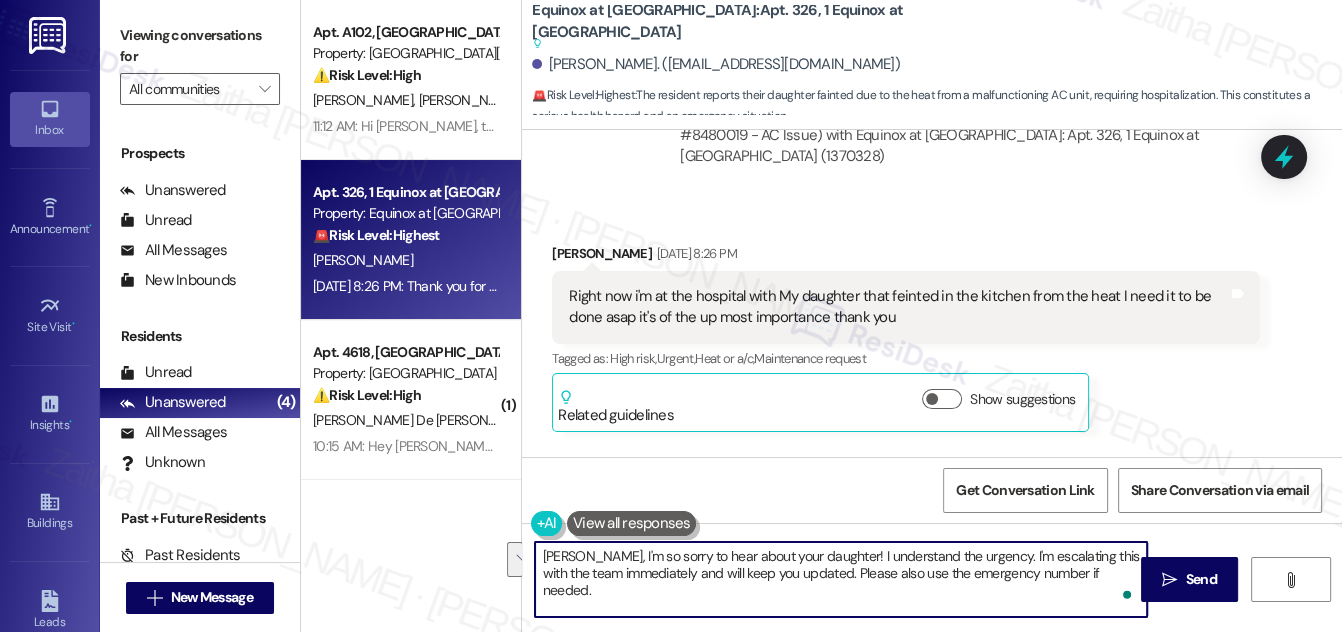 drag, startPoint x: 819, startPoint y: 554, endPoint x: 1101, endPoint y: 572, distance: 282.57388 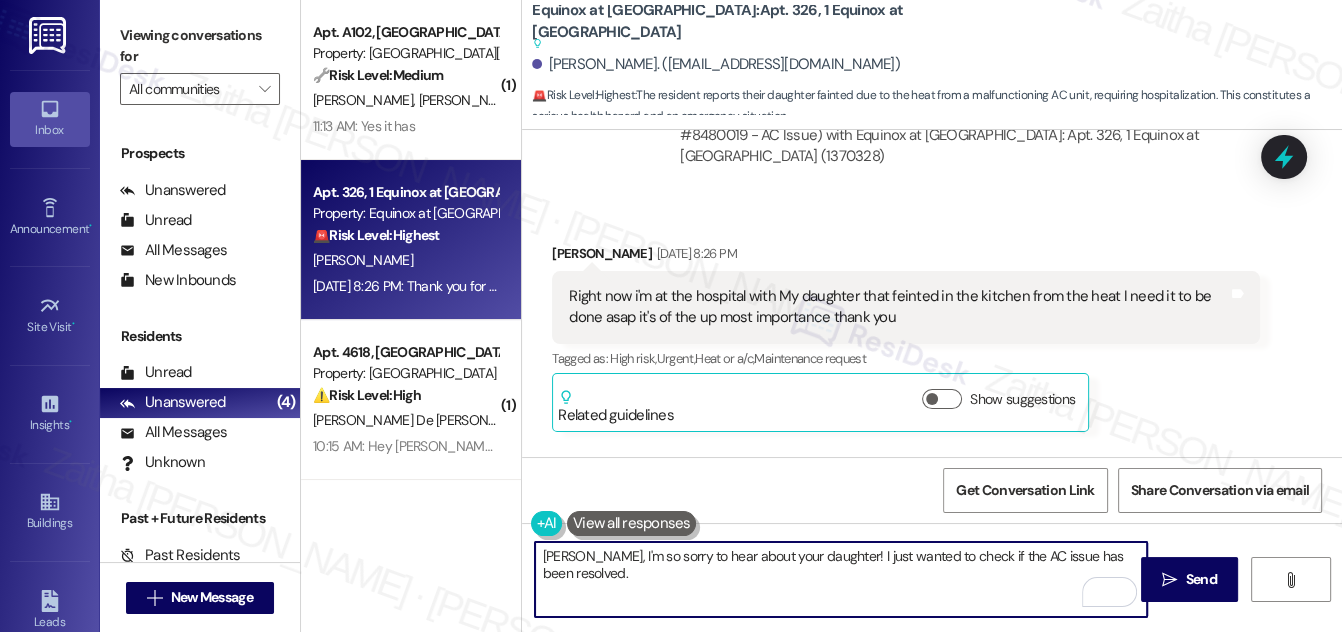click on "Betty, I'm so sorry to hear about your daughter! I just wanted to check if the AC issue has been resolved." at bounding box center [841, 579] 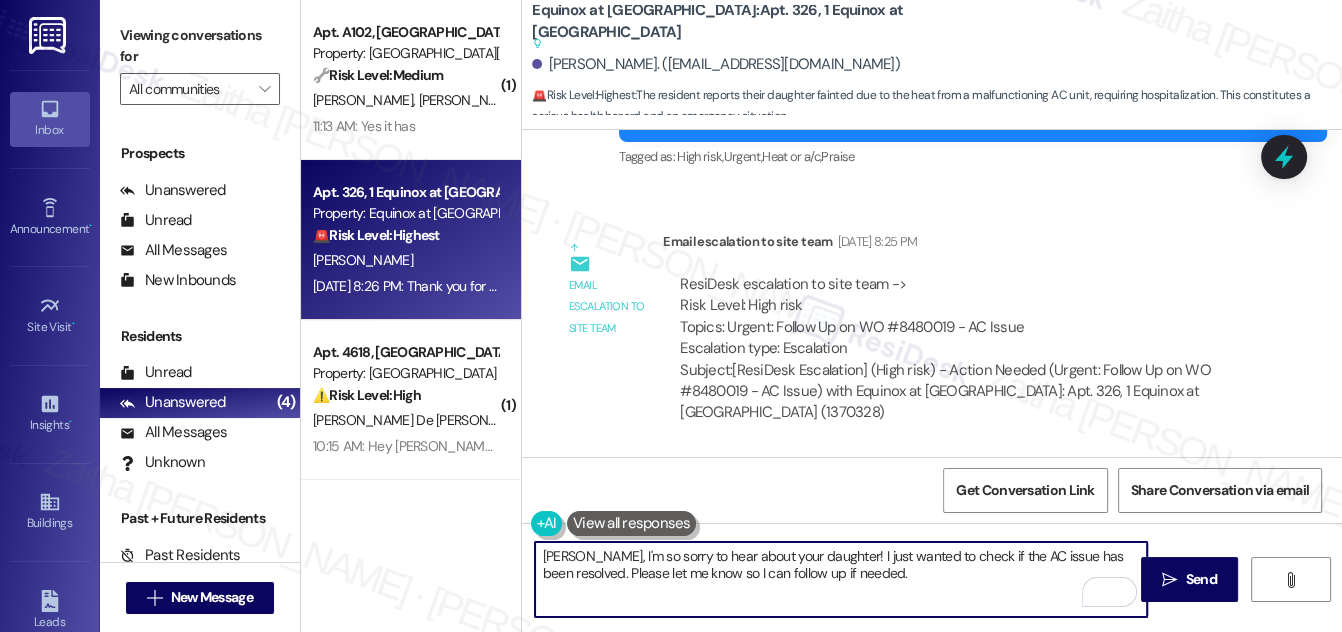 scroll, scrollTop: 27257, scrollLeft: 0, axis: vertical 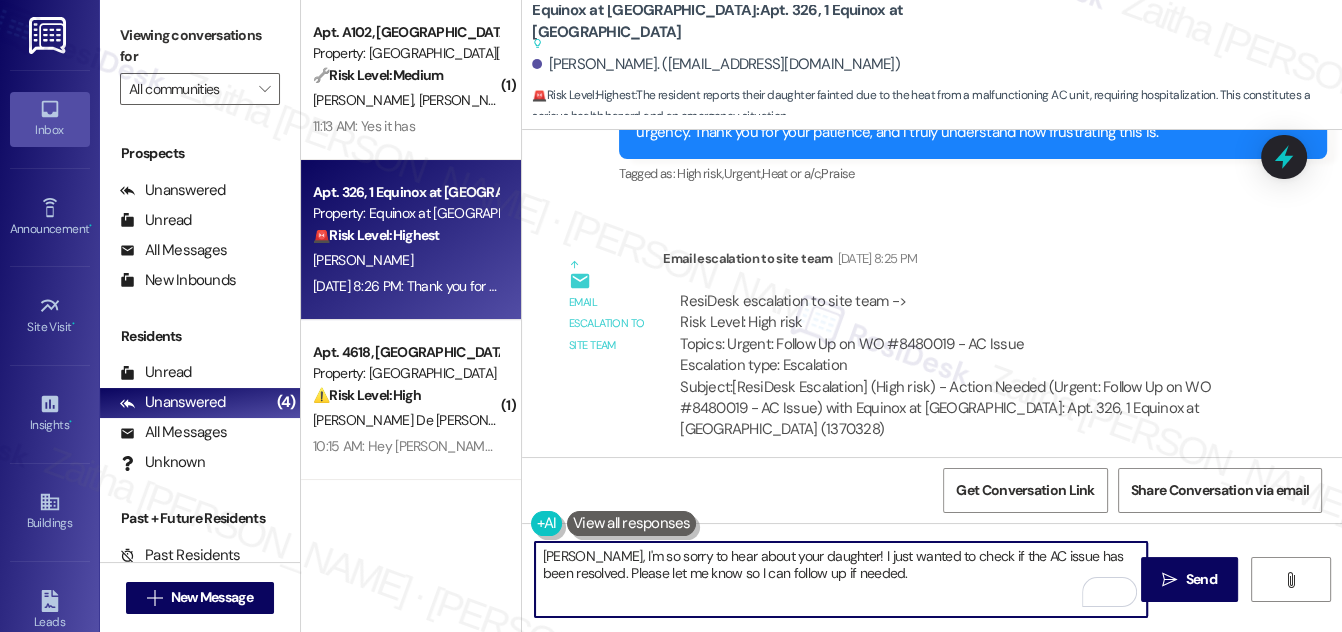 type on "Betty, I'm so sorry to hear about your daughter! I just wanted to check if the AC issue has been resolved. Please let me know so I can follow up if needed." 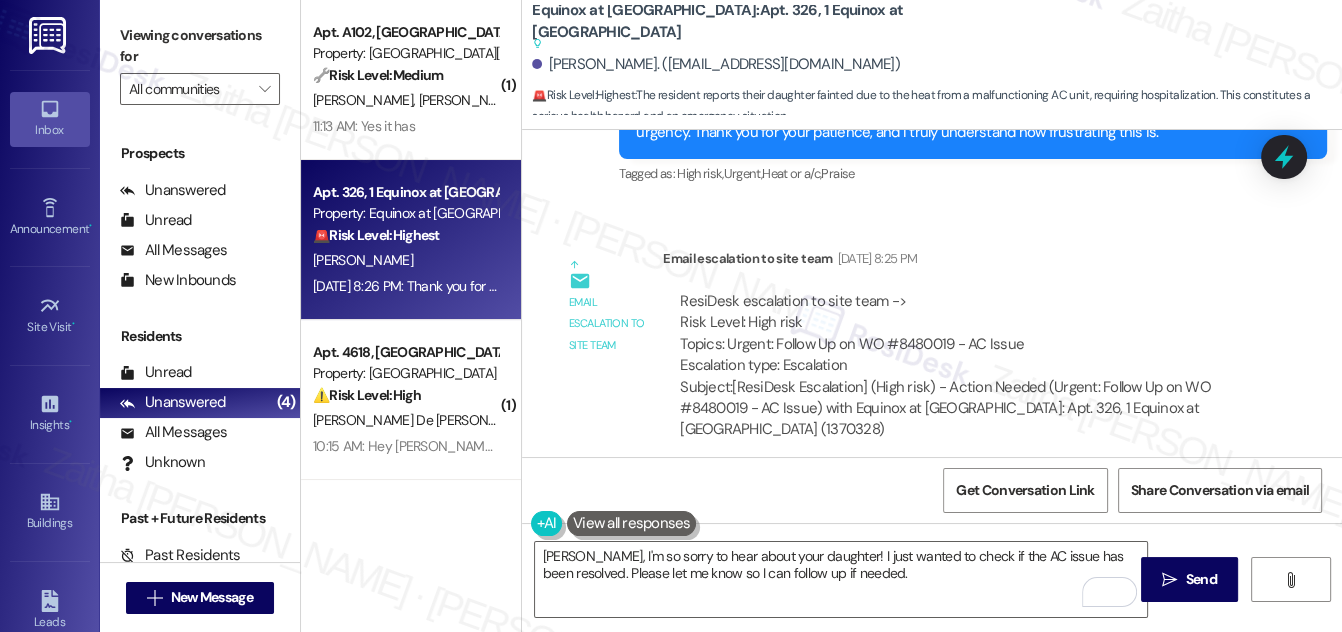 drag, startPoint x: 560, startPoint y: 271, endPoint x: 910, endPoint y: 296, distance: 350.89172 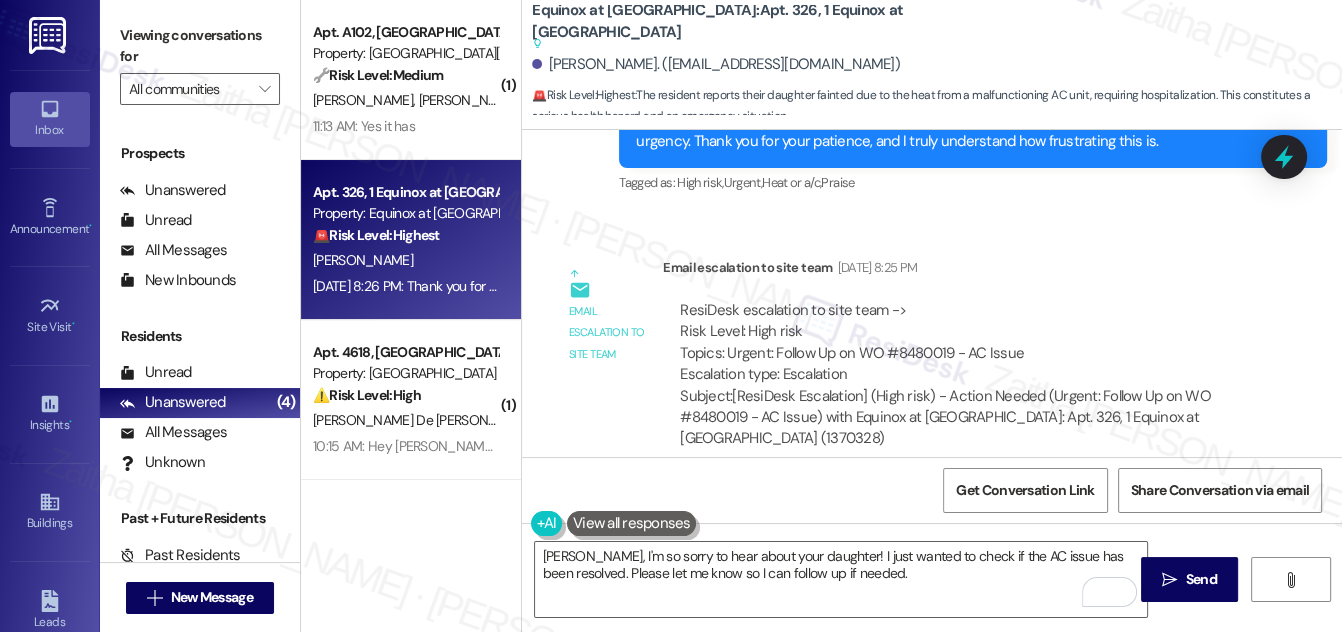 scroll, scrollTop: 27530, scrollLeft: 0, axis: vertical 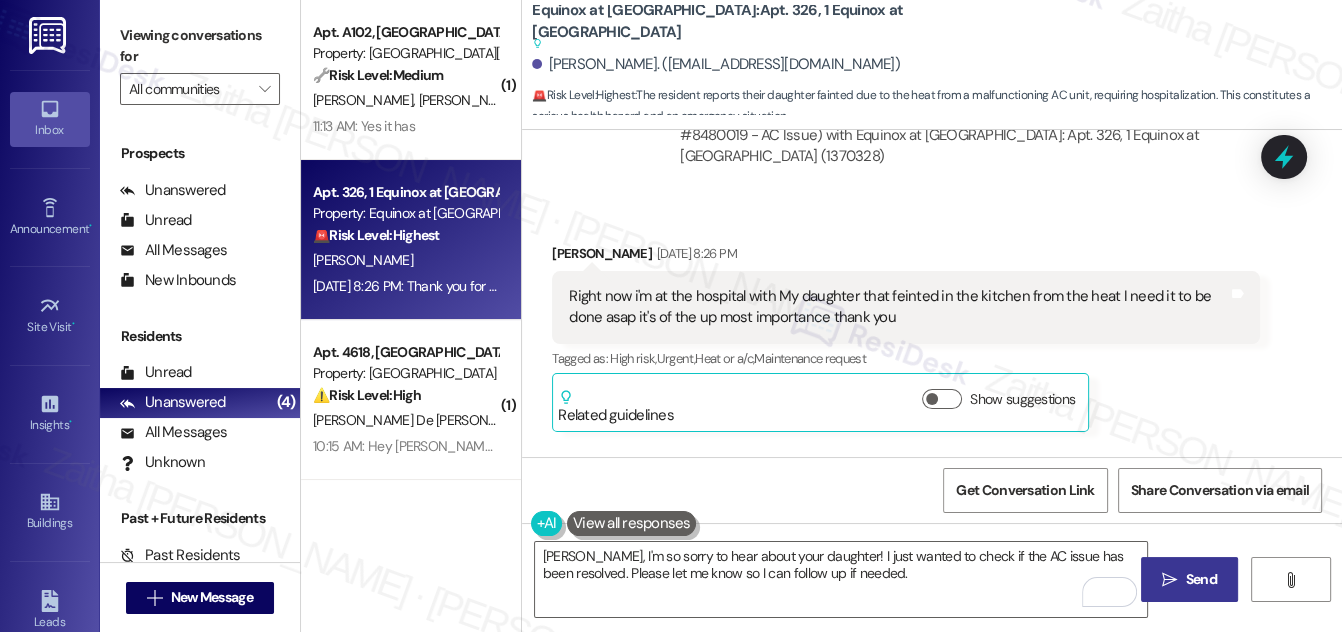click on "Send" at bounding box center (1201, 579) 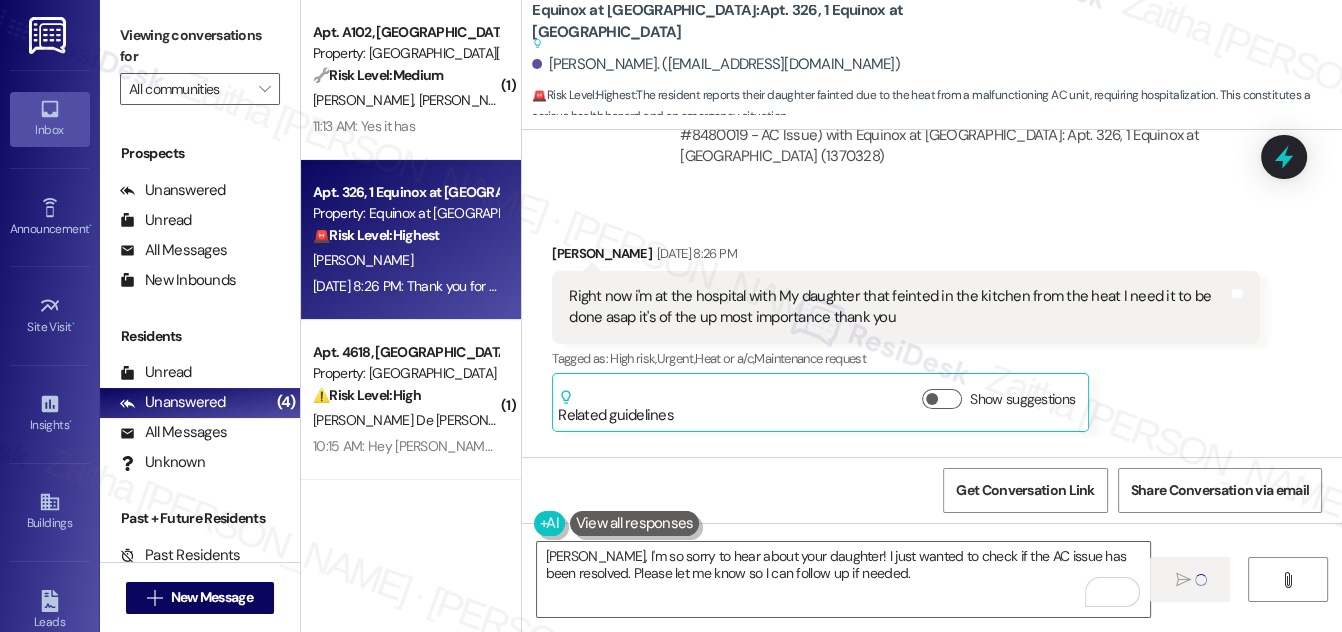 type 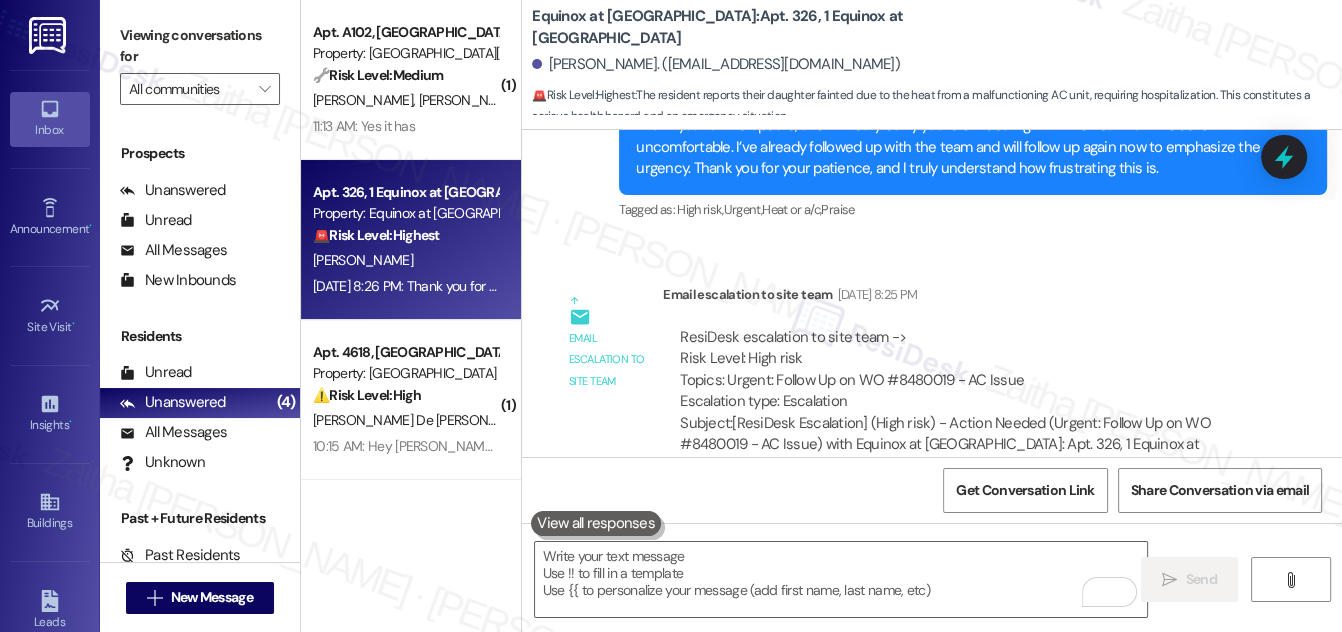 scroll, scrollTop: 27221, scrollLeft: 0, axis: vertical 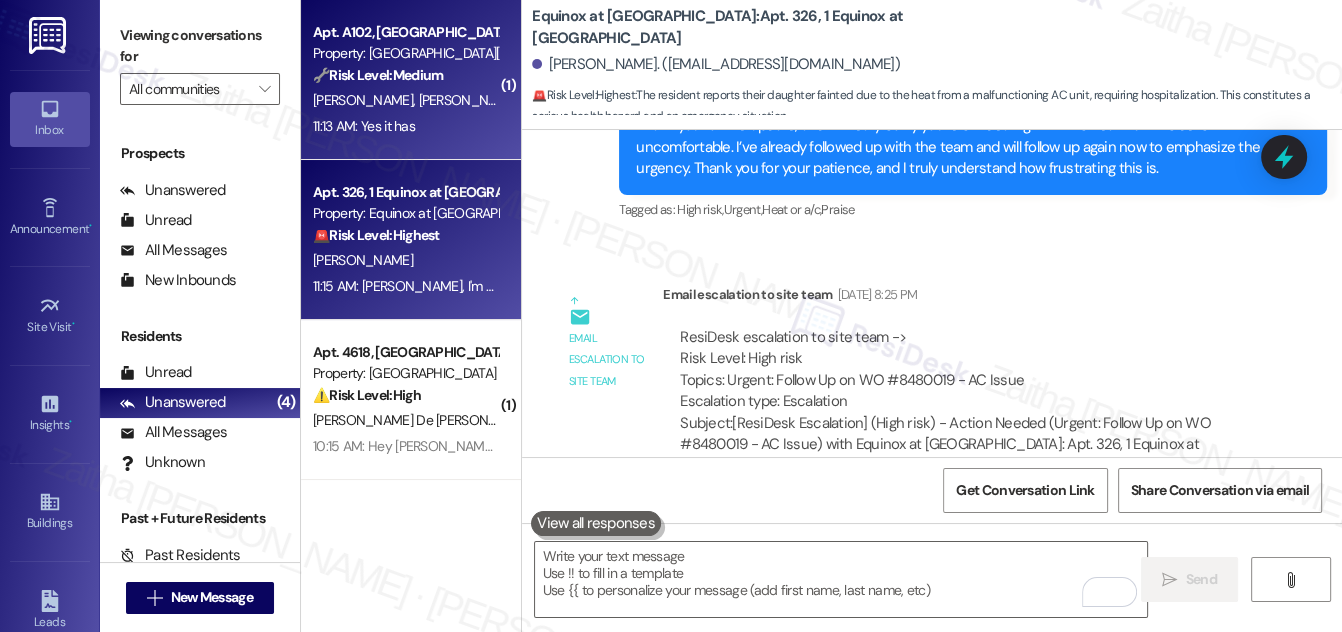 click on "[PERSON_NAME] [PERSON_NAME]" at bounding box center (405, 100) 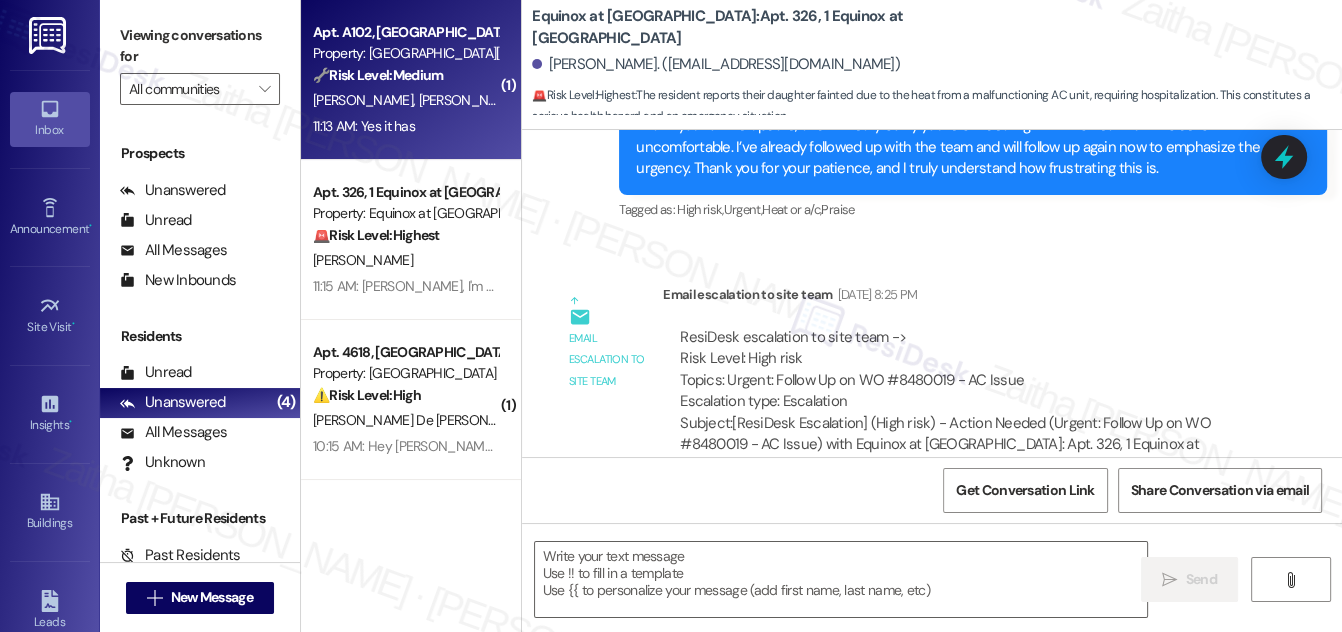 type on "Fetching suggested responses. Please feel free to read through the conversation in the meantime." 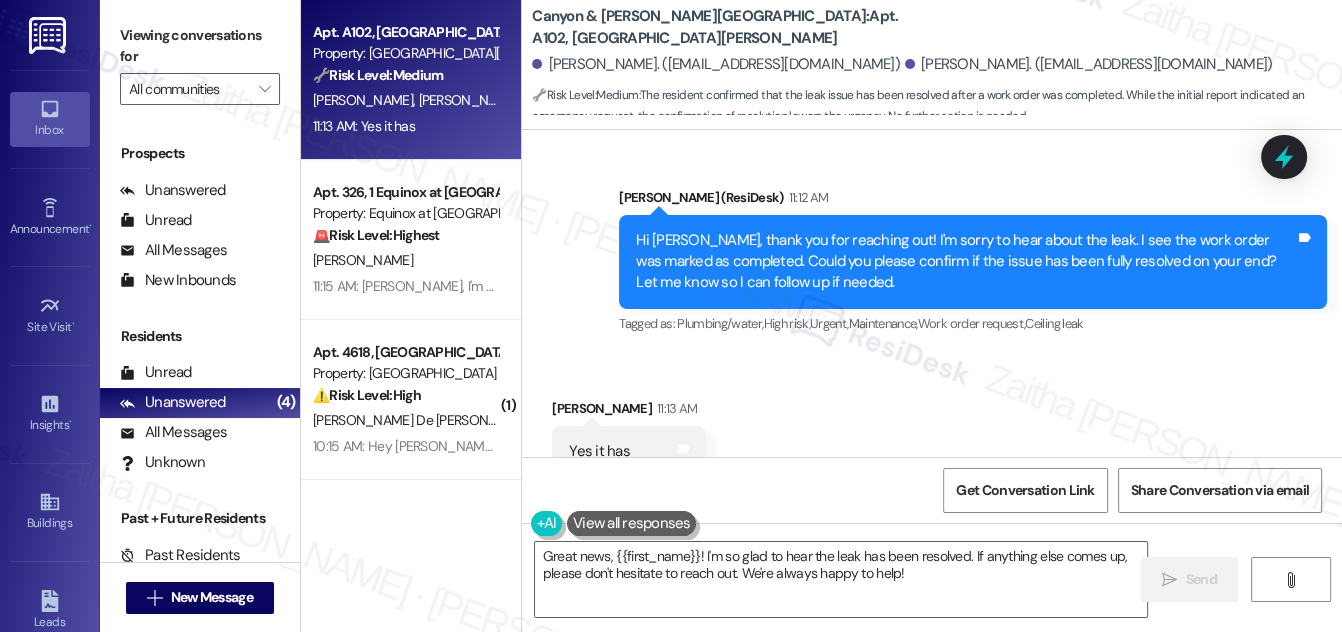 scroll, scrollTop: 7007, scrollLeft: 0, axis: vertical 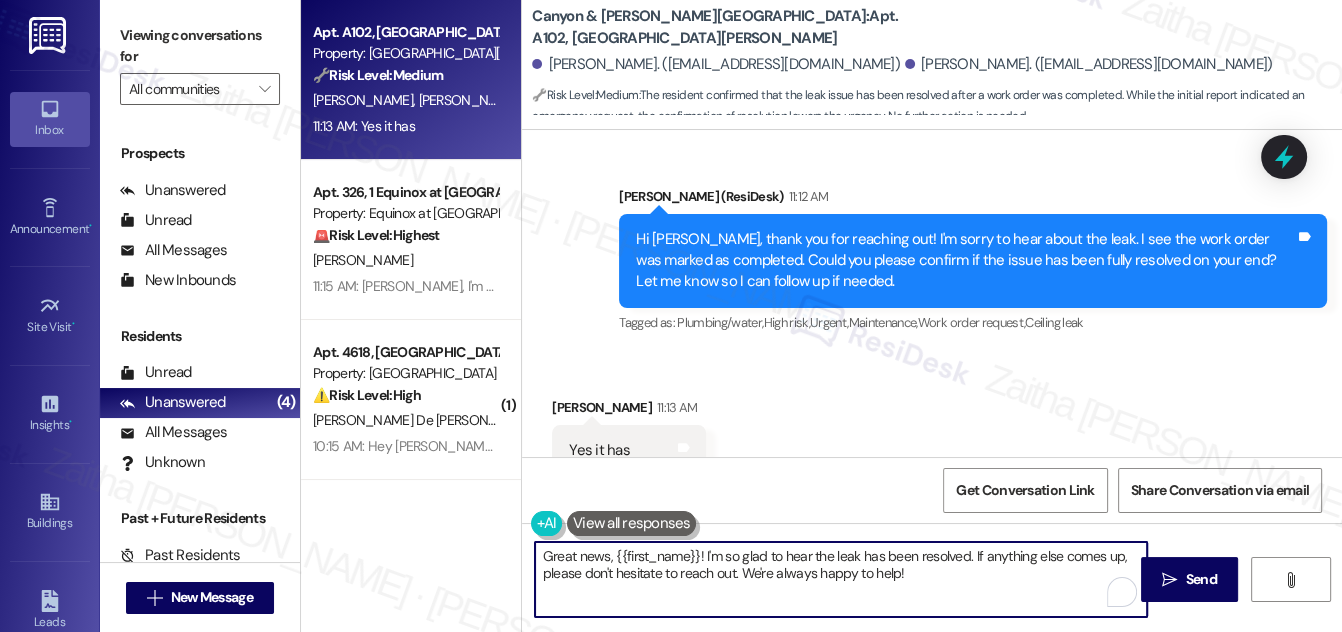 drag, startPoint x: 696, startPoint y: 556, endPoint x: 546, endPoint y: 546, distance: 150.33296 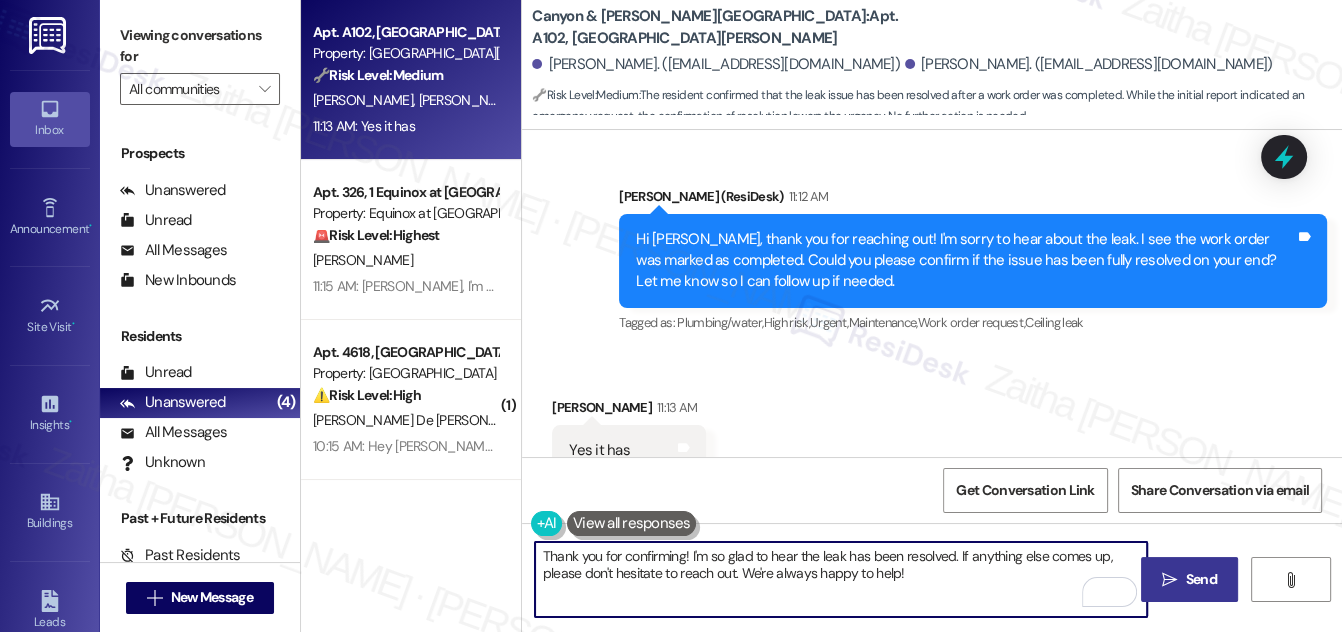 type on "Thank you for confirming! I'm so glad to hear the leak has been resolved. If anything else comes up, please don't hesitate to reach out. We're always happy to help!" 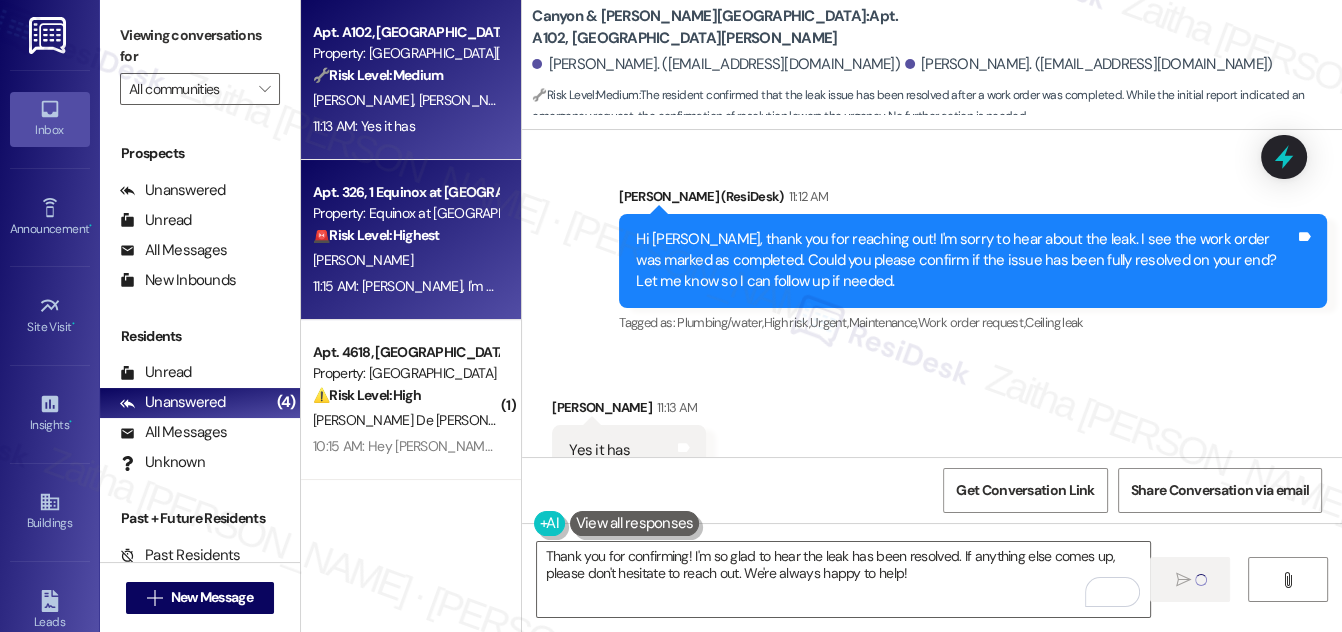 type 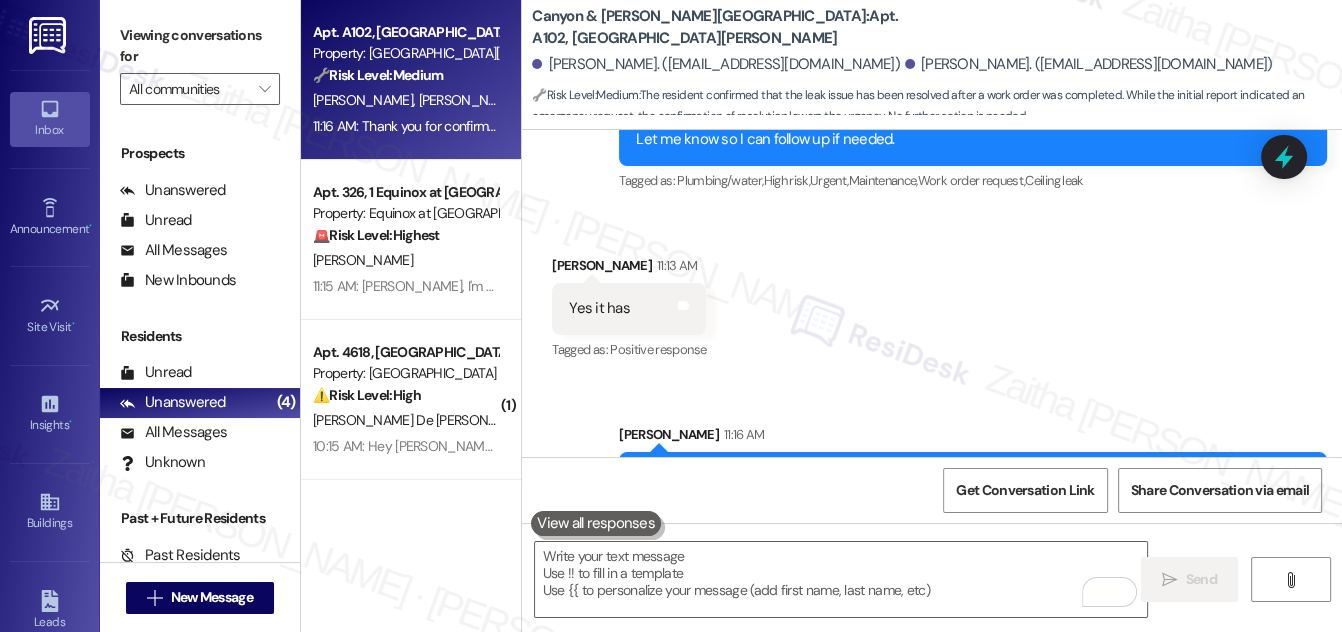scroll, scrollTop: 7168, scrollLeft: 0, axis: vertical 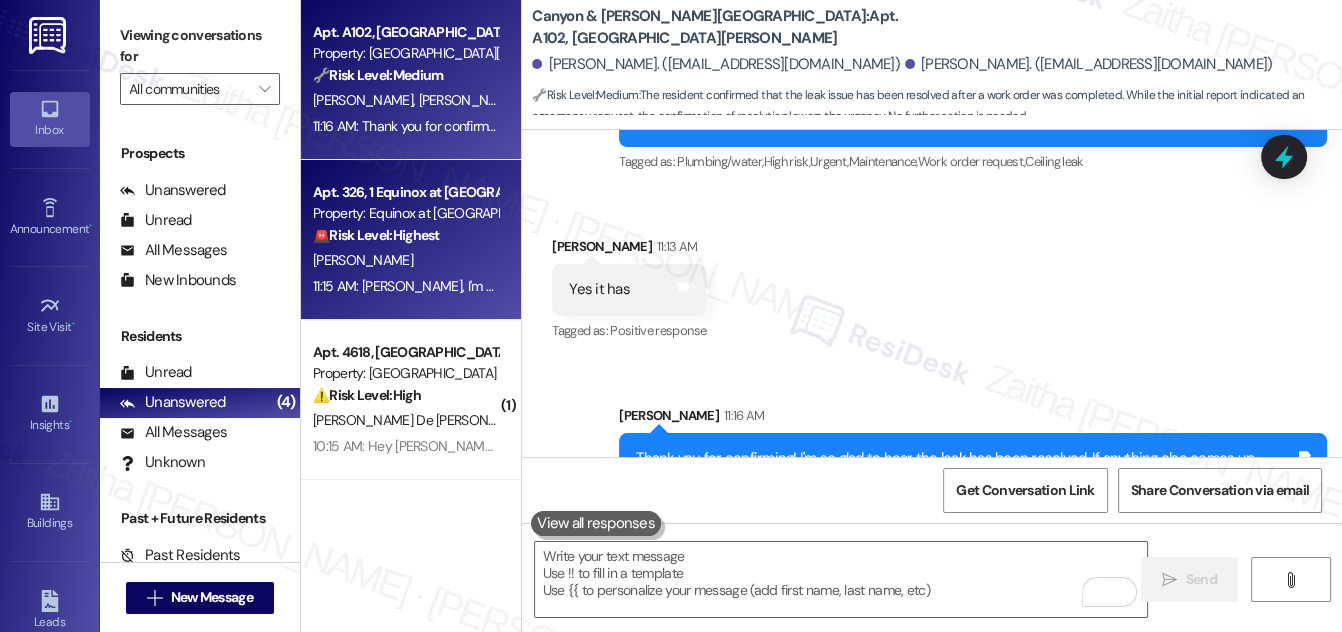click on "Apt. 326, 1 Equinox at Midtown Property: Equinox at Midtown 🚨  Risk Level:  Highest The resident reports their daughter fainted due to the heat from a malfunctioning AC unit, requiring hospitalization. This constitutes a serious health hazard and an emergency situation." at bounding box center [405, 214] 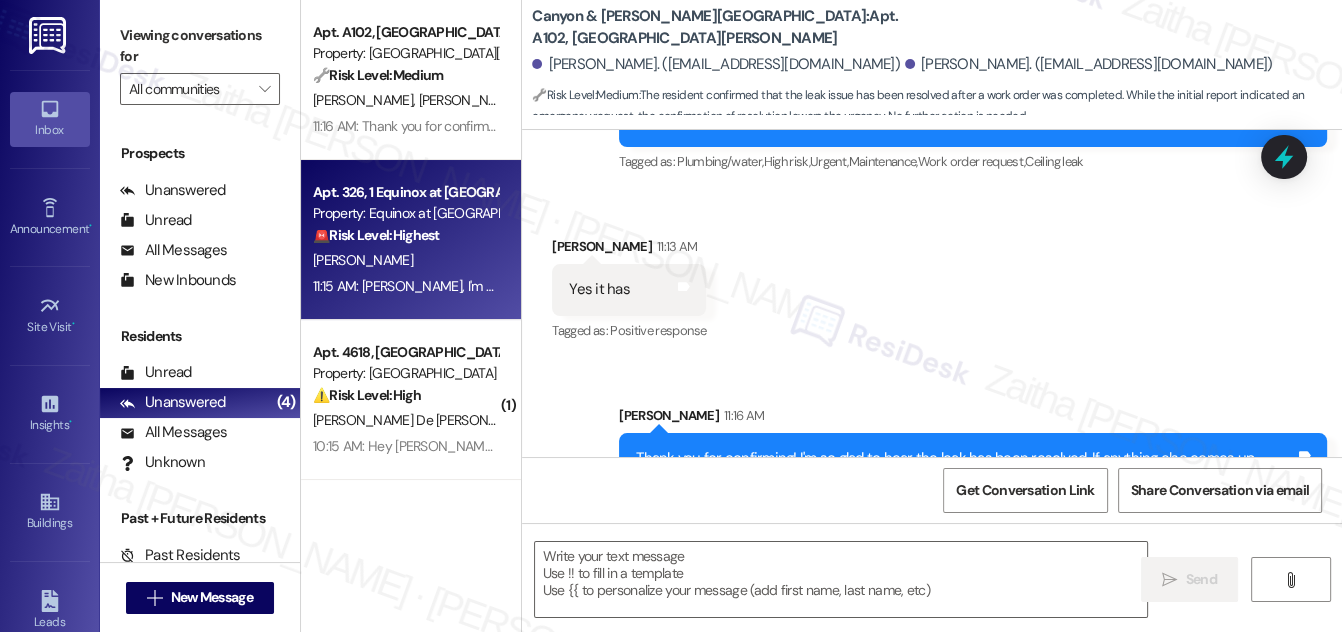 type on "Fetching suggested responses. Please feel free to read through the conversation in the meantime." 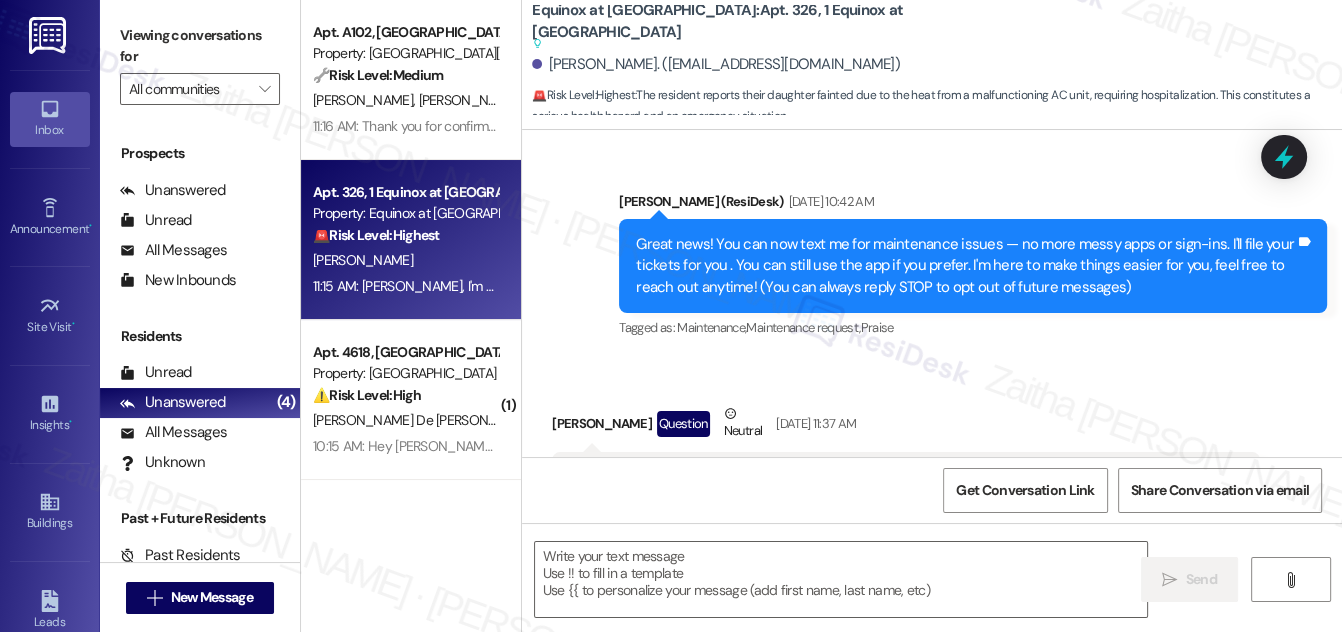 type on "Fetching suggested responses. Please feel free to read through the conversation in the meantime." 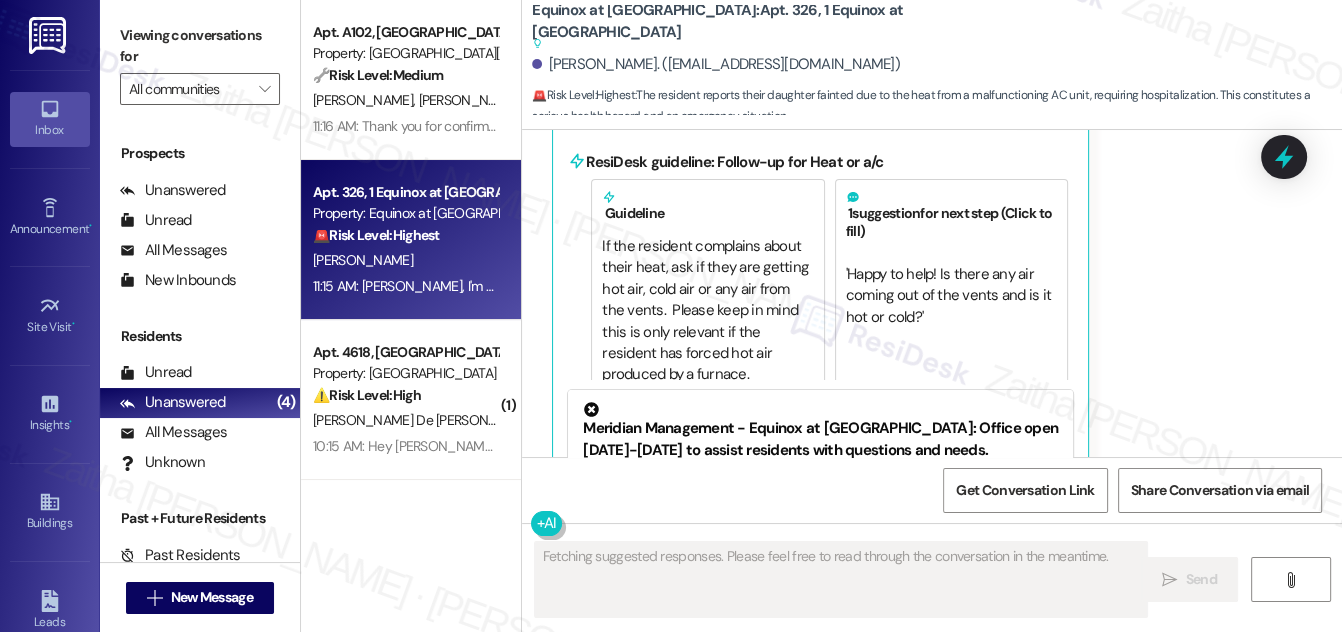 scroll, scrollTop: 27726, scrollLeft: 0, axis: vertical 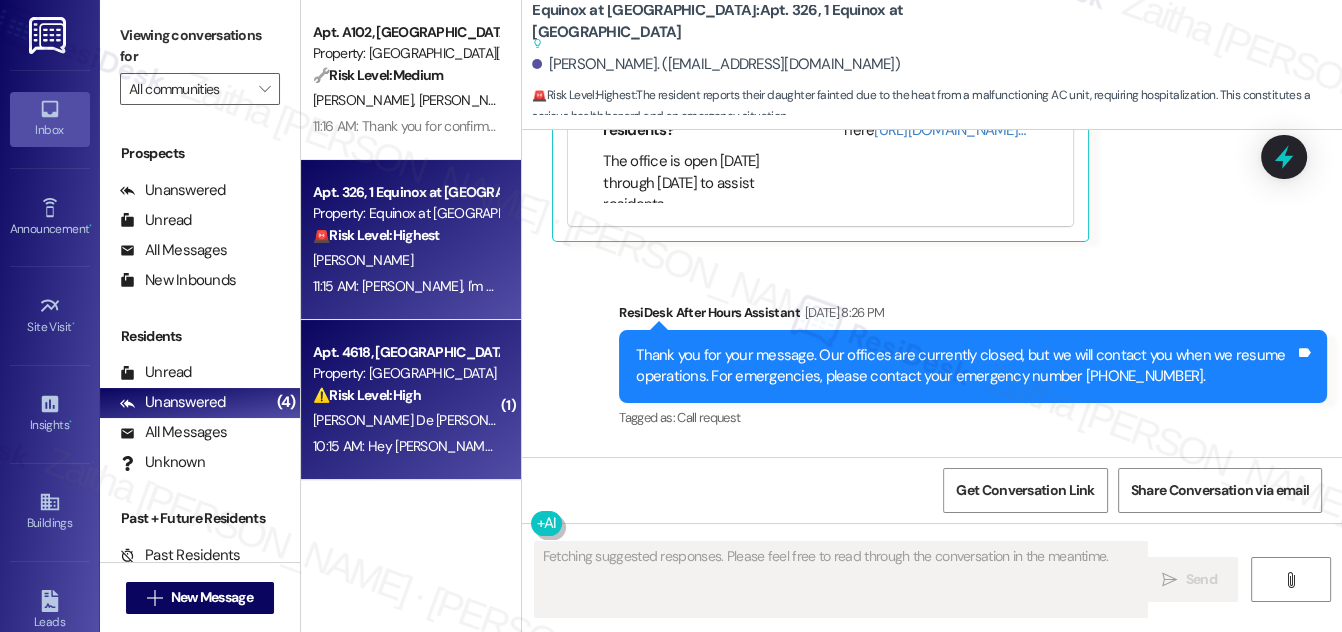 click on "[PERSON_NAME] De [PERSON_NAME]" at bounding box center (405, 420) 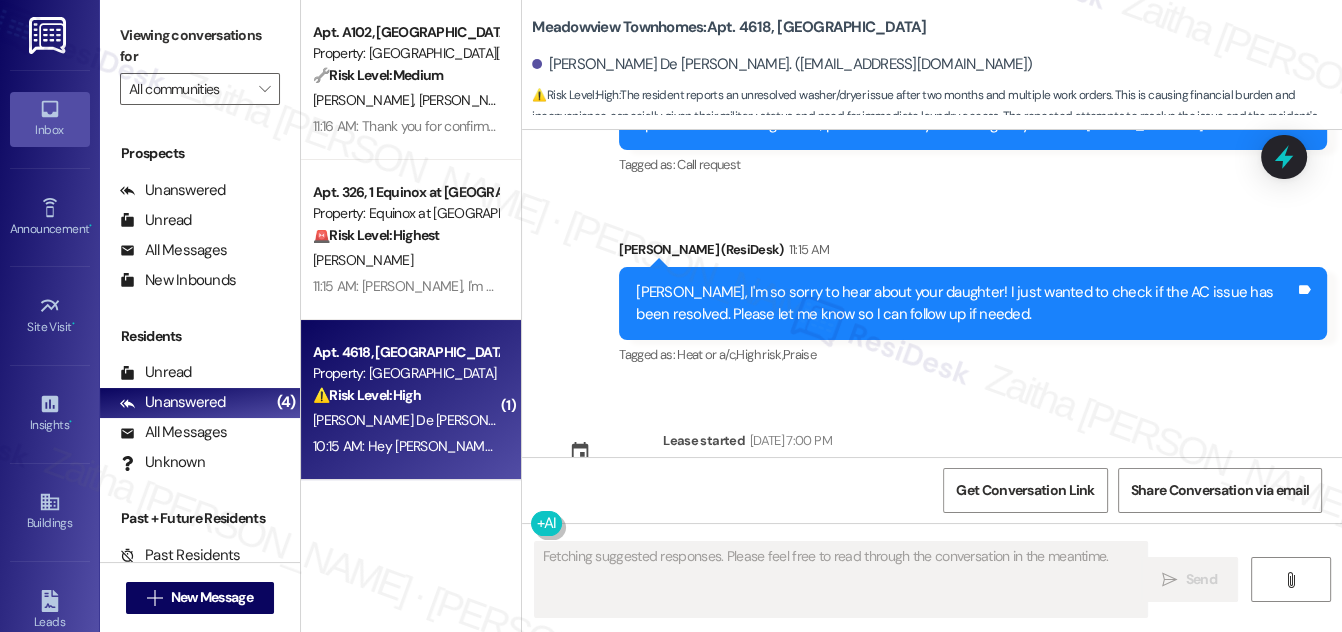 scroll, scrollTop: 4778, scrollLeft: 0, axis: vertical 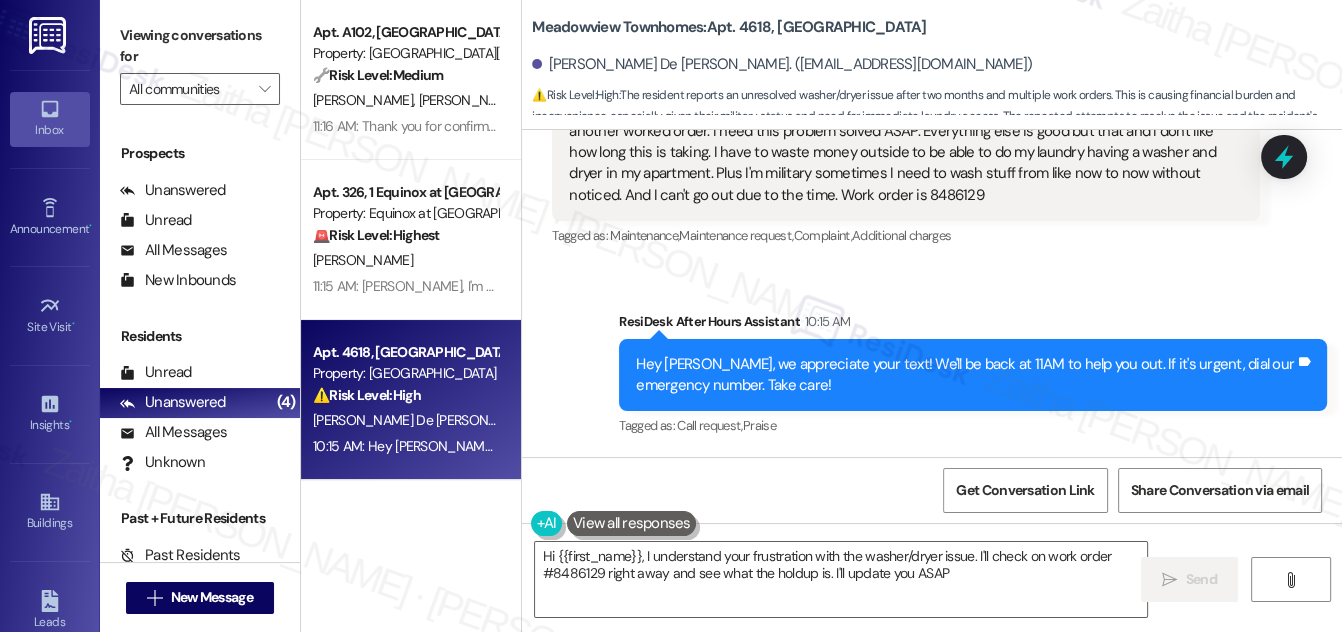type on "Hi {{first_name}}, I understand your frustration with the washer/dryer issue. I'll check on work order #8486129 right away and see what the holdup is. I'll update you ASAP!" 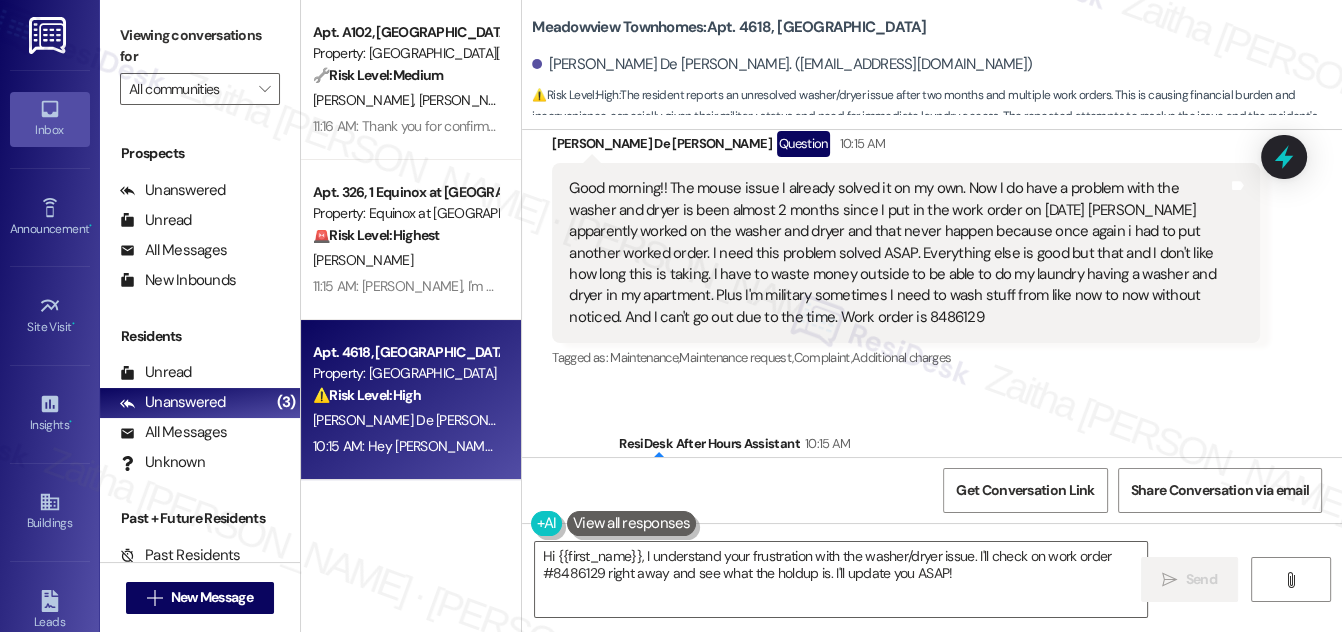scroll, scrollTop: 4688, scrollLeft: 0, axis: vertical 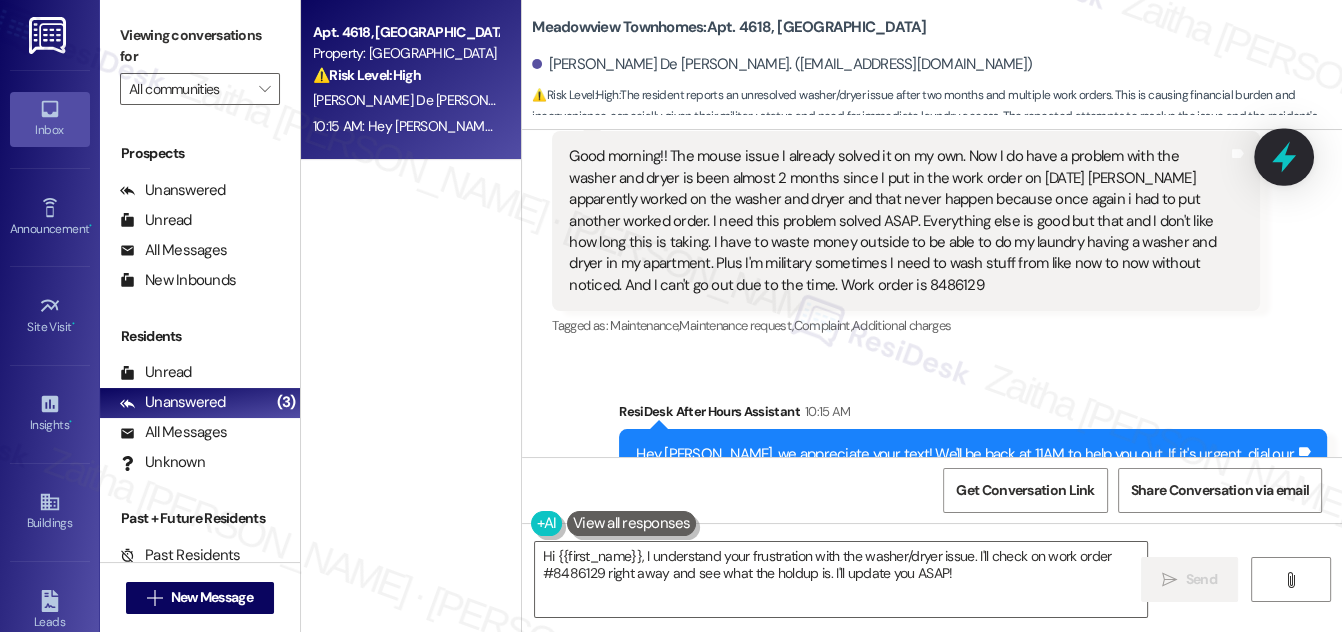click 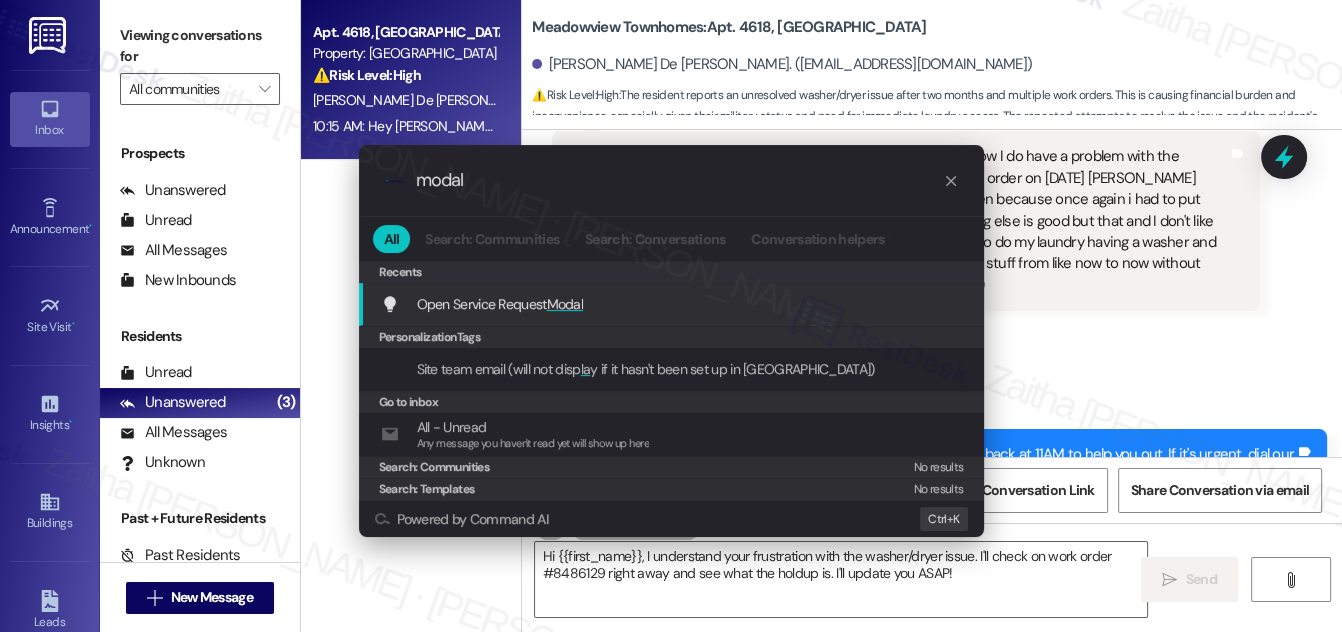 type on "modal" 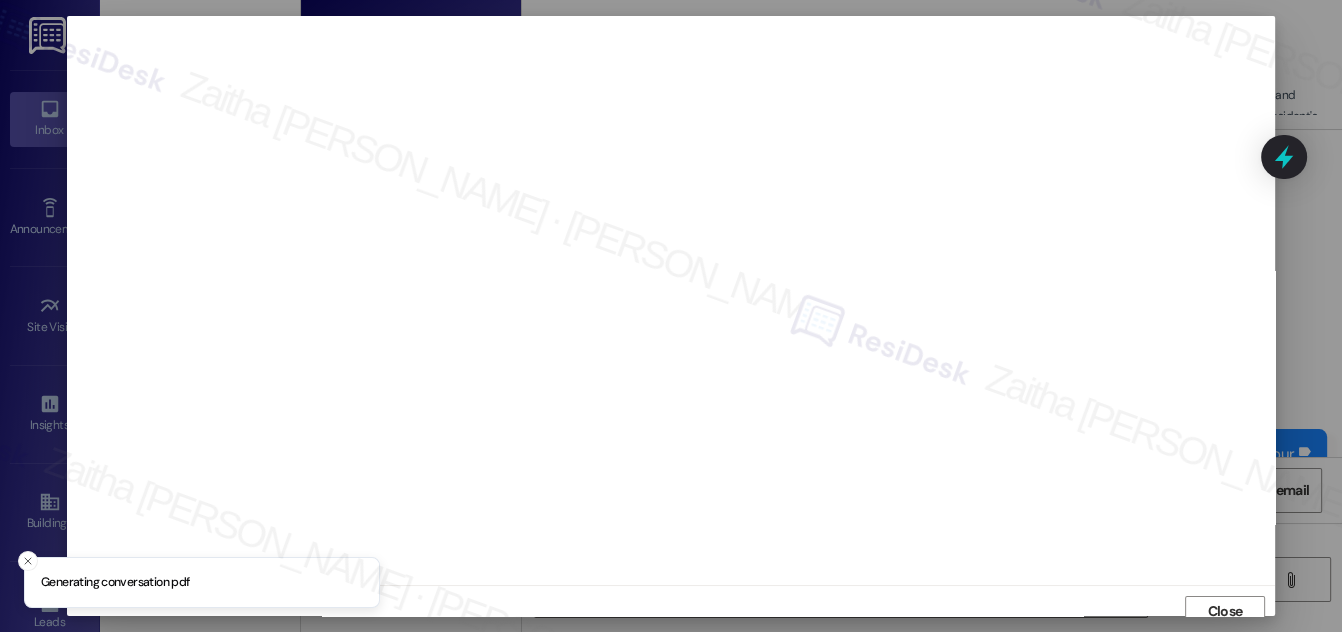 scroll, scrollTop: 11, scrollLeft: 0, axis: vertical 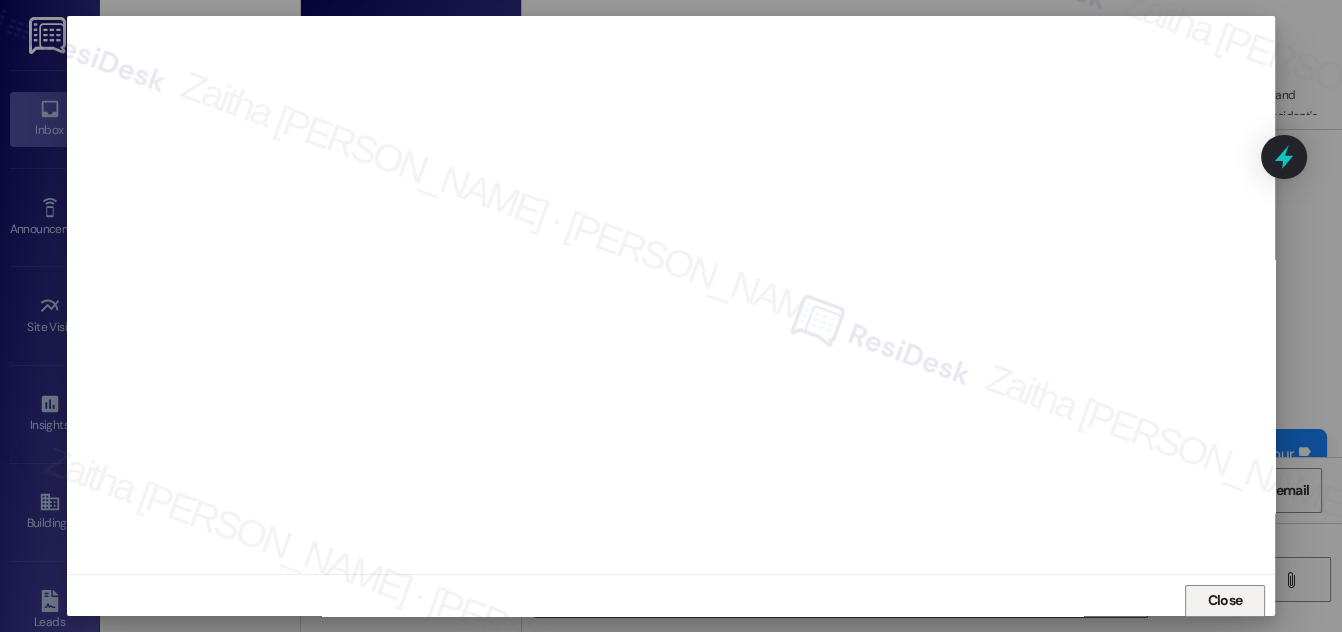 click on "Close" at bounding box center [1225, 600] 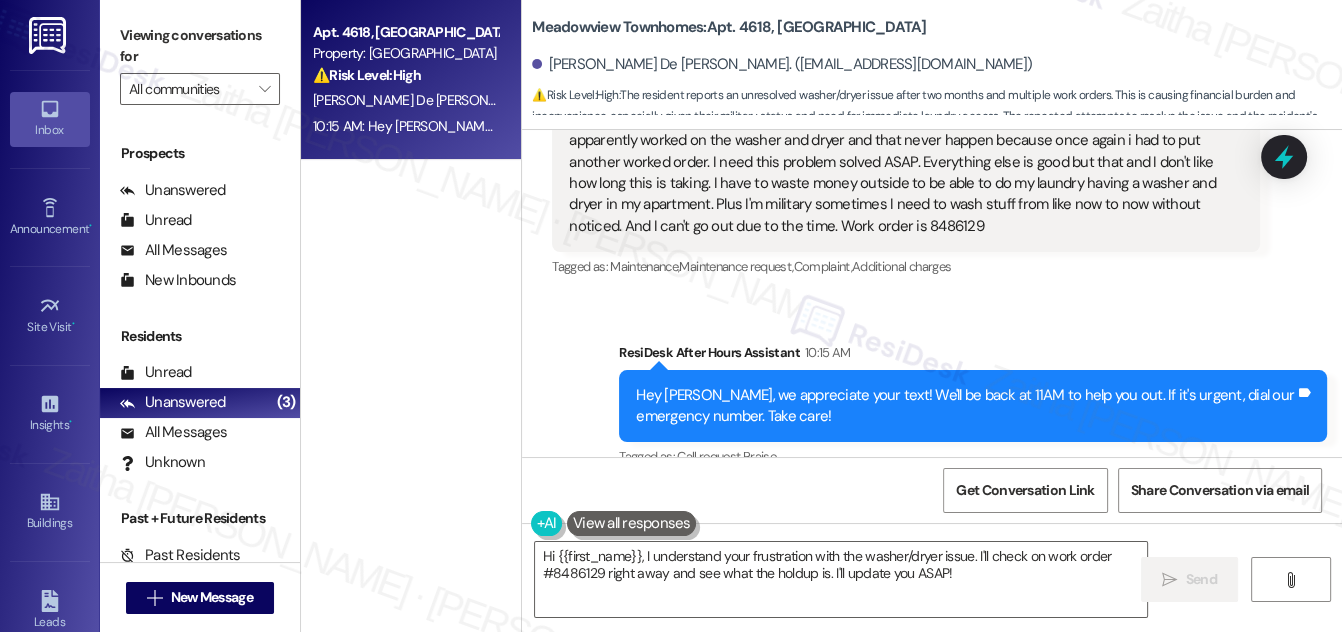 scroll, scrollTop: 4778, scrollLeft: 0, axis: vertical 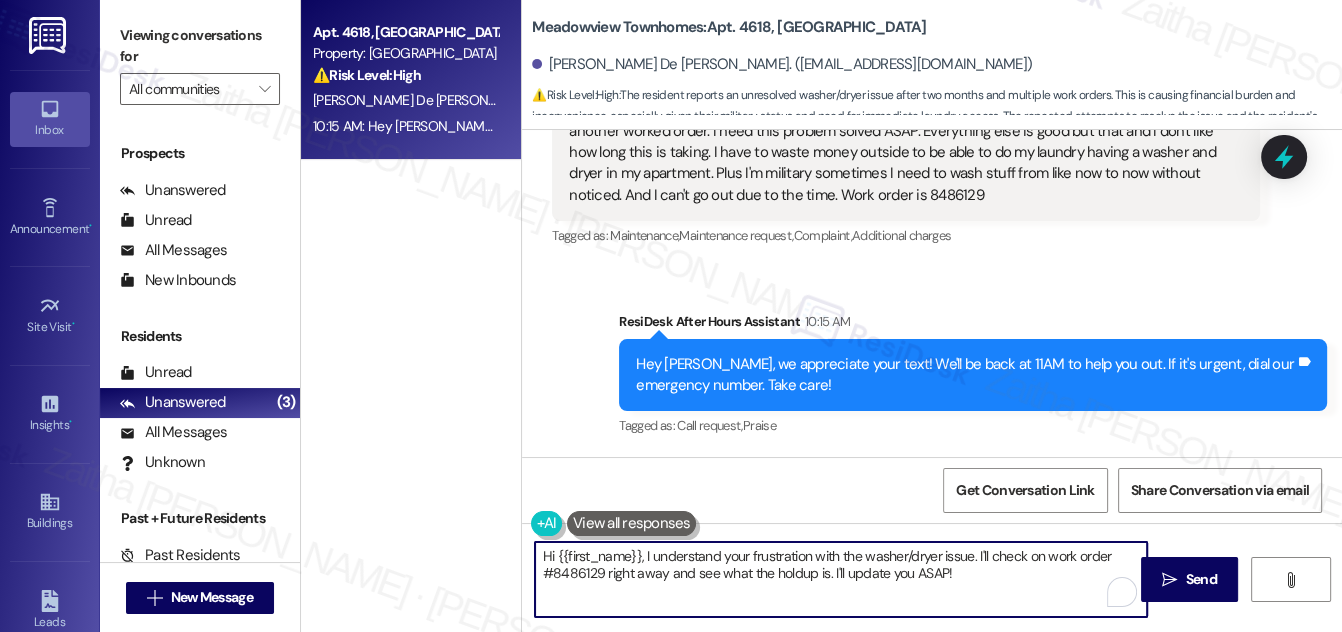 click on "Hi {{first_name}}, I understand your frustration with the washer/dryer issue. I'll check on work order #8486129 right away and see what the holdup is. I'll update you ASAP!" at bounding box center (841, 579) 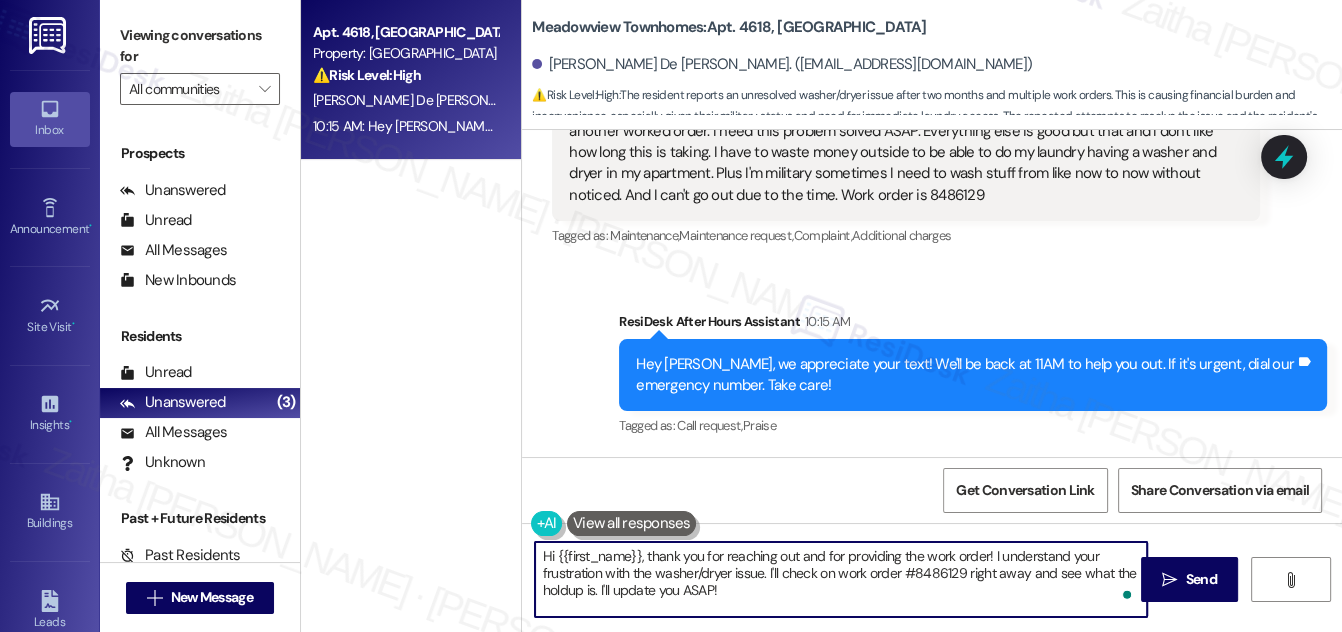 click on "Hi {{first_name}}, thank you for reaching out and for providing the work order! I understand your frustration with the washer/dryer issue. I'll check on work order #8486129 right away and see what the holdup is. I'll update you ASAP!" at bounding box center (841, 579) 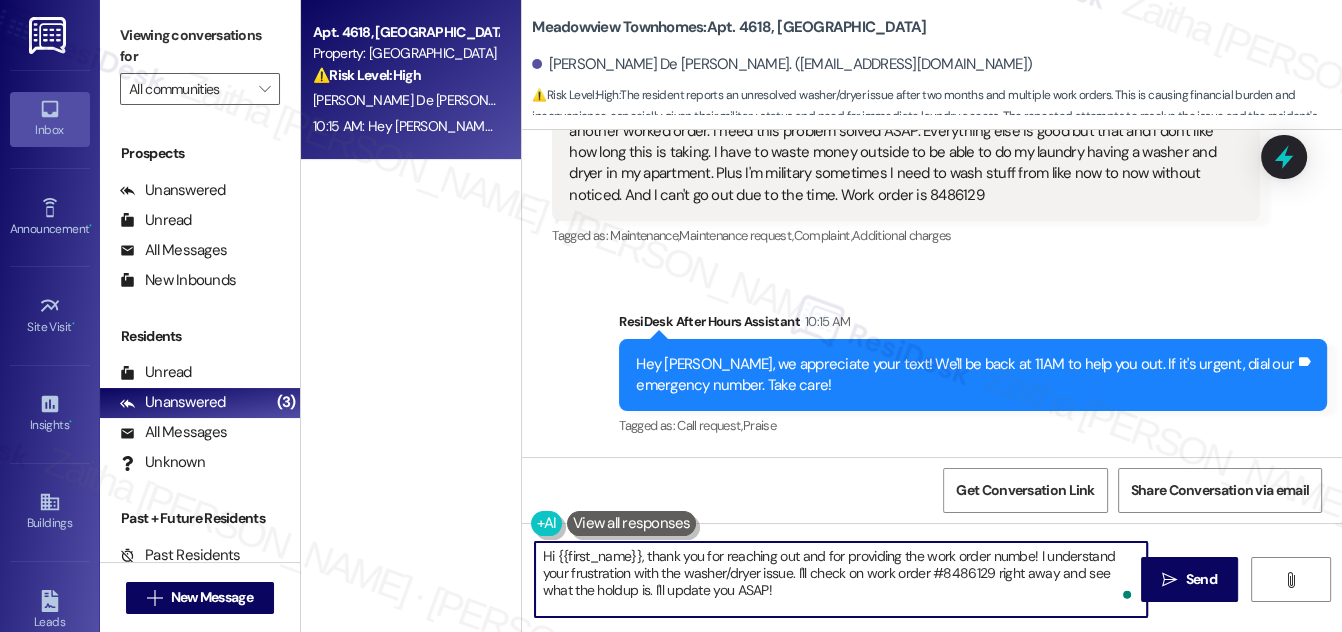 type on "Hi {{first_name}}, thank you for reaching out and for providing the work order number! I understand your frustration with the washer/dryer issue. I'll check on work order #8486129 right away and see what the holdup is. I'll update you ASAP!" 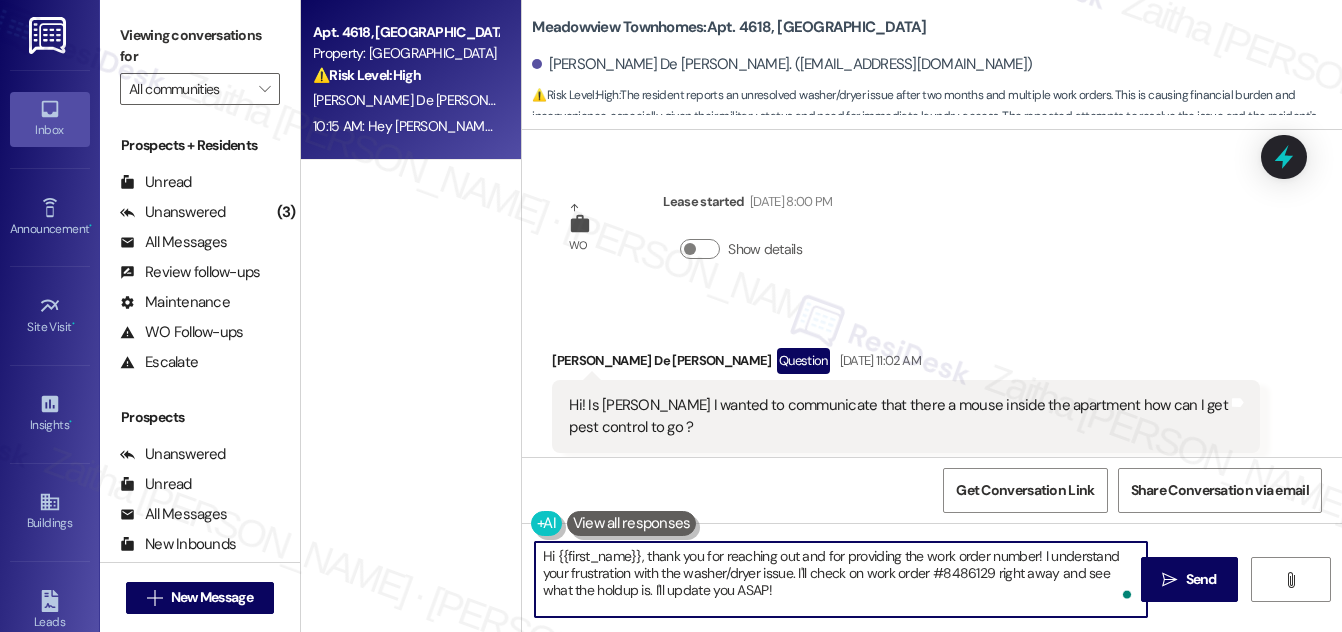 scroll, scrollTop: 0, scrollLeft: 0, axis: both 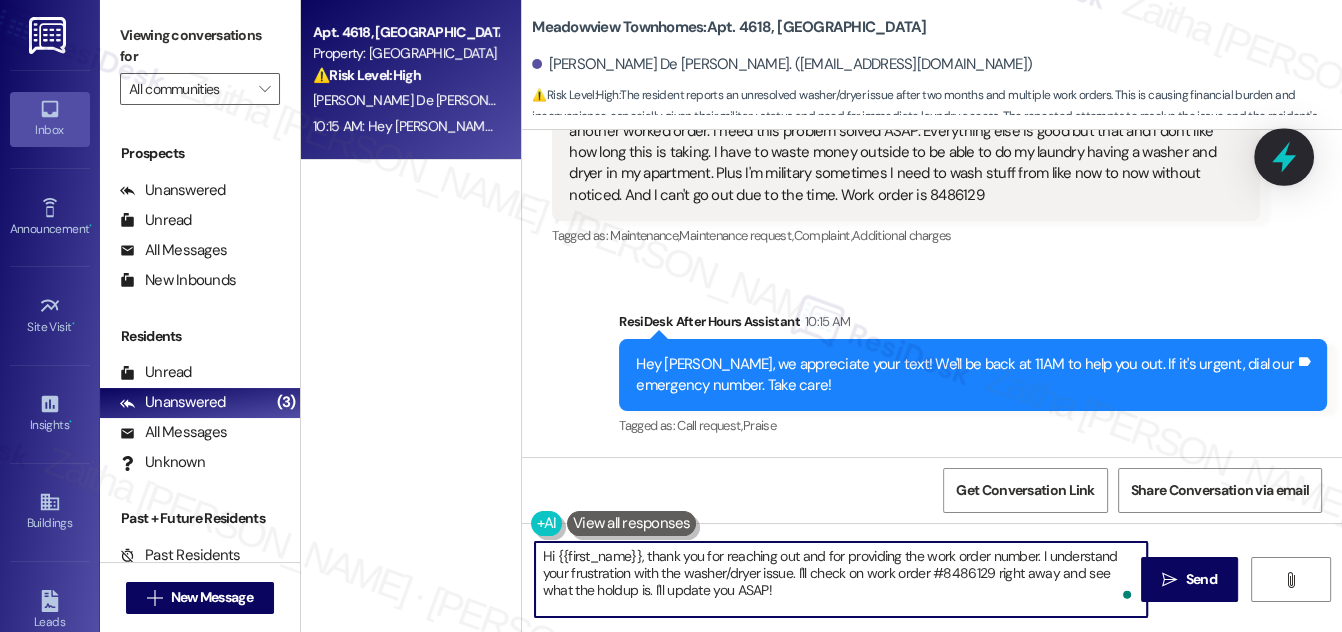 type on "Hi {{first_name}}, thank you for reaching out and for providing the work order number. I understand your frustration with the washer/dryer issue. I'll check on work order #8486129 right away and see what the holdup is. I'll update you ASAP!" 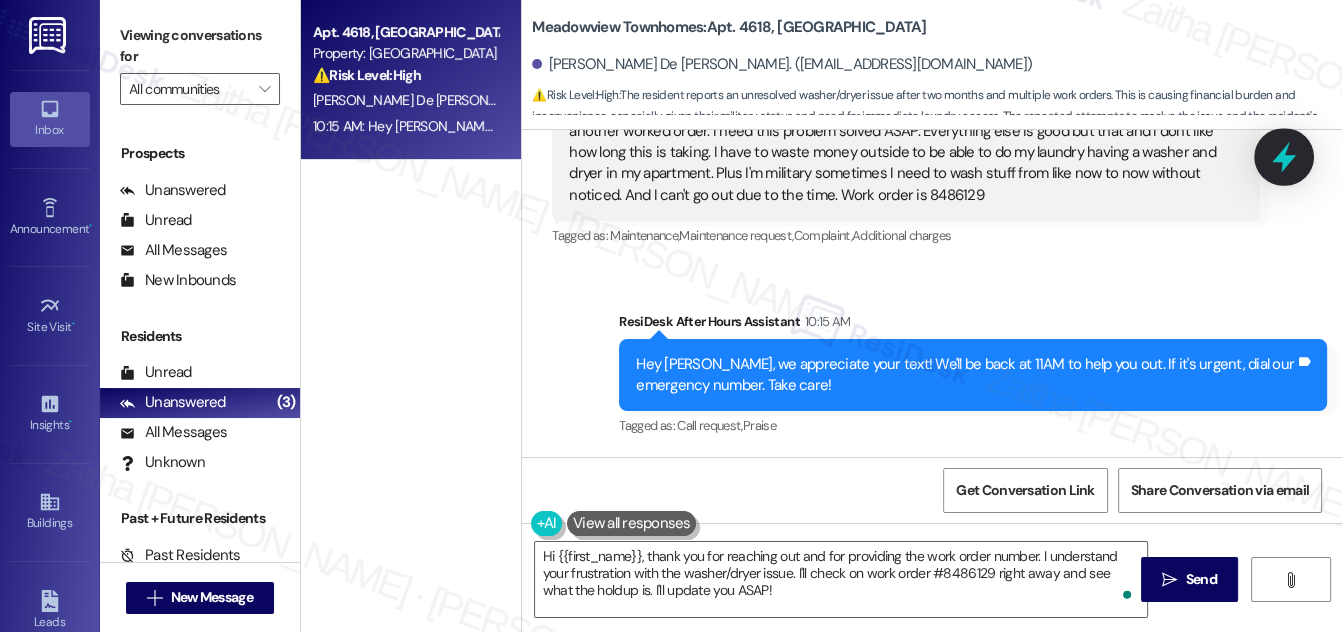 click 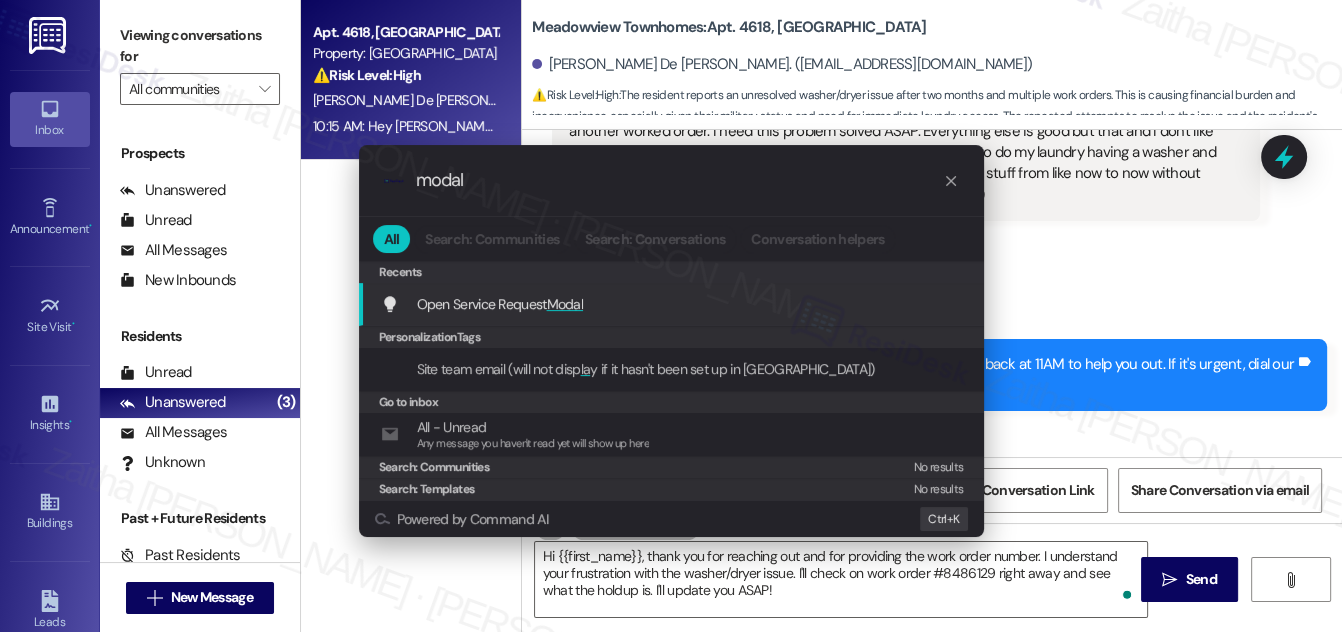 type on "modal" 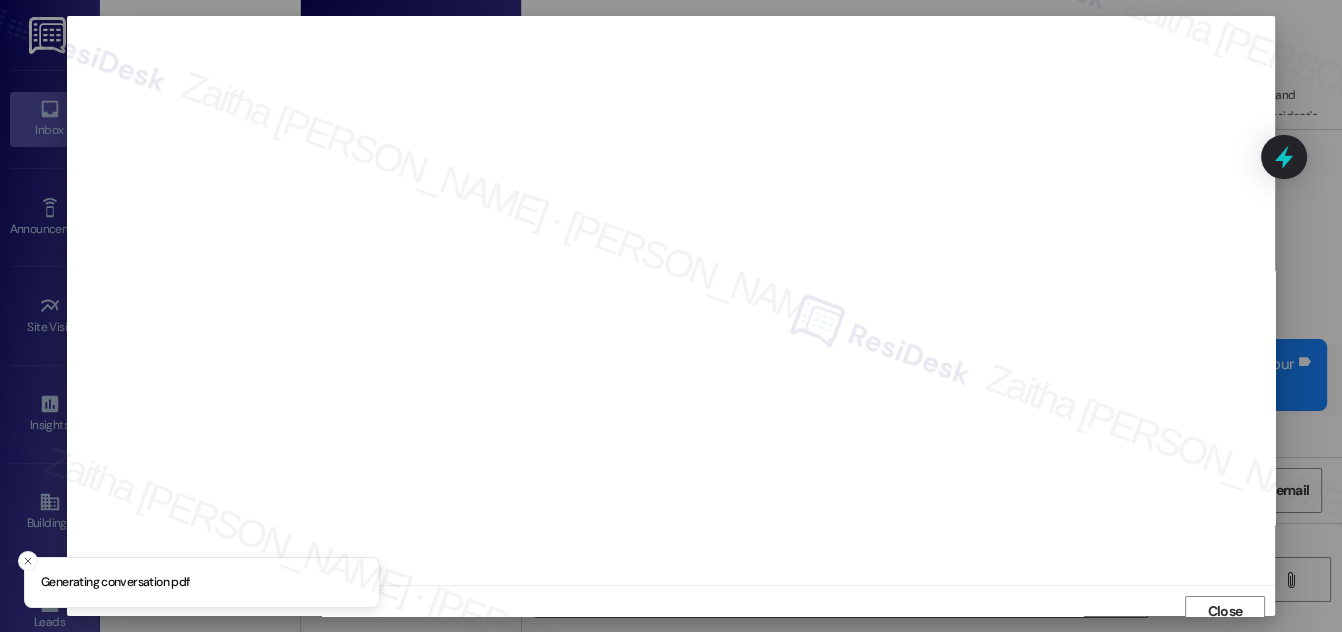 scroll, scrollTop: 11, scrollLeft: 0, axis: vertical 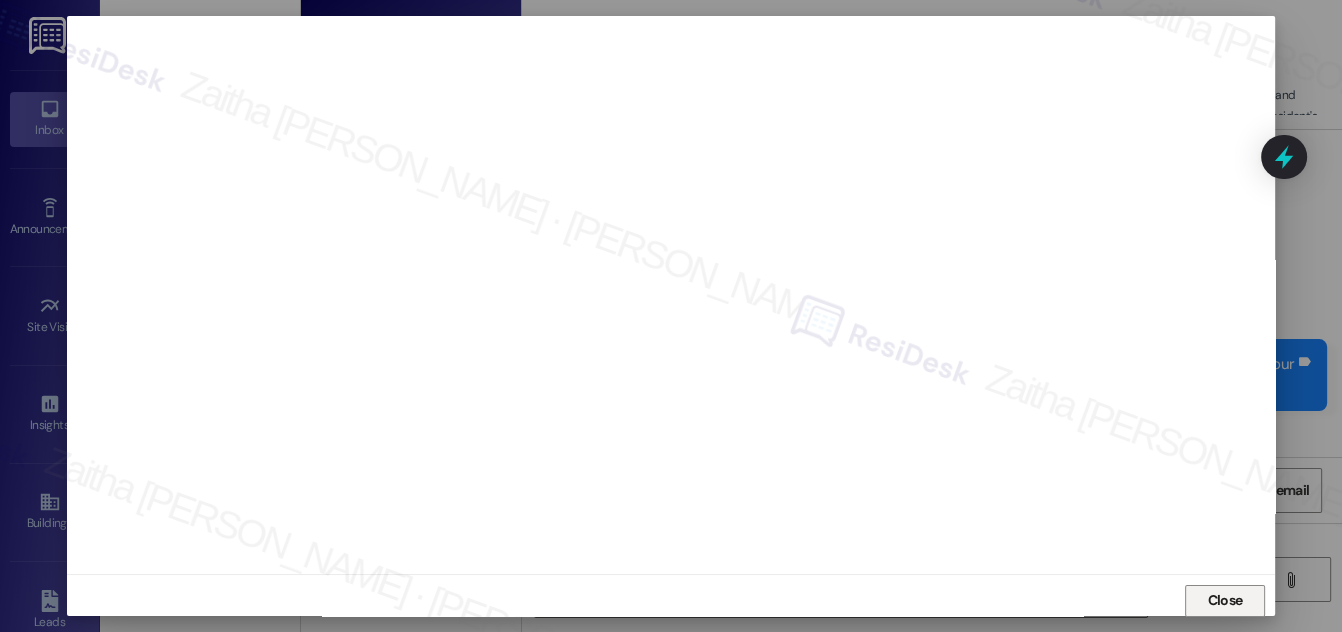 click on "Close" at bounding box center [1225, 600] 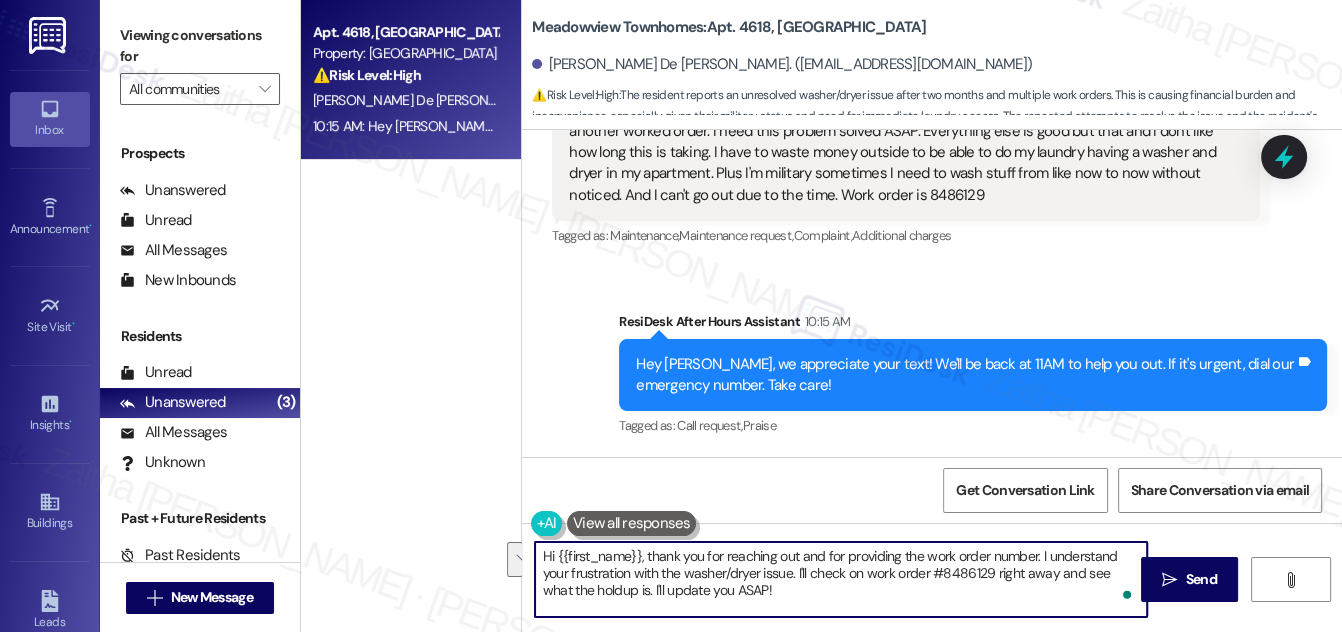 drag, startPoint x: 811, startPoint y: 568, endPoint x: 818, endPoint y: 584, distance: 17.464249 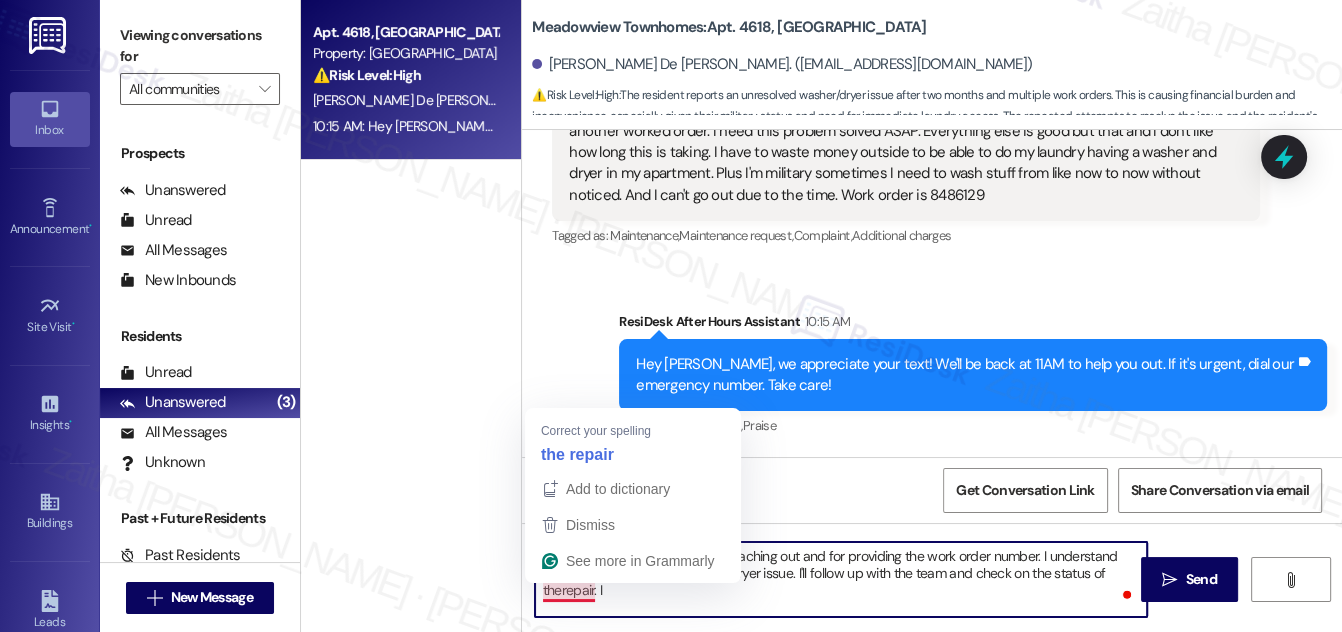 click on "Hi {{first_name}}, thank you for reaching out and for providing the work order number. I understand your frustration with the washer/dryer issue. I'll follow up with the team and check on the status of therepair. I" at bounding box center [841, 579] 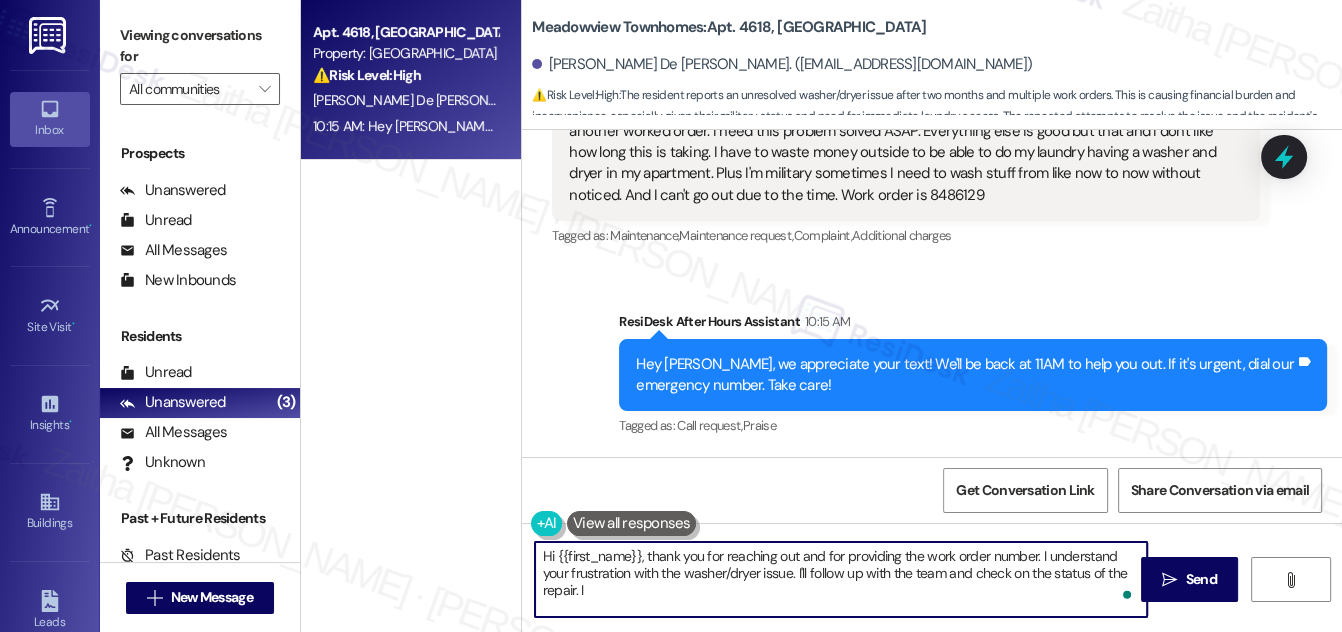 click on "Hi {{first_name}}, thank you for reaching out and for providing the work order number. I understand your frustration with the washer/dryer issue. I'll follow up with the team and check on the status of the repair. I" at bounding box center [841, 579] 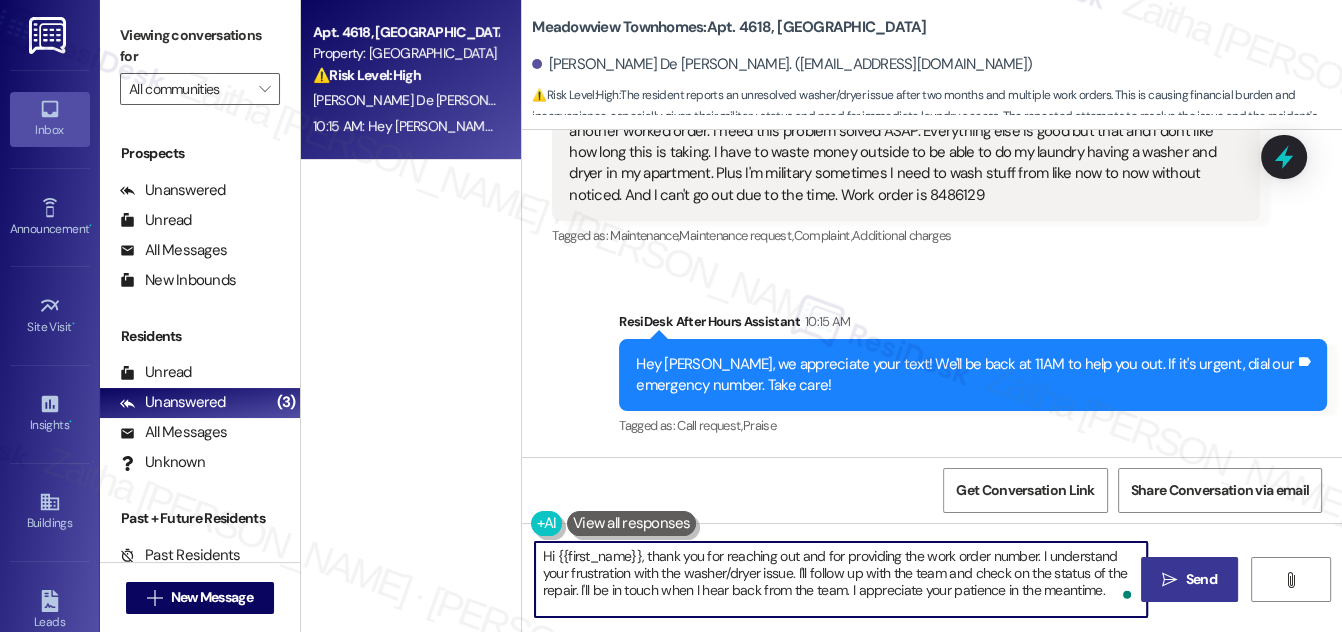 type on "Hi {{first_name}}, thank you for reaching out and for providing the work order number. I understand your frustration with the washer/dryer issue. I'll follow up with the team and check on the status of the repair. I'll be in touch when I hear back from the team. I appreciate your patience in the meantime." 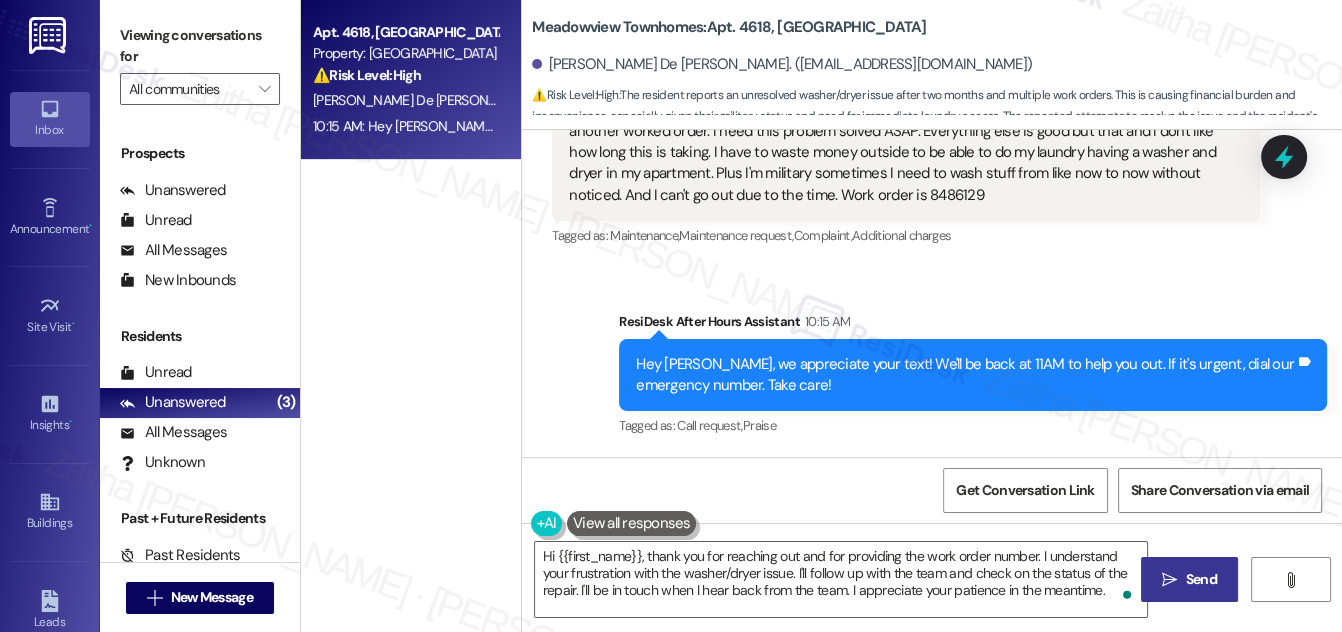 click on "Send" at bounding box center [1201, 579] 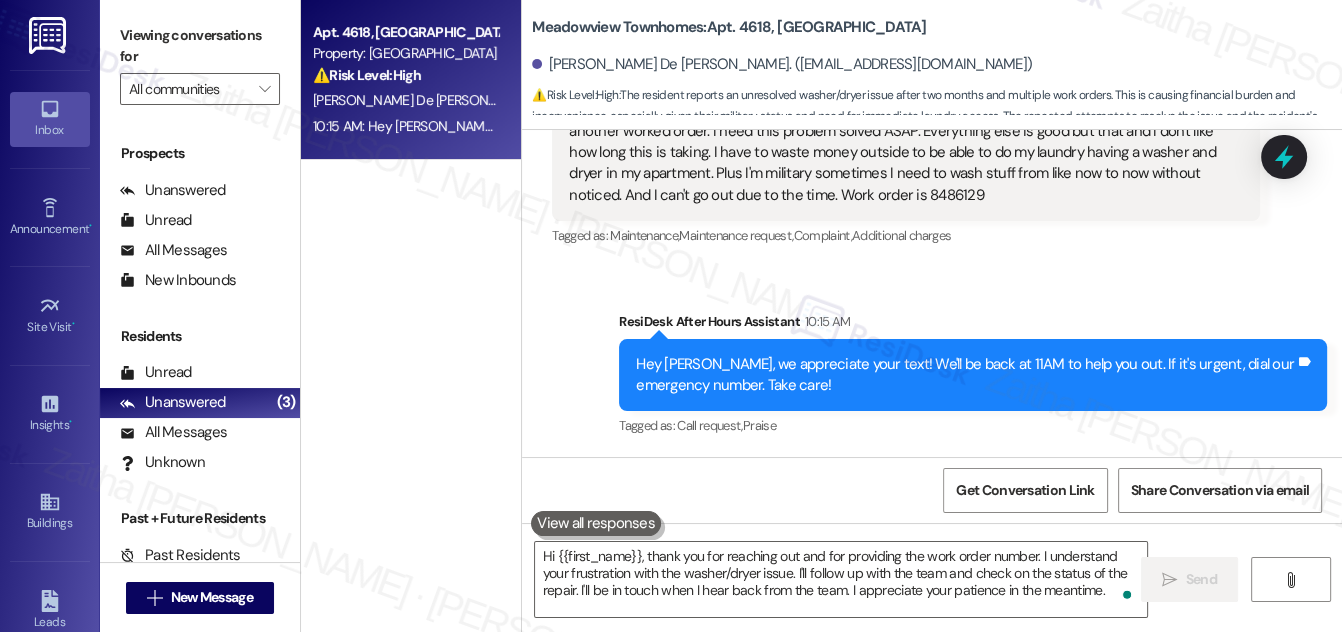 click on "Good morning!! The mouse issue I already solved it on my own. Now I do have a problem with the washer and dryer is been almost 2 months since I put in the work order on July 18,2025 Lequran Muhammad apparently worked on the washer and dryer and that never happen because once again i had to put another worked order. I need this problem solved ASAP. Everything else is good but that and I don't like how long this is taking. I have to waste money outside to be able to do my laundry having a washer and dryer in my apartment. Plus I'm military sometimes I need to wash stuff from like now to now without noticed. And I can't go out due to the time. Work order is 8486129" at bounding box center (898, 131) 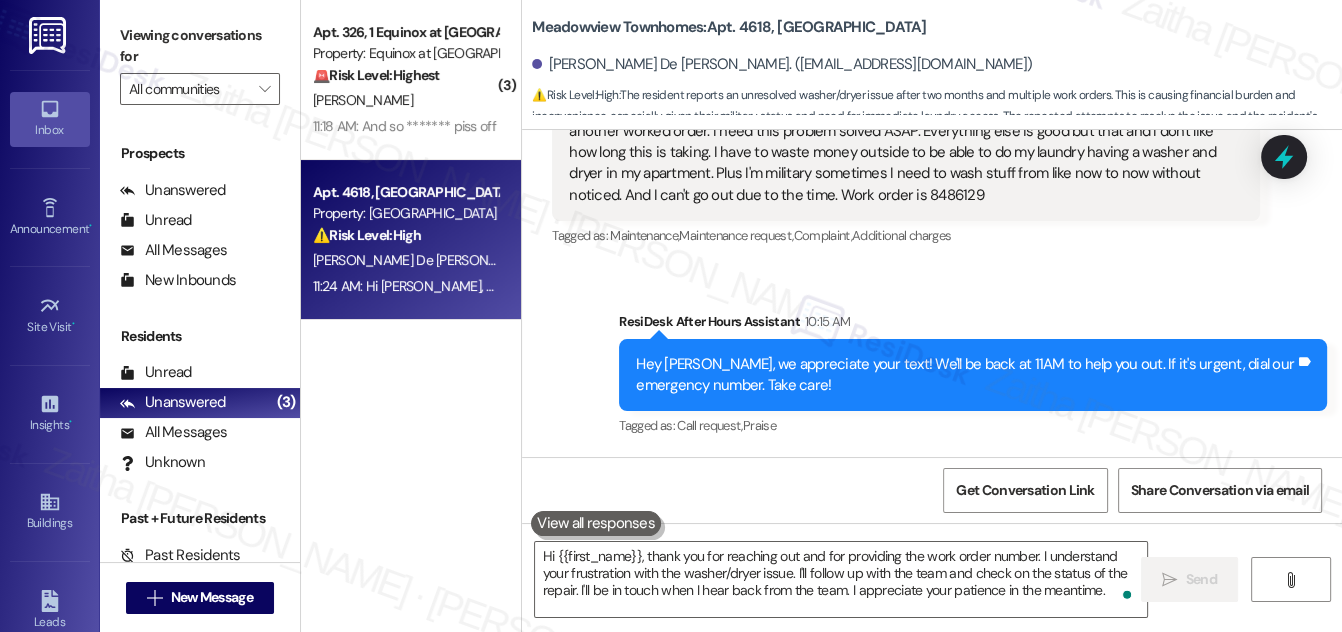 click on "Good morning!! The mouse issue I already solved it on my own. Now I do have a problem with the washer and dryer is been almost 2 months since I put in the work order on July 18,2025 Lequran Muhammad apparently worked on the washer and dryer and that never happen because once again i had to put another worked order. I need this problem solved ASAP. Everything else is good but that and I don't like how long this is taking. I have to waste money outside to be able to do my laundry having a washer and dryer in my apartment. Plus I'm military sometimes I need to wash stuff from like now to now without noticed. And I can't go out due to the time. Work order is 8486129" at bounding box center [898, 131] 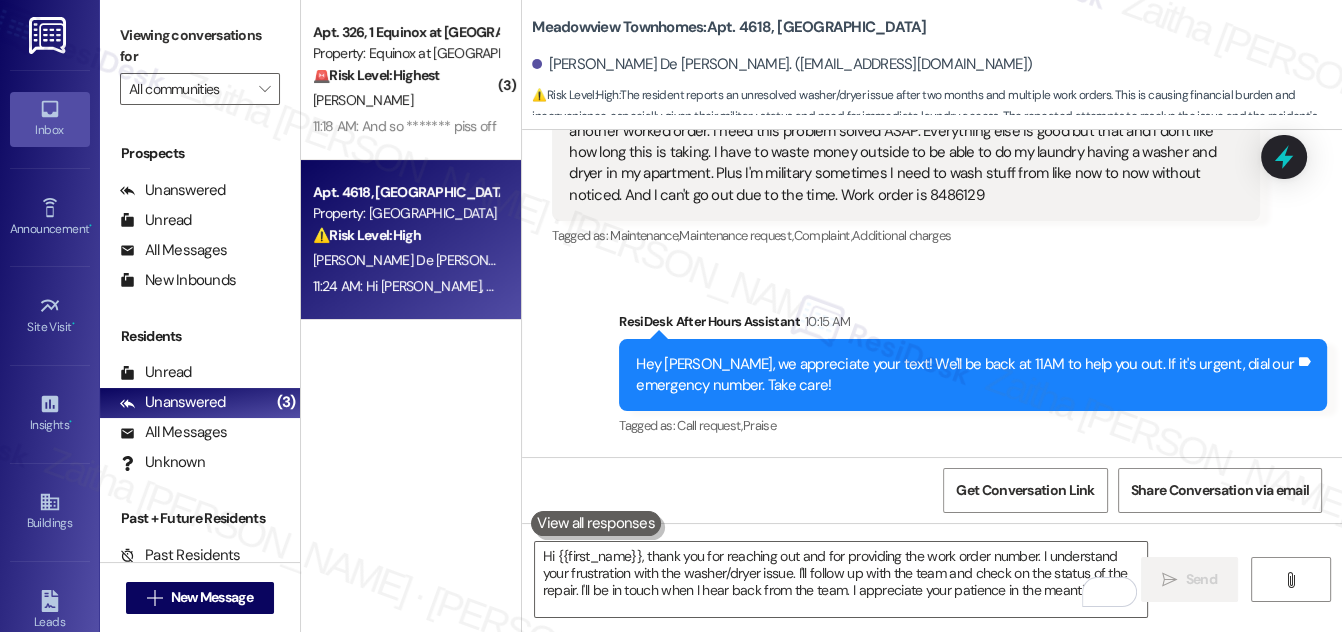 copy on "8486129" 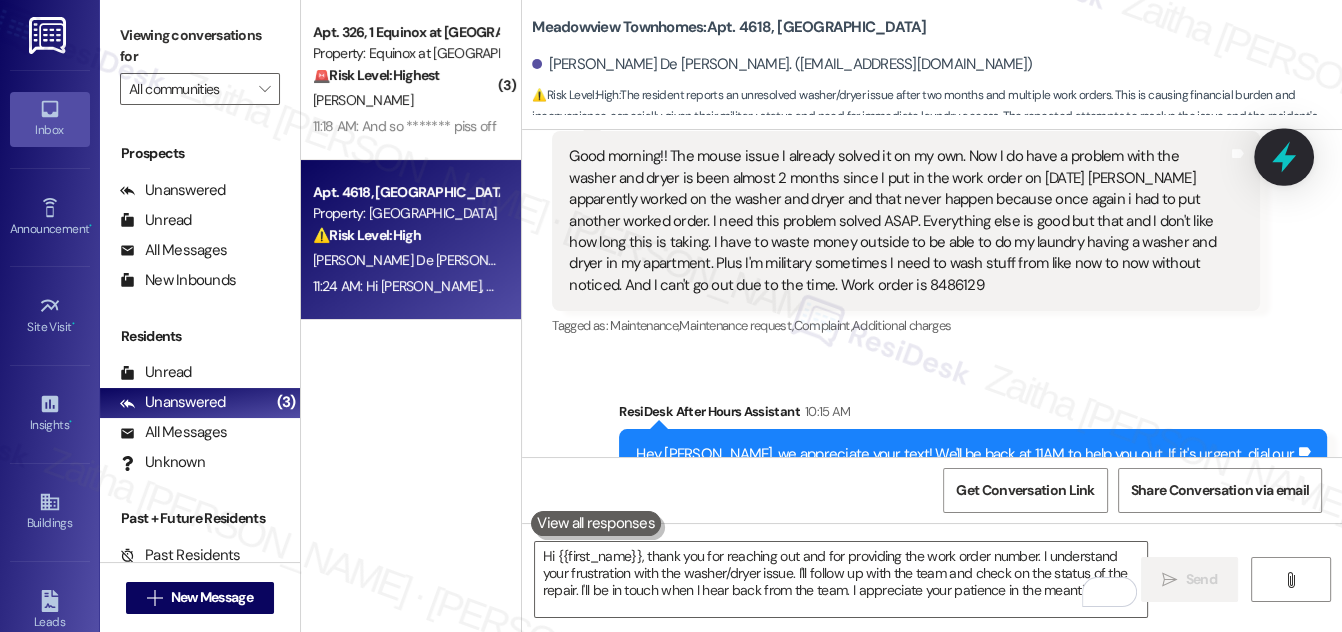 click 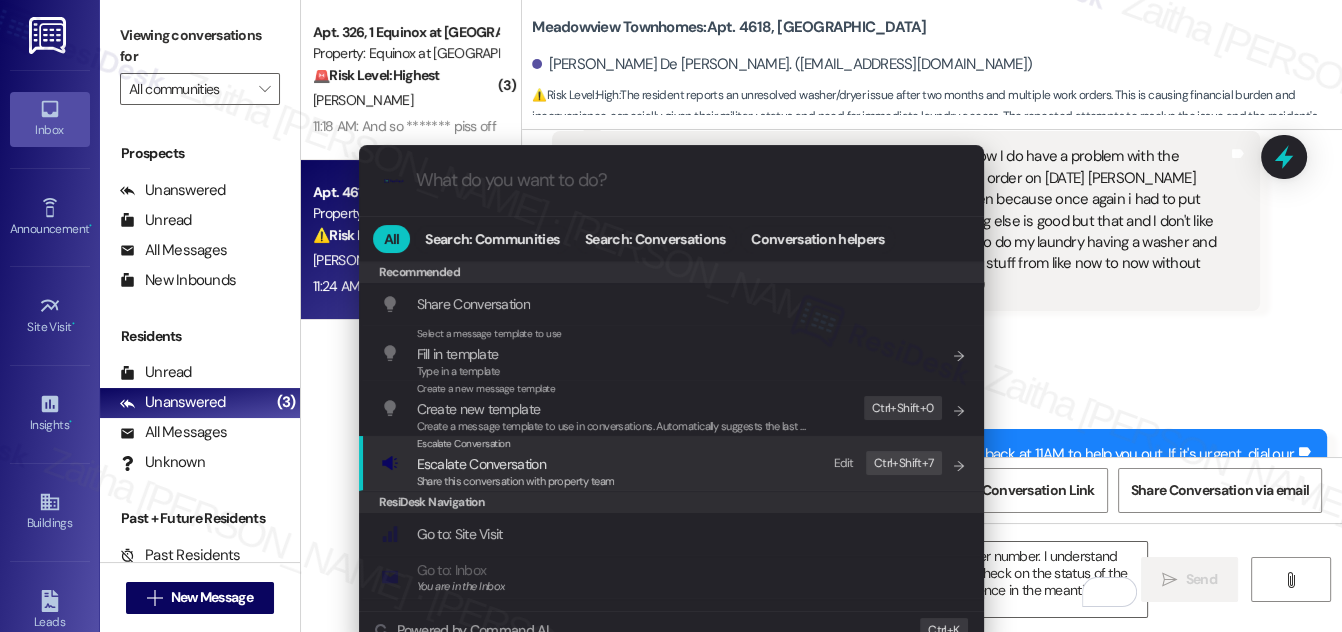 click on "Escalate Conversation" at bounding box center [481, 464] 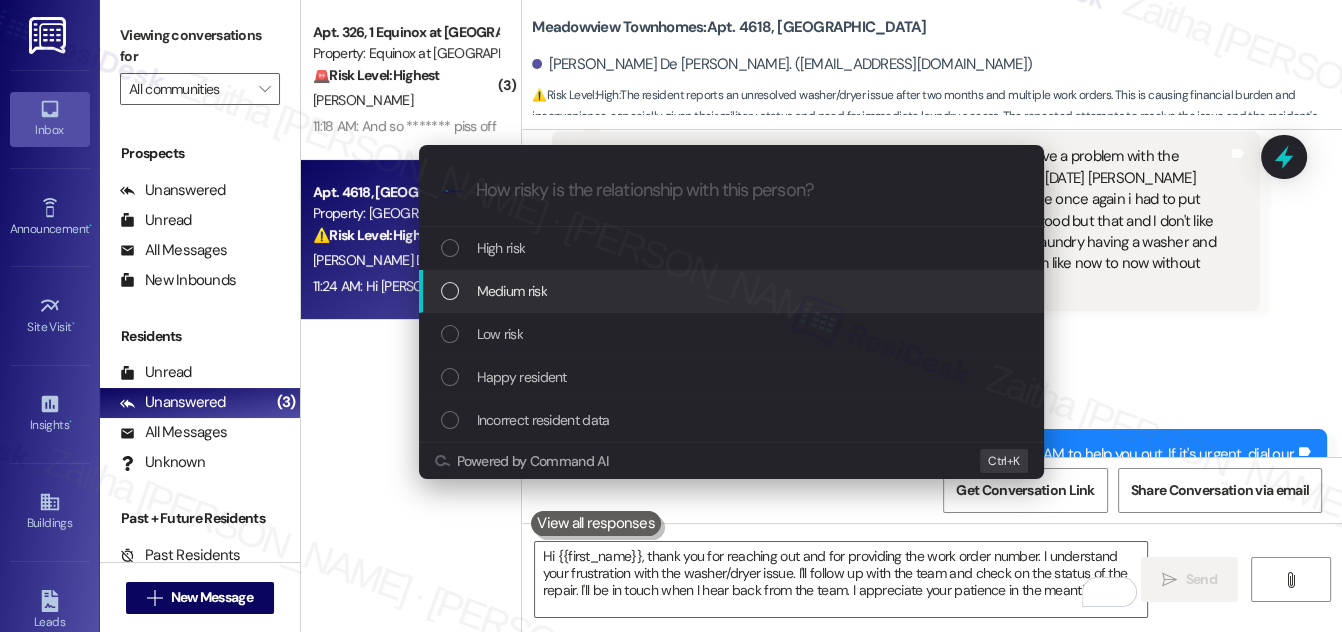 click on "Medium risk" at bounding box center [512, 291] 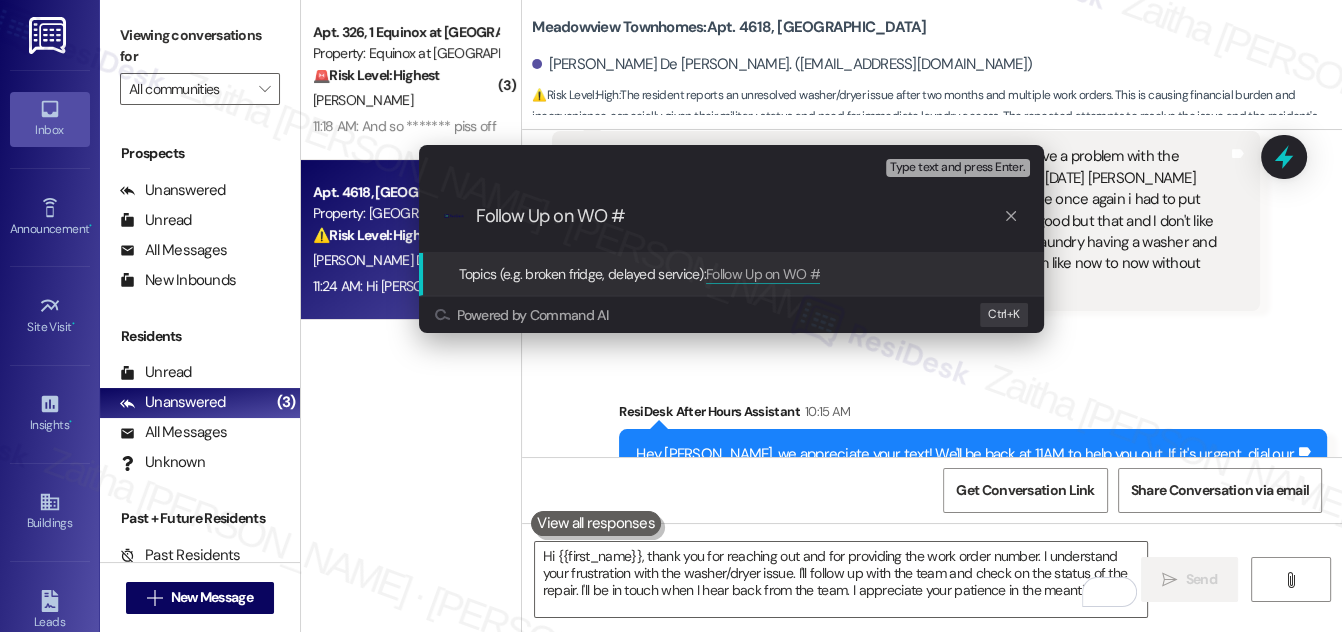 paste on "8486129" 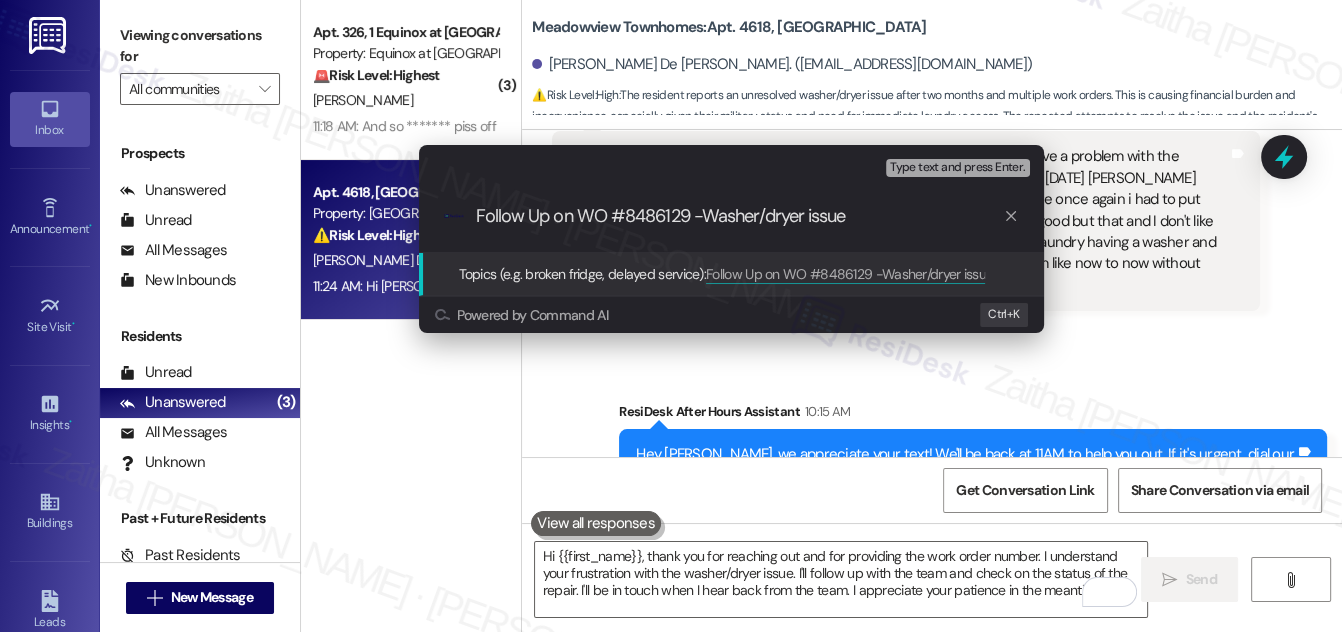 click on "Follow Up on WO #8486129 -Washer/dryer issue" at bounding box center [739, 216] 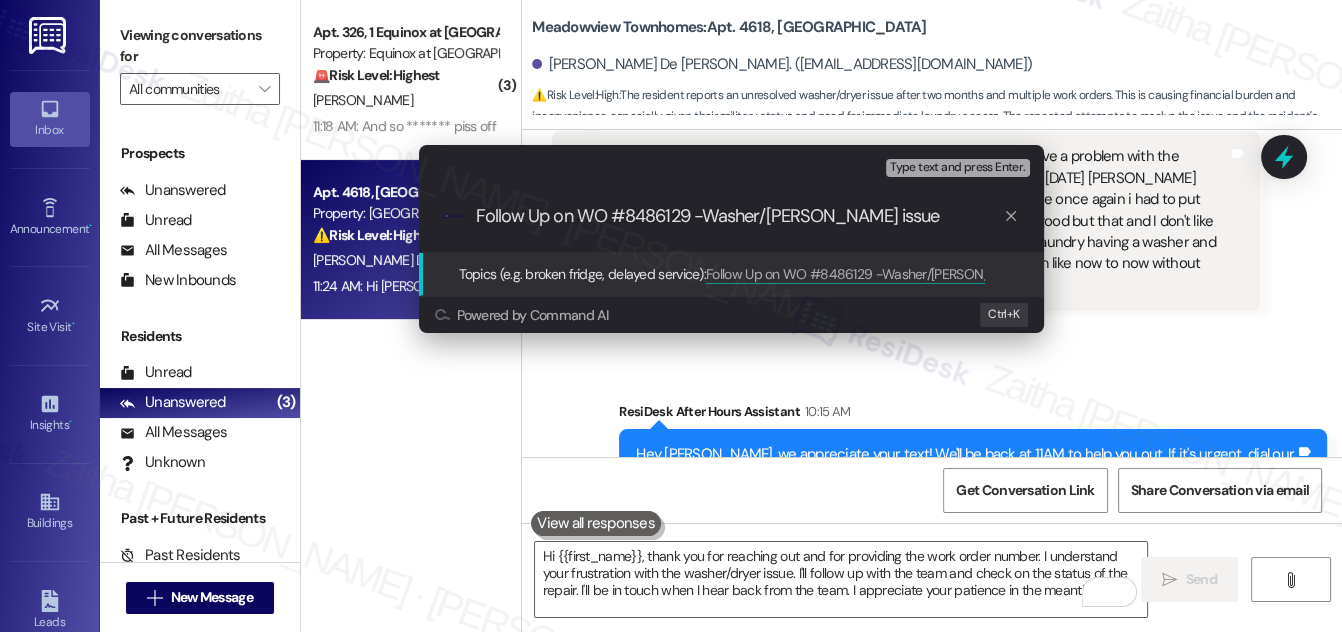 type on "Follow Up on WO #8486129 -Washer/Dryer issue" 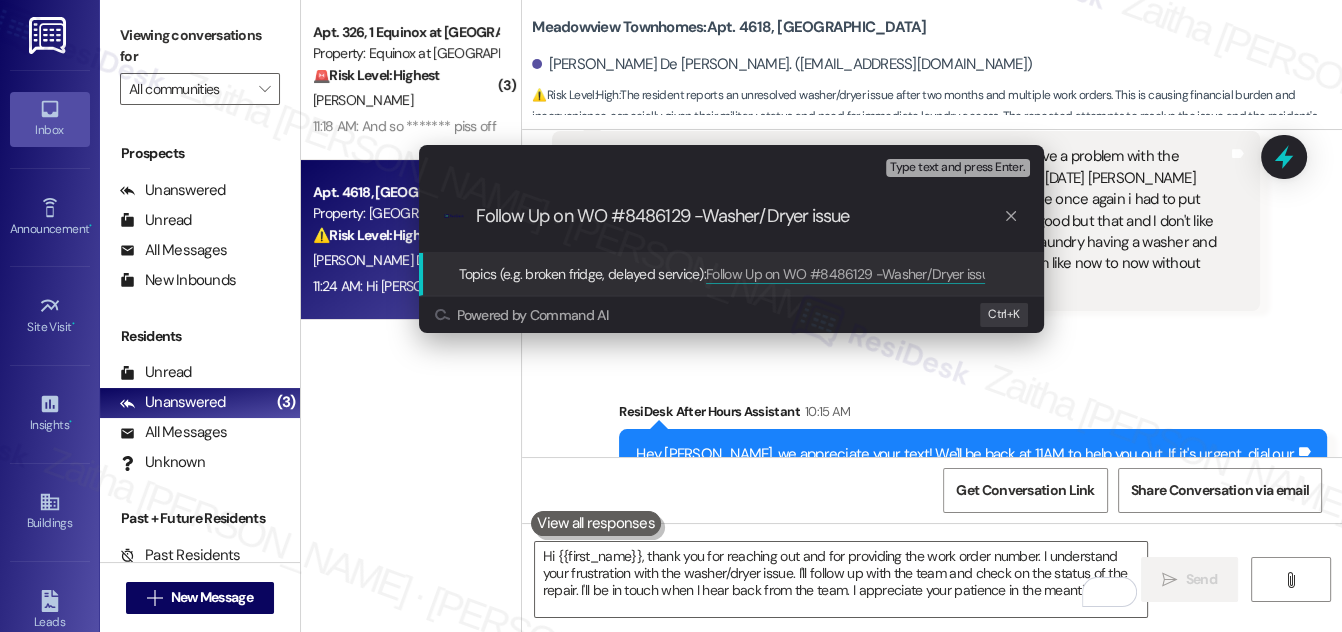 type 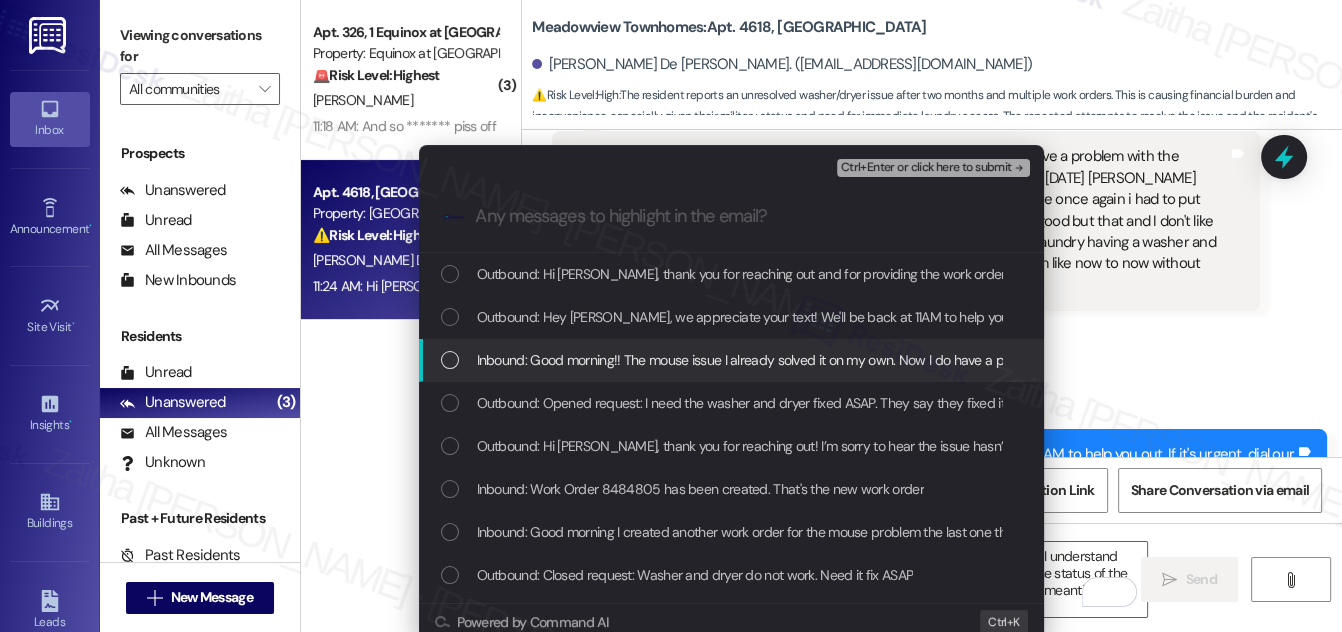 click on "Inbound: Good morning!! The mouse issue I already solved it on my own. Now I do have a problem with the washer and dryer is been almost 2 months since I put in the work order on July 18,2025 Lequran Muhammad apparently worked on the washer and dryer and that never happen because once again i had to put another worked order. I need this problem solved ASAP. Everything else is good but that and I don't like how long this is taking. I have to waste money outside to be able to do my laundry having a washer and dryer in my apartment. Plus I'm military sometimes I need to wash stuff from like now to now without noticed. And I can't go out due to the time. Work order is 8486129" at bounding box center [733, 360] 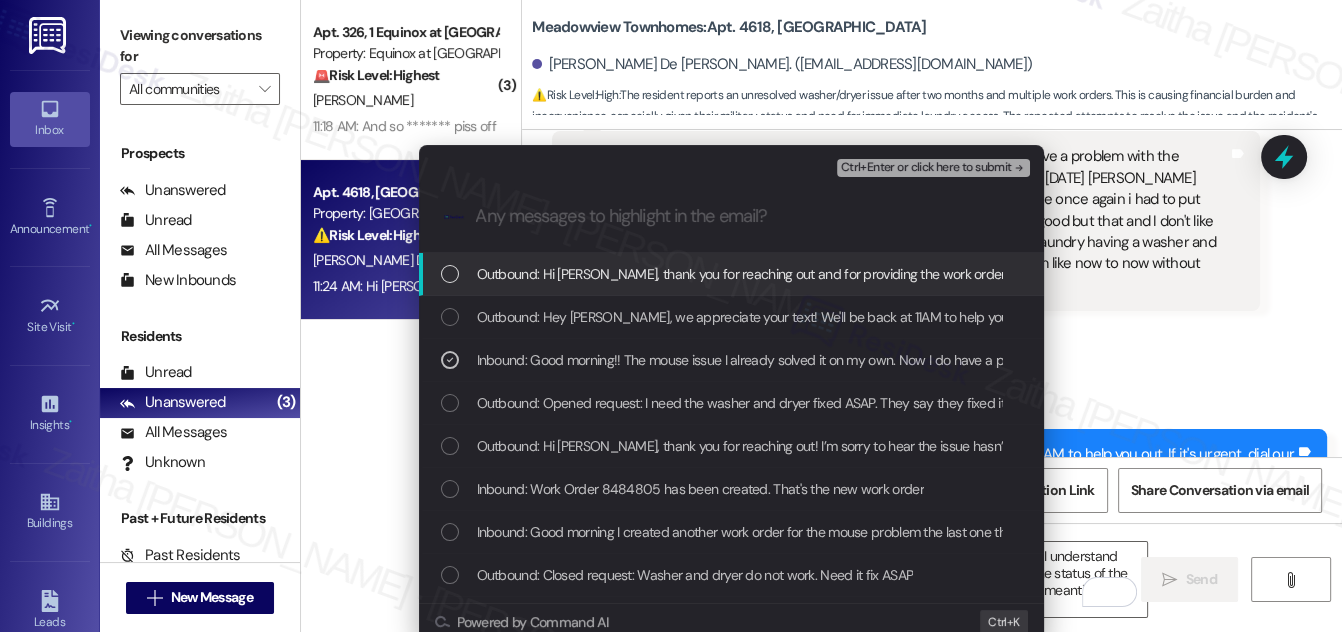 click on "Ctrl+Enter or click here to submit" at bounding box center [926, 168] 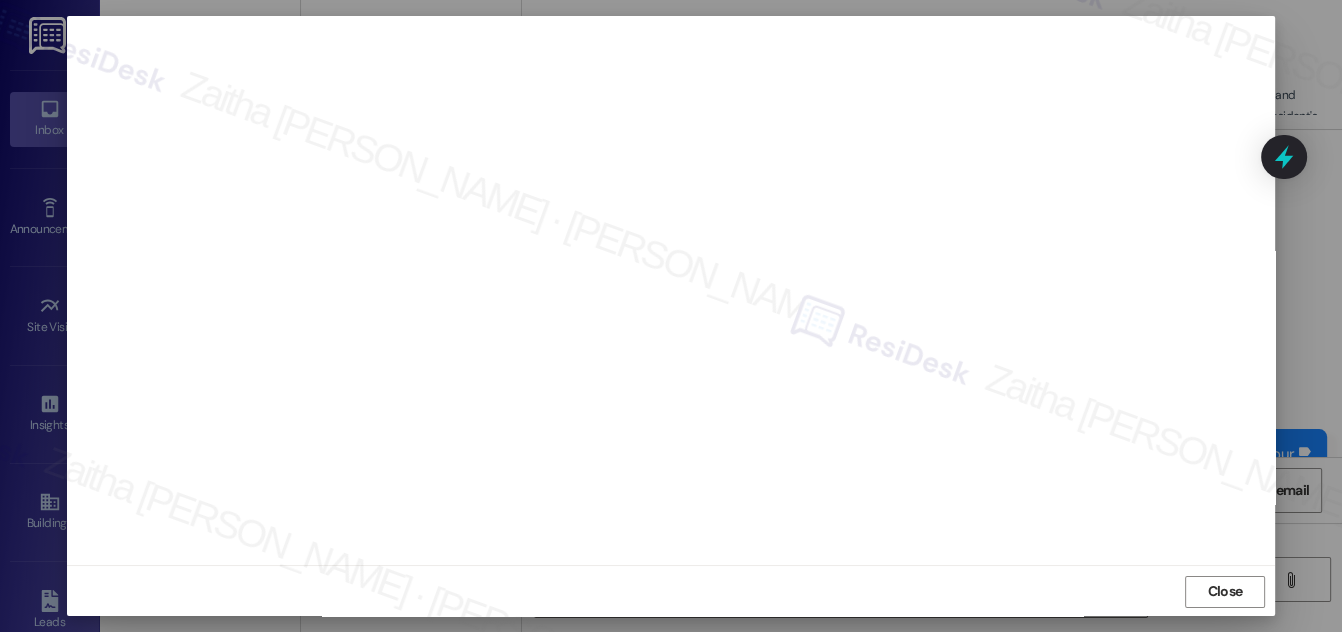scroll, scrollTop: 21, scrollLeft: 0, axis: vertical 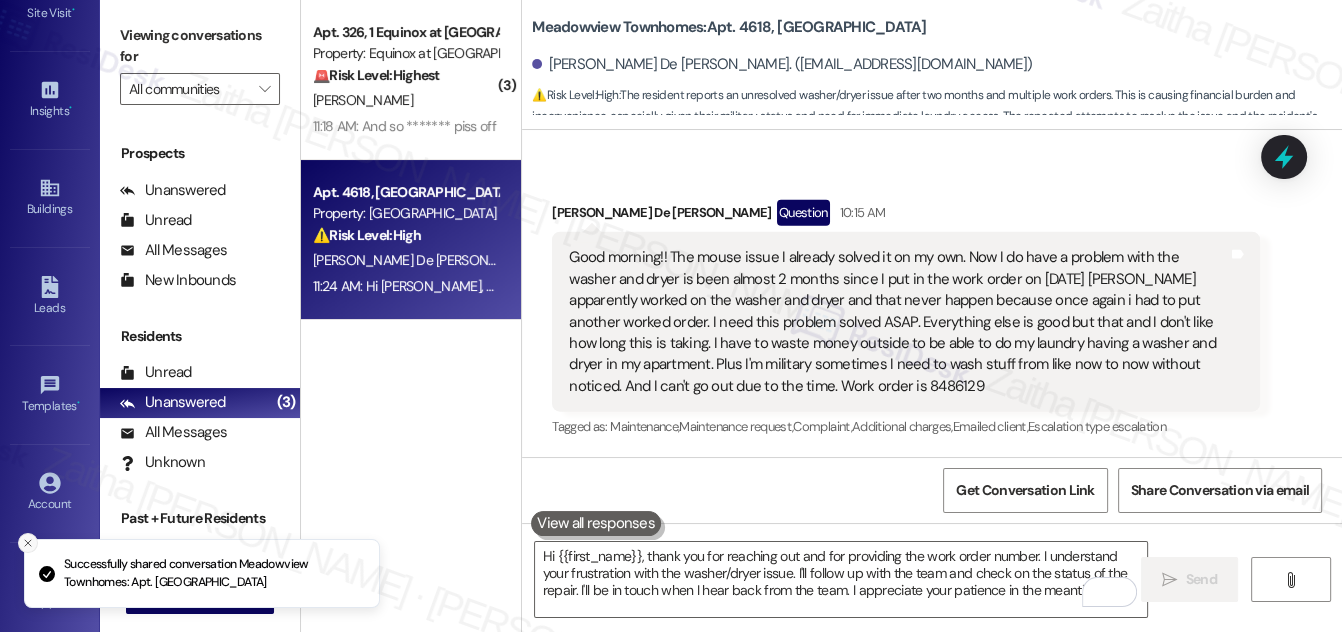 click 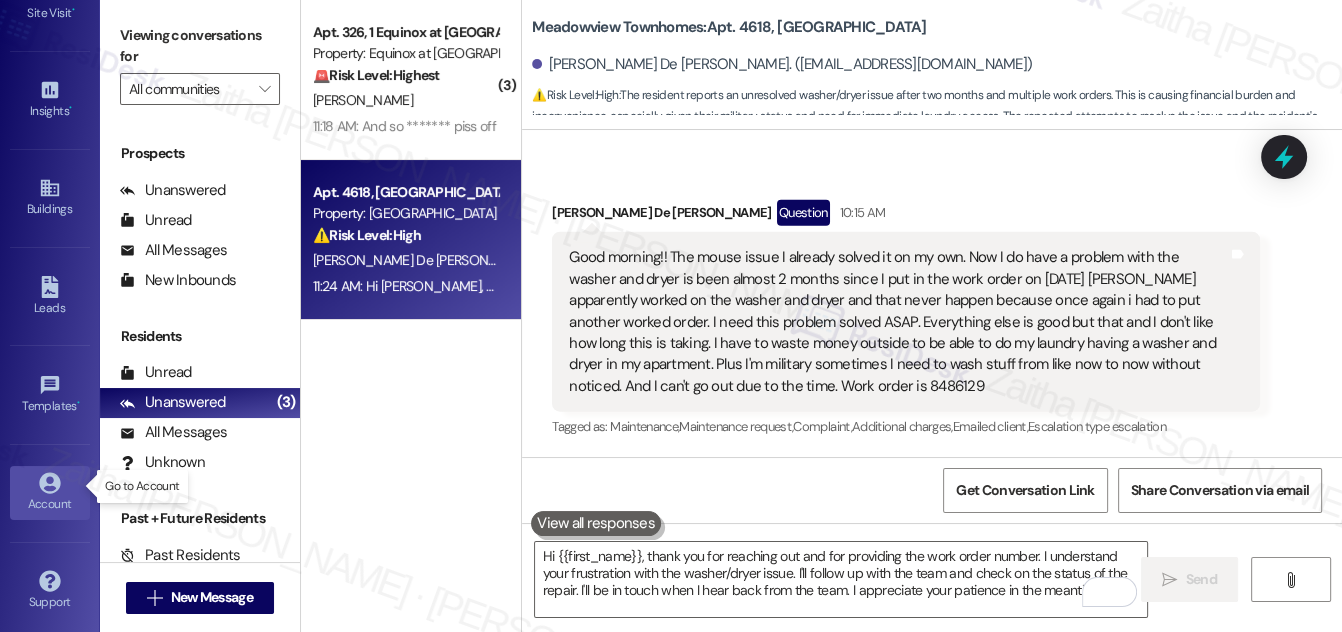 click on "Account" at bounding box center [50, 493] 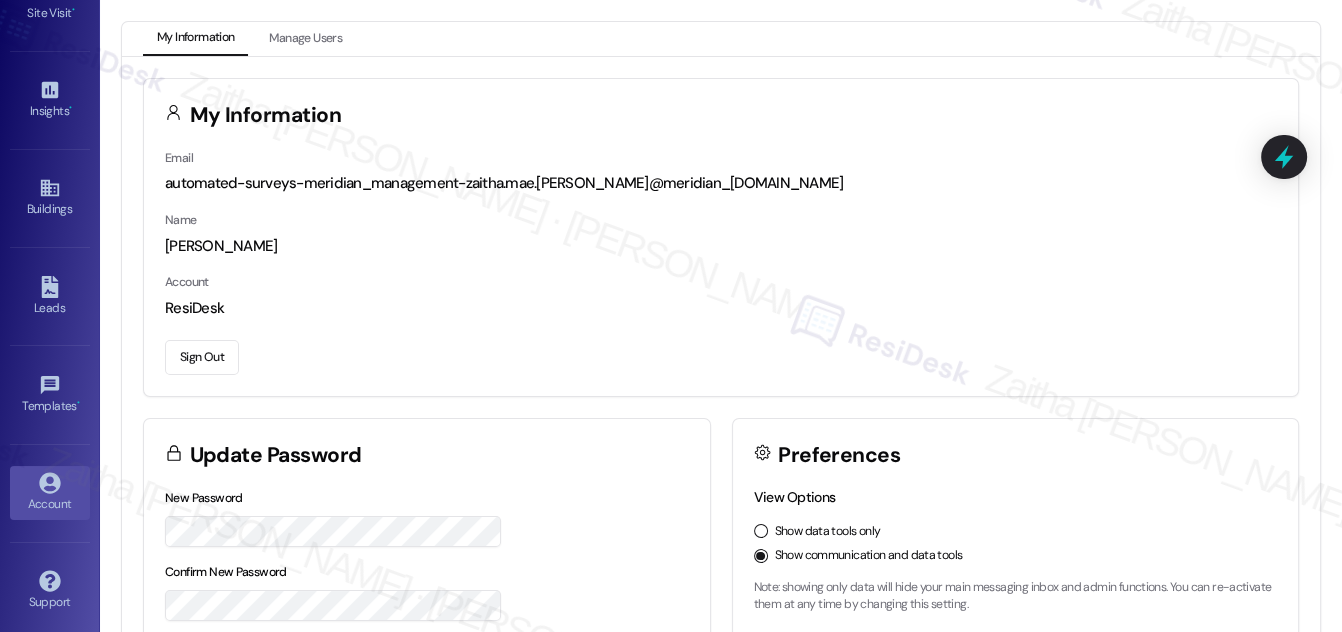 click on "Sign Out" at bounding box center [202, 357] 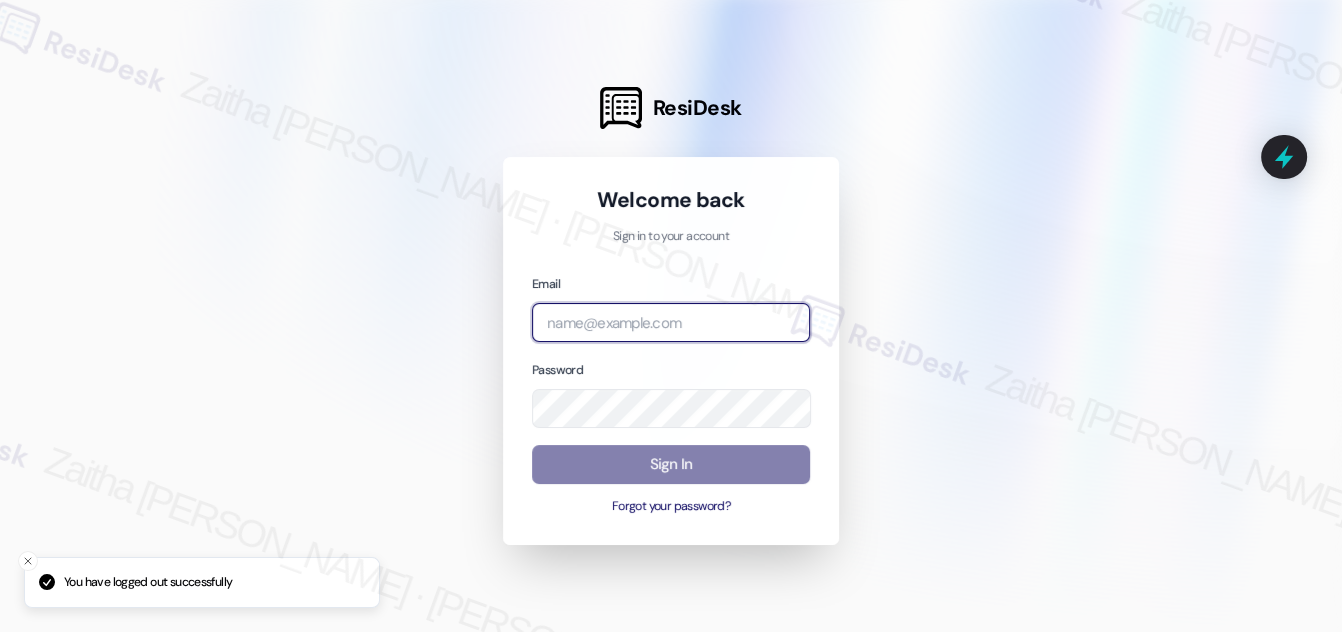 click at bounding box center [671, 322] 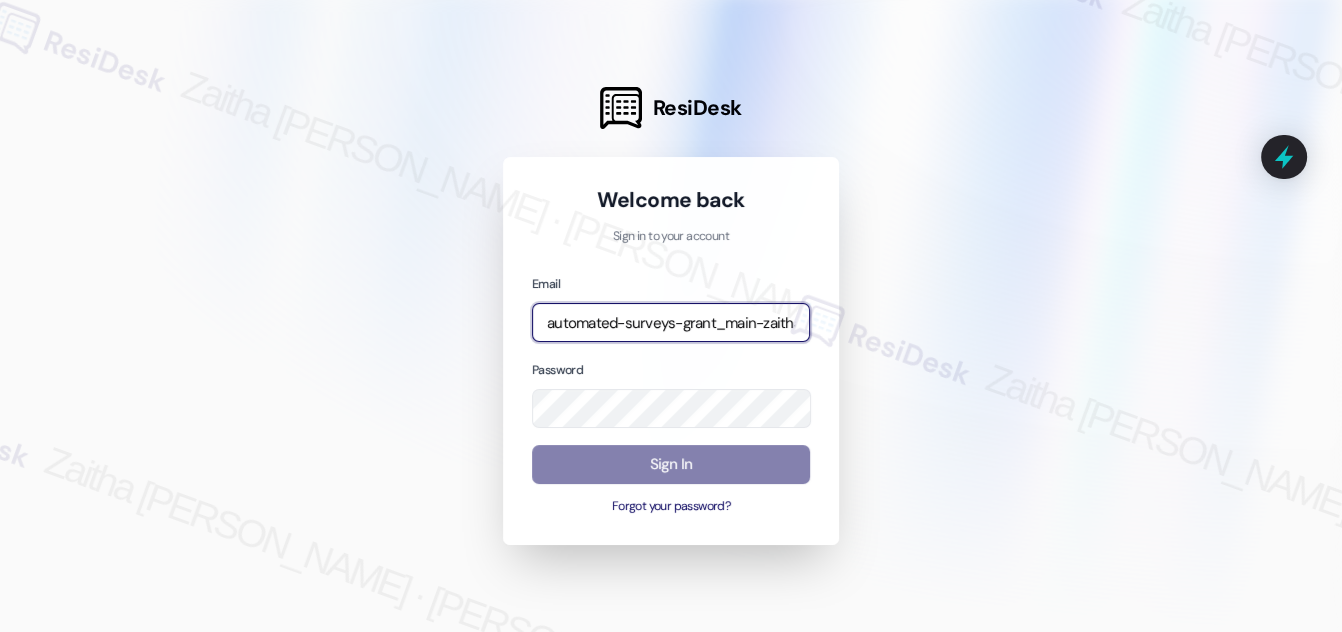 type on "automated-surveys-grant_main-zaitha.mae.garcia@grant_main.com" 